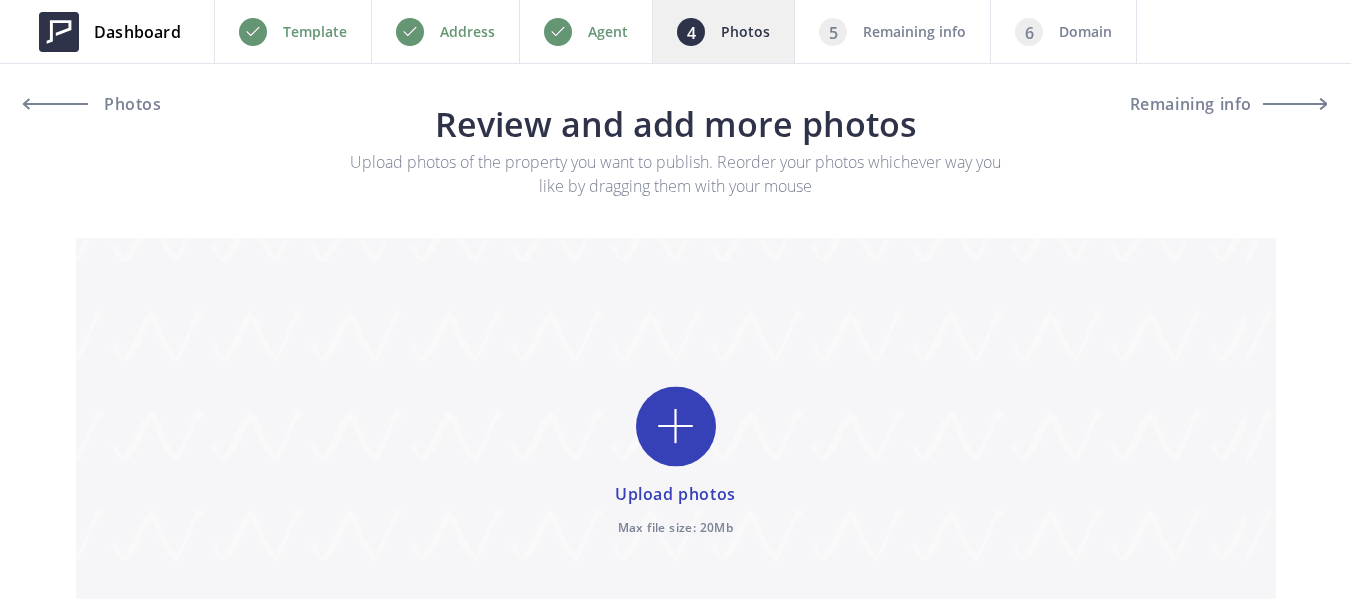 scroll, scrollTop: 0, scrollLeft: 0, axis: both 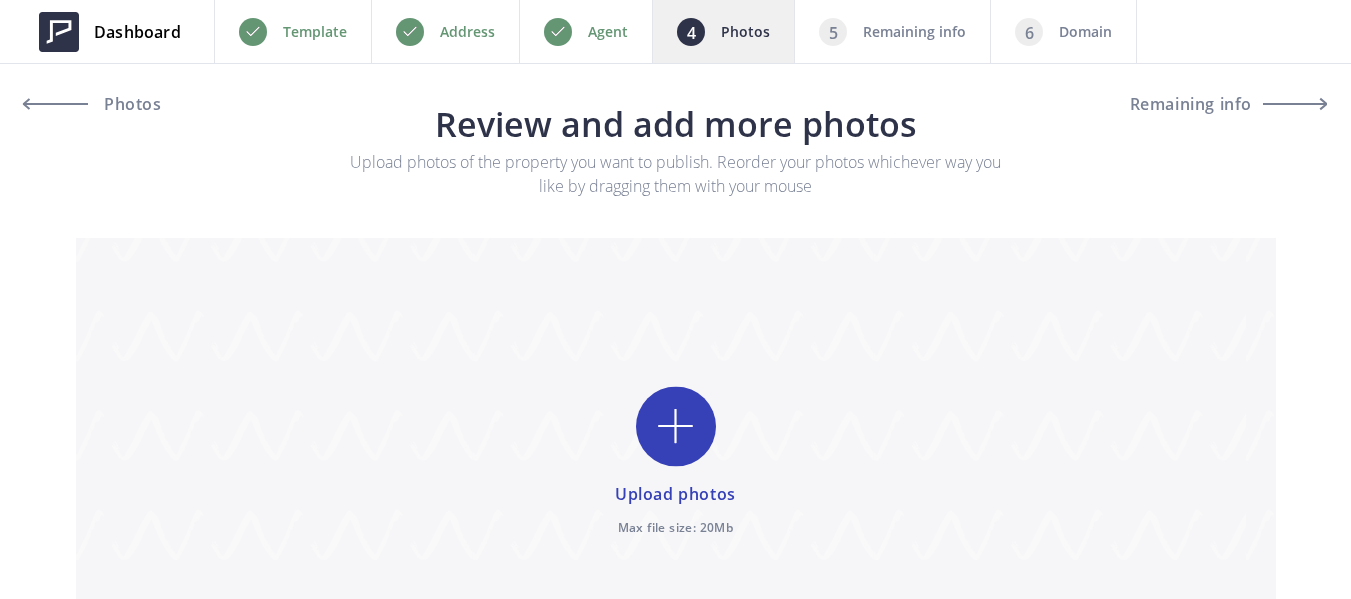 type on "C:\fakepath\DSC07737.jpg" 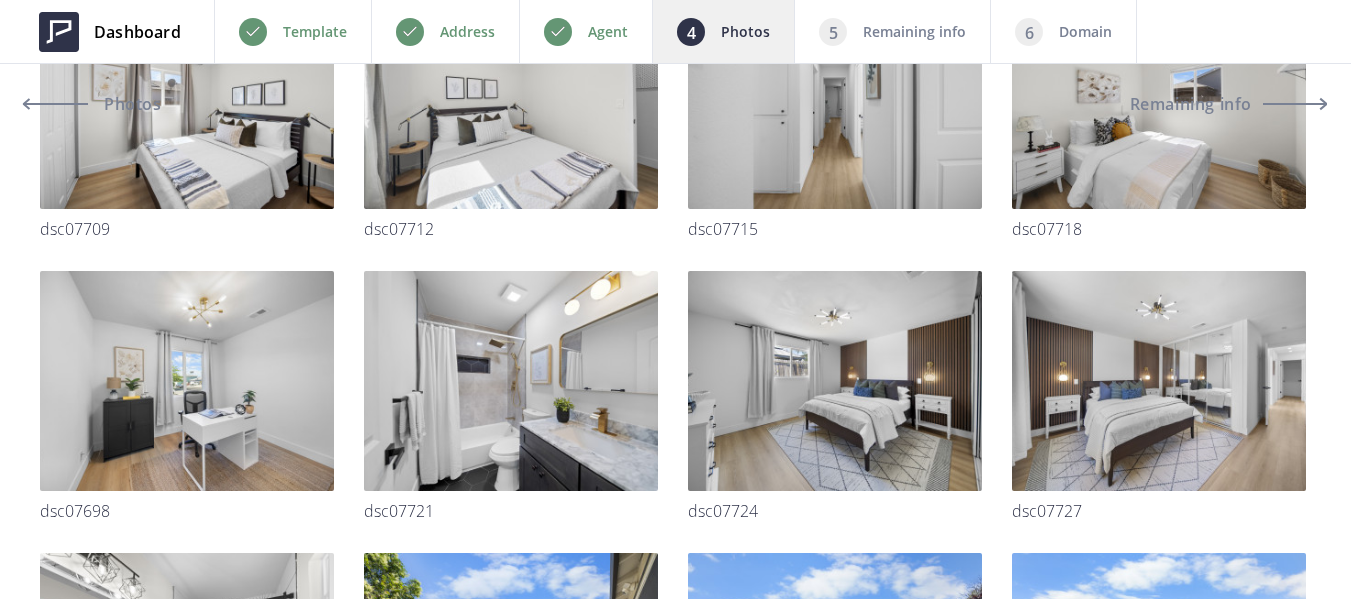 scroll, scrollTop: 1100, scrollLeft: 0, axis: vertical 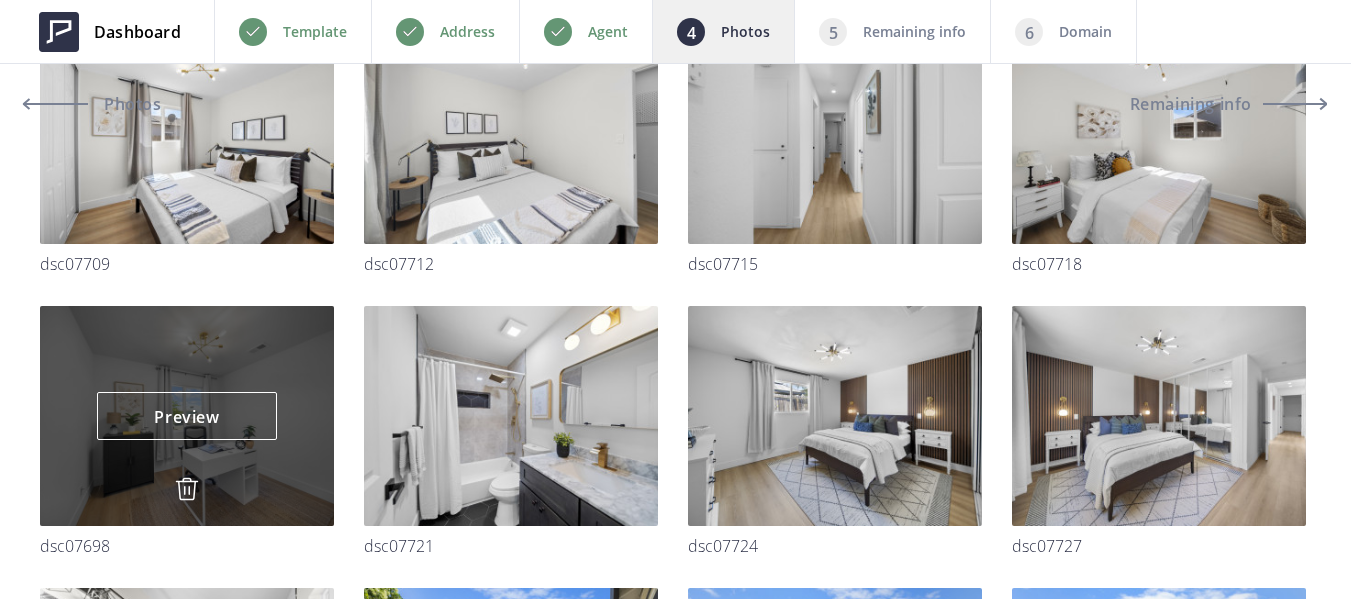 type 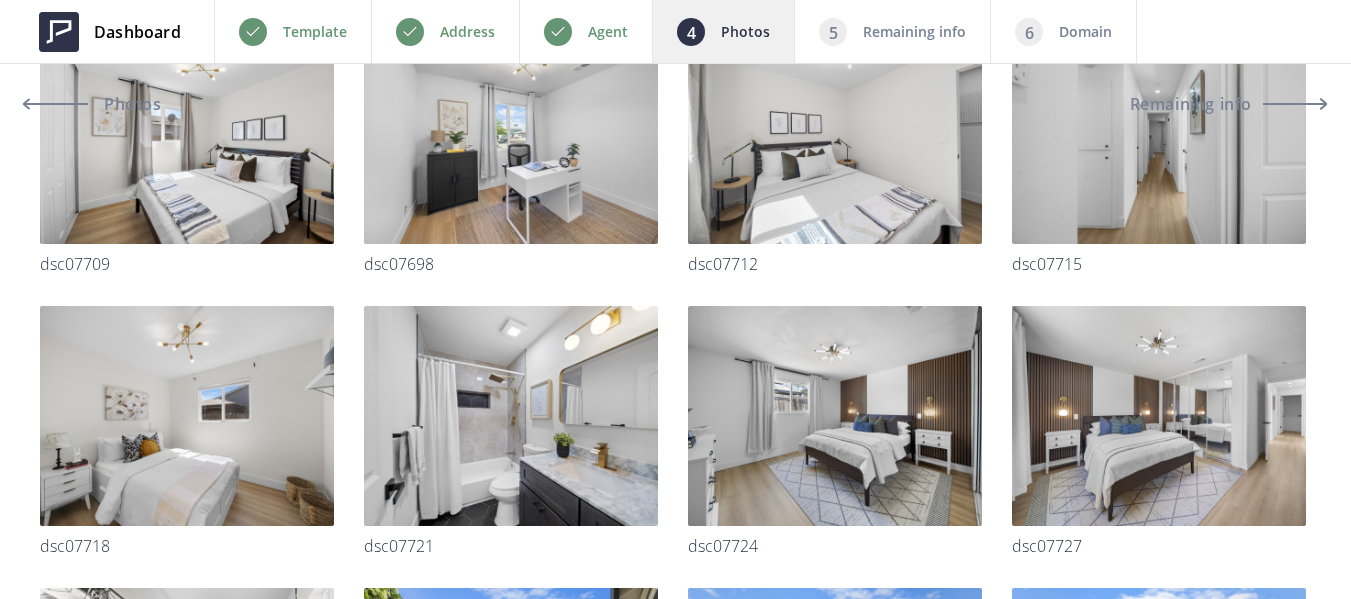 scroll, scrollTop: 900, scrollLeft: 0, axis: vertical 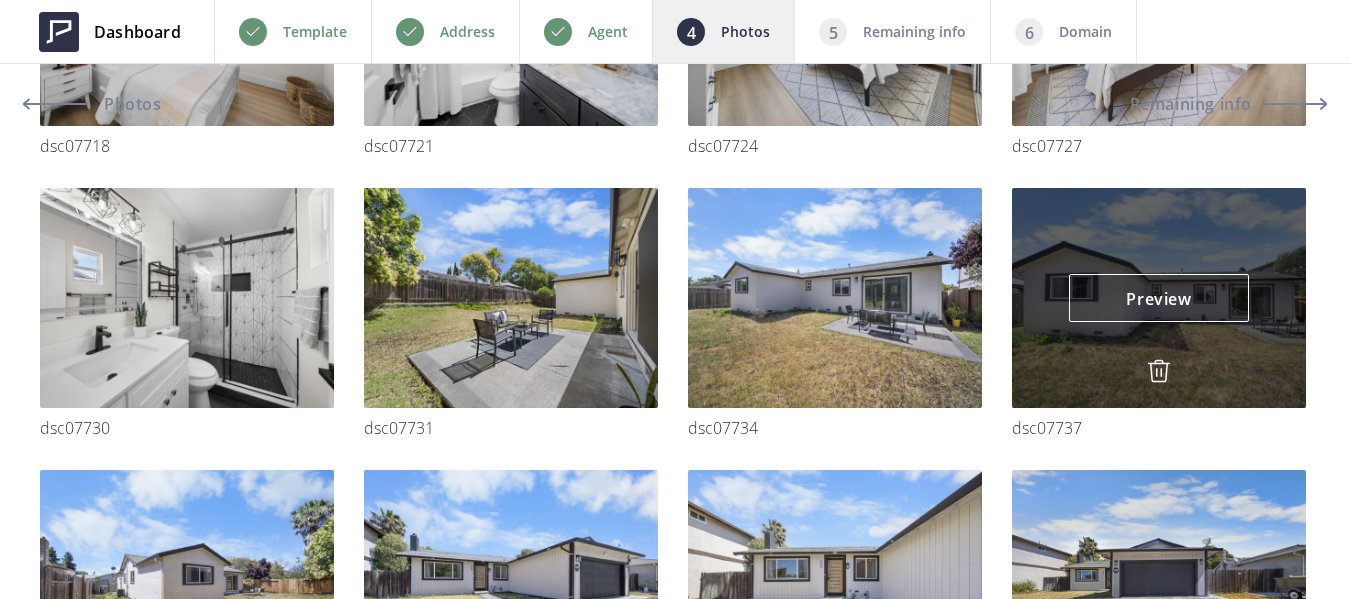 click at bounding box center [1159, 371] 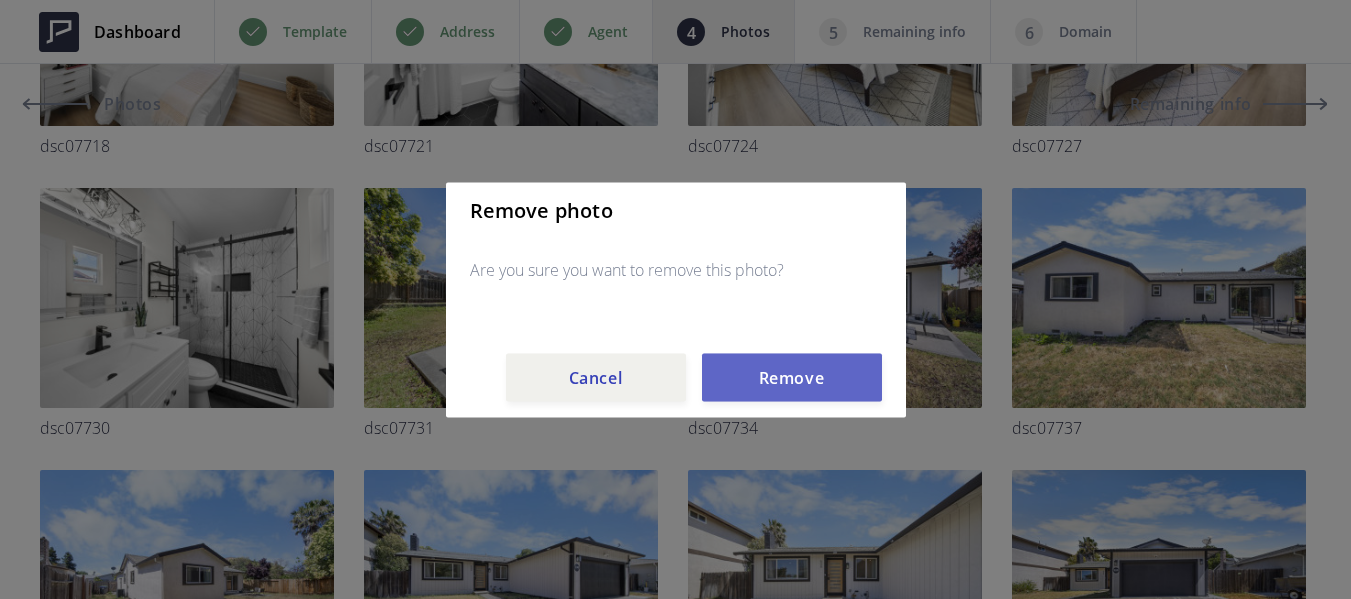 click on "Remove" at bounding box center [792, 377] 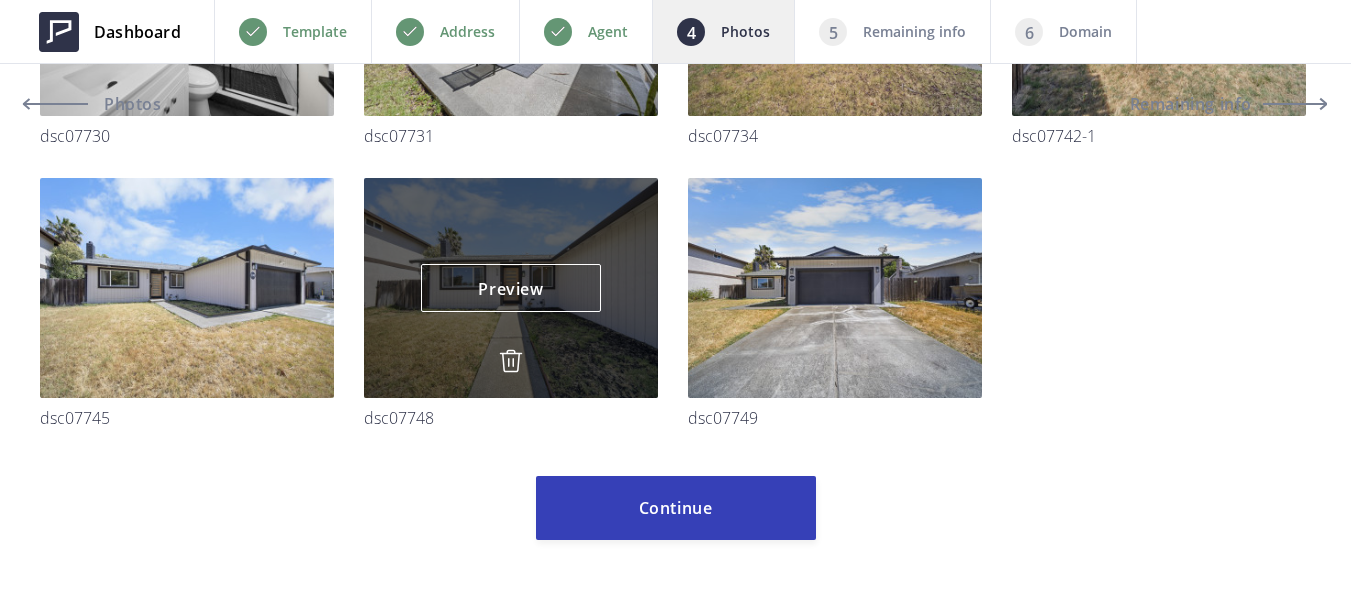 scroll, scrollTop: 1800, scrollLeft: 0, axis: vertical 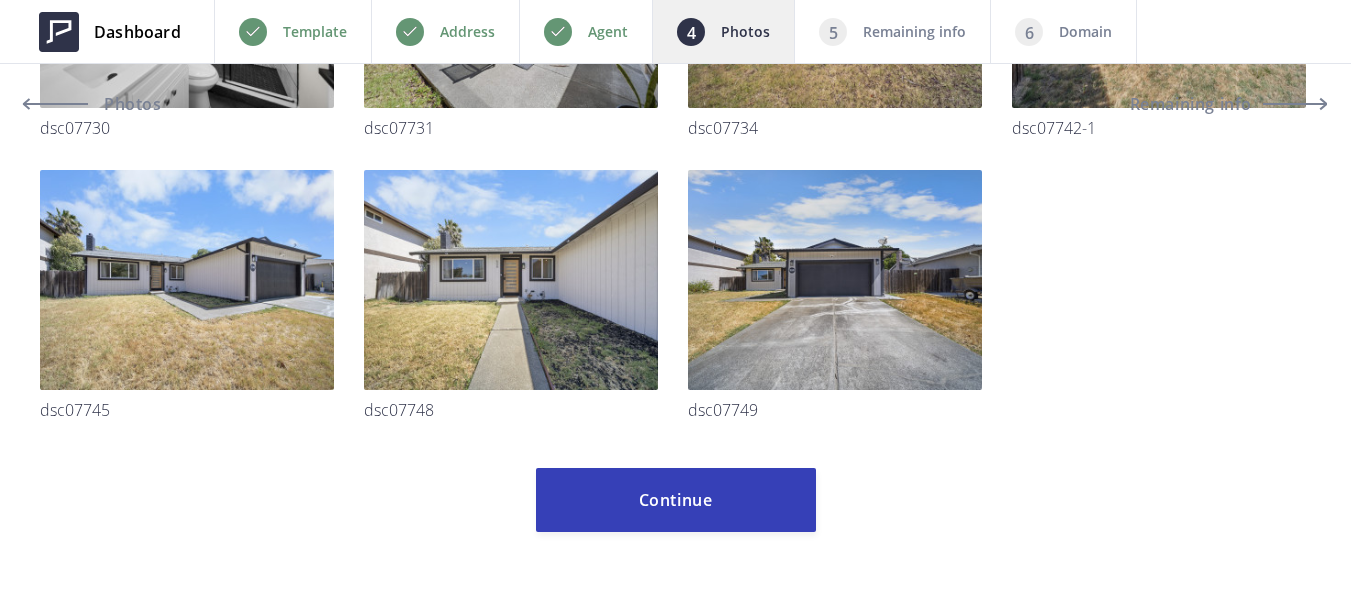 click on "Upload more photos
Preview   Preview     dsc07673-2   Preview   Preview     dsc07674   Preview   Preview     dsc07679   Preview   Preview     dsc07682   Preview   Preview     dsc07685   Preview   Preview     dsc07688   Preview   Preview     dsc07689   Preview   Preview     dsc07692   Preview   Preview     dsc07695   Preview   Preview     dsc07698   Preview   Preview     dsc07703   Preview   Preview     dsc07706   Preview   Preview     dsc07709   Preview   Preview     dsc07712   Preview   Preview     dsc07715   Preview   Preview     dsc07718   Preview   Preview     dsc07721   Preview   Preview     dsc07724   Preview   Preview     dsc07727   Preview   Preview     dsc07730   Preview   Preview     dsc07731   Preview   Preview     dsc07734   Preview   Preview     dsc07742-1   Preview   Preview     dsc07745   Preview   Preview     dsc07748   Preview   Preview     dsc07749     Continue" at bounding box center [675, -535] 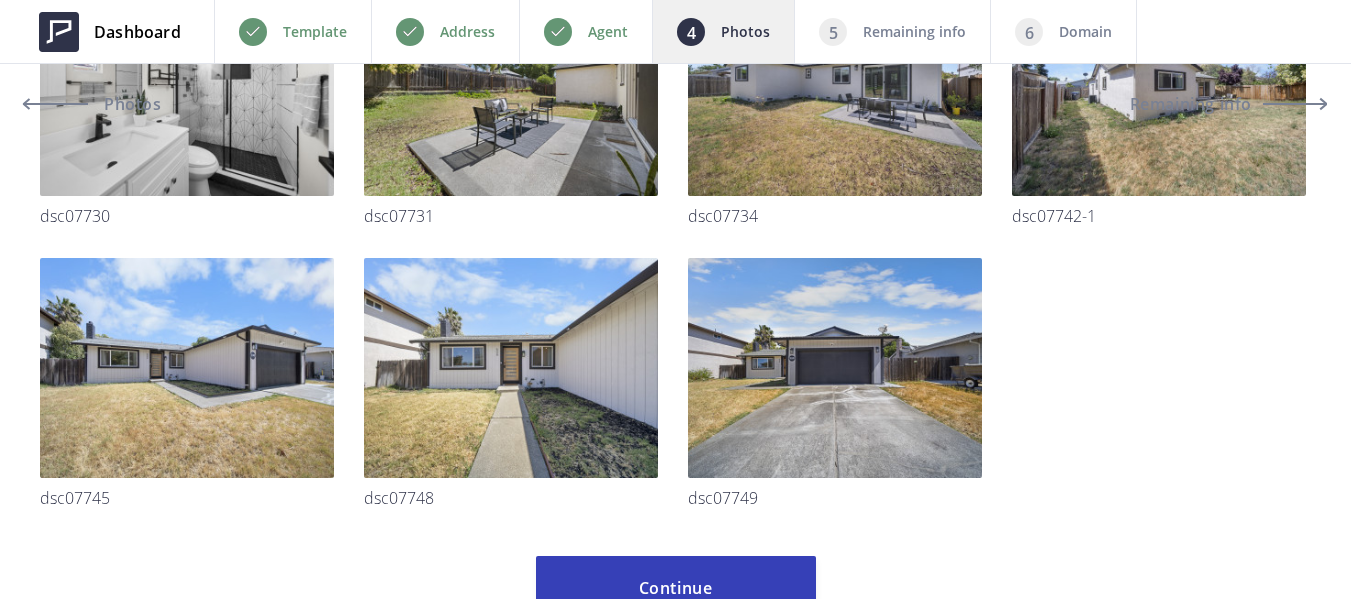 scroll, scrollTop: 1600, scrollLeft: 0, axis: vertical 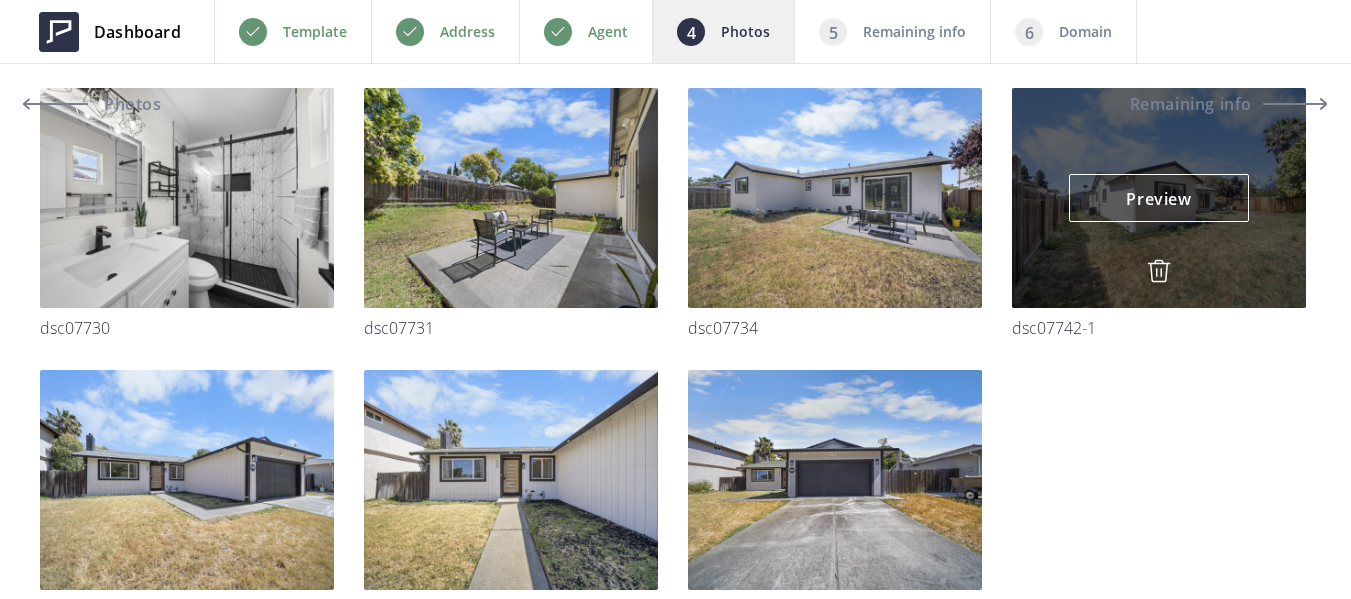 click at bounding box center (1159, 271) 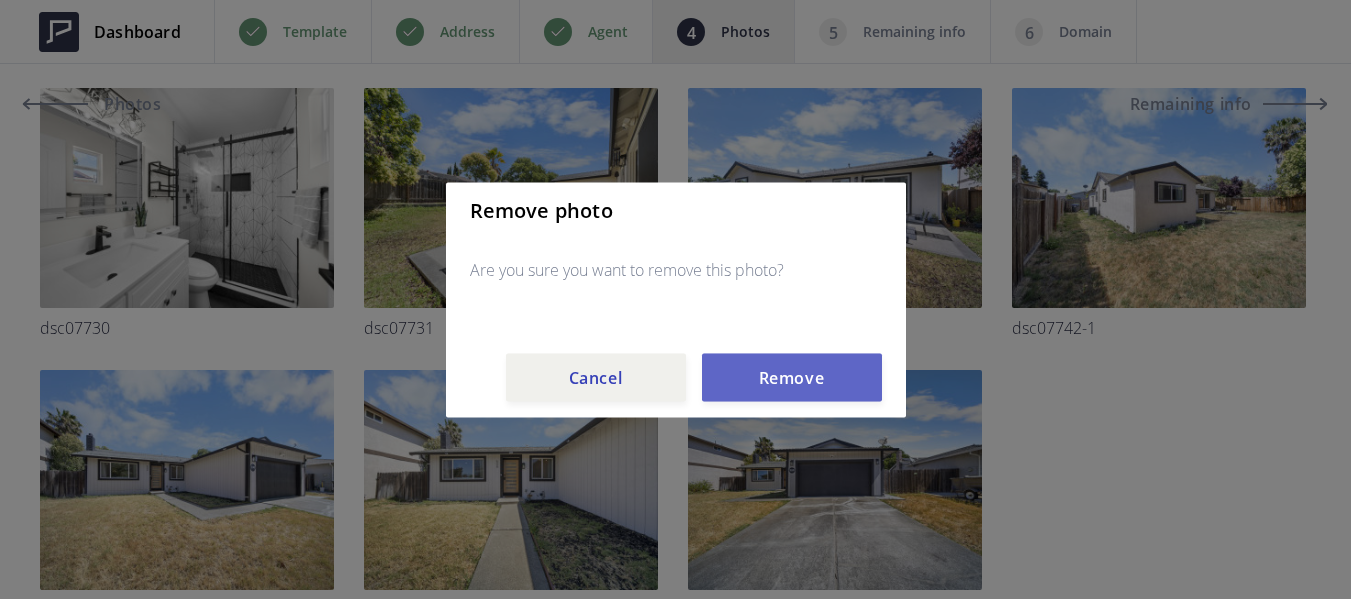 click on "Remove" at bounding box center (792, 377) 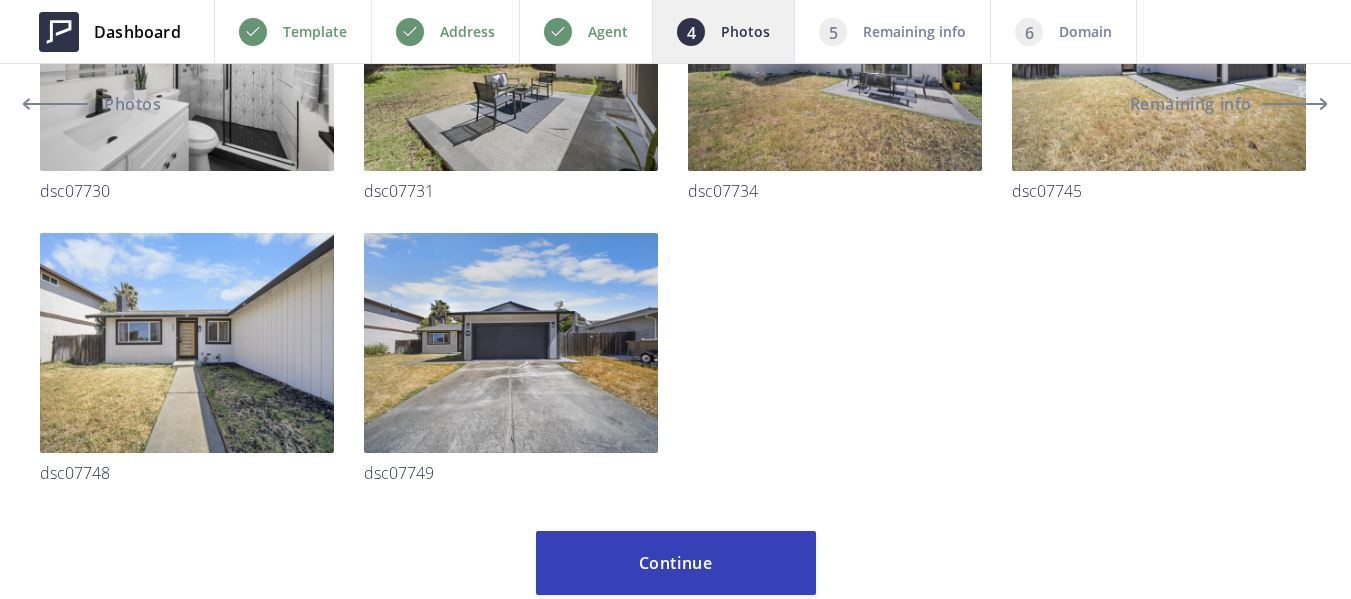 scroll, scrollTop: 1820, scrollLeft: 0, axis: vertical 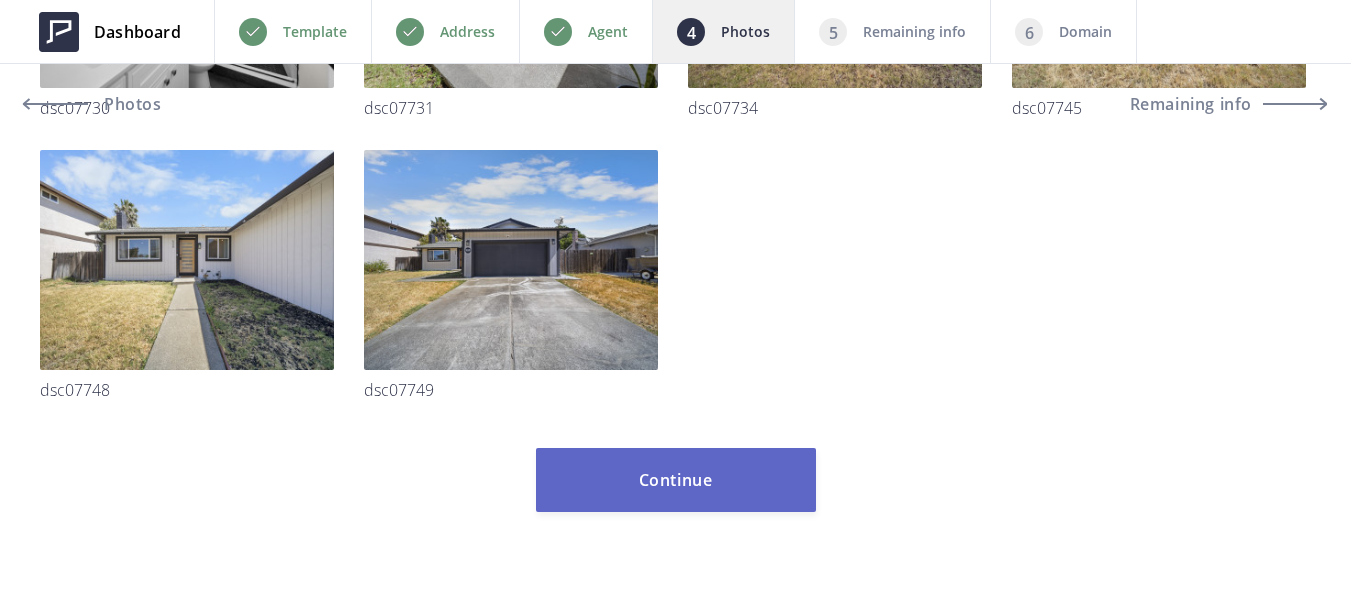 click on "Continue" at bounding box center [676, 480] 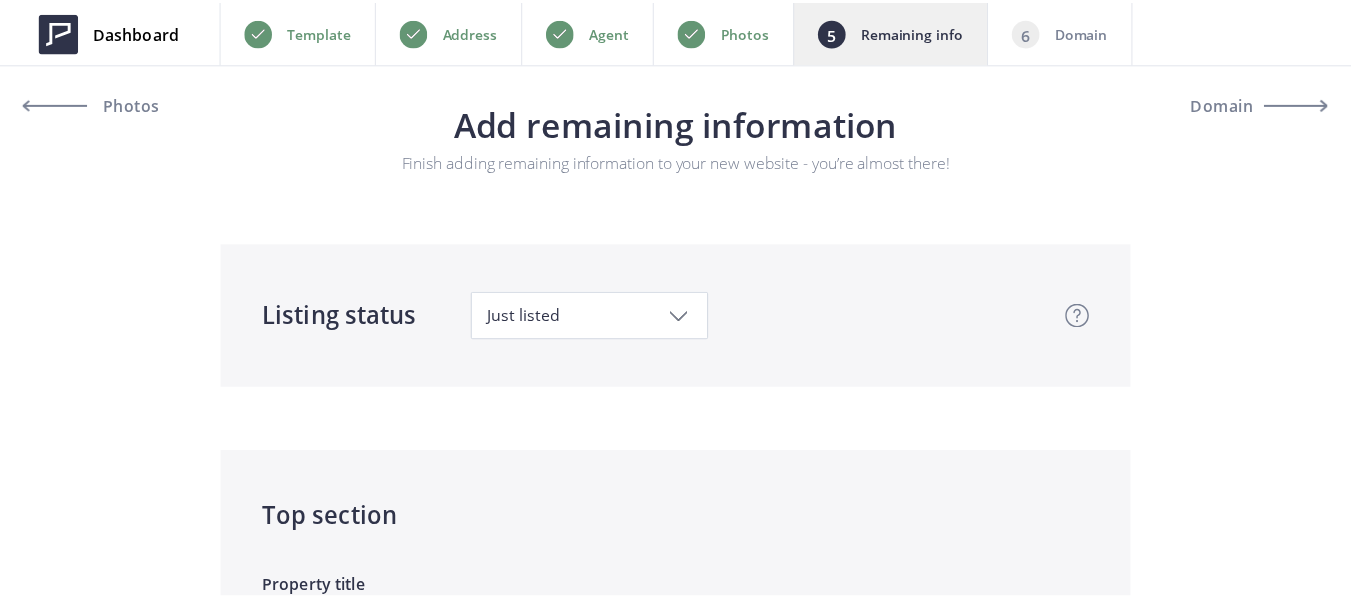 scroll, scrollTop: 0, scrollLeft: 0, axis: both 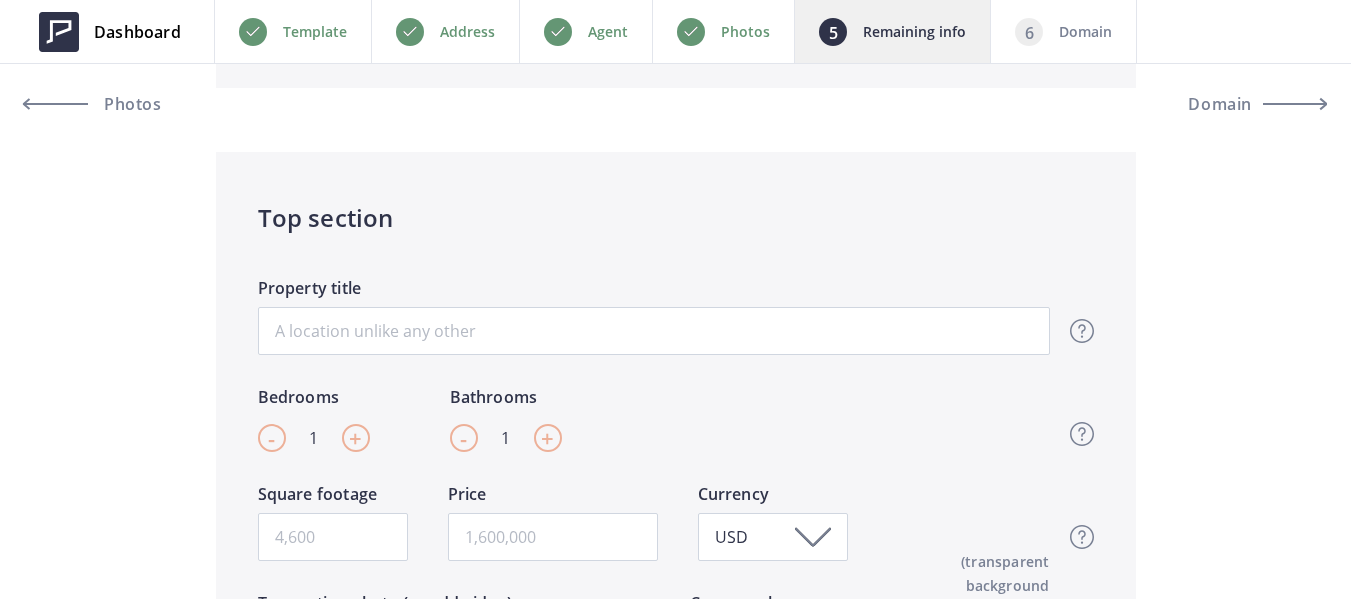 drag, startPoint x: 123, startPoint y: 236, endPoint x: 353, endPoint y: 10, distance: 322.4531 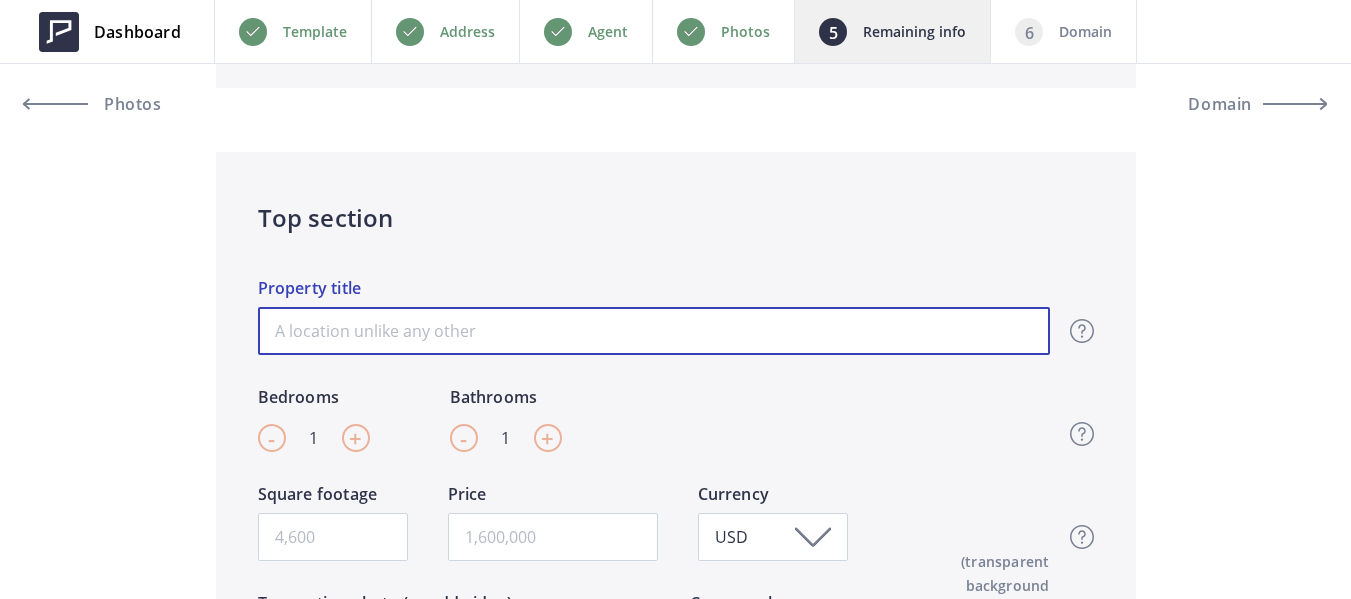 click on "Property title" at bounding box center (654, 331) 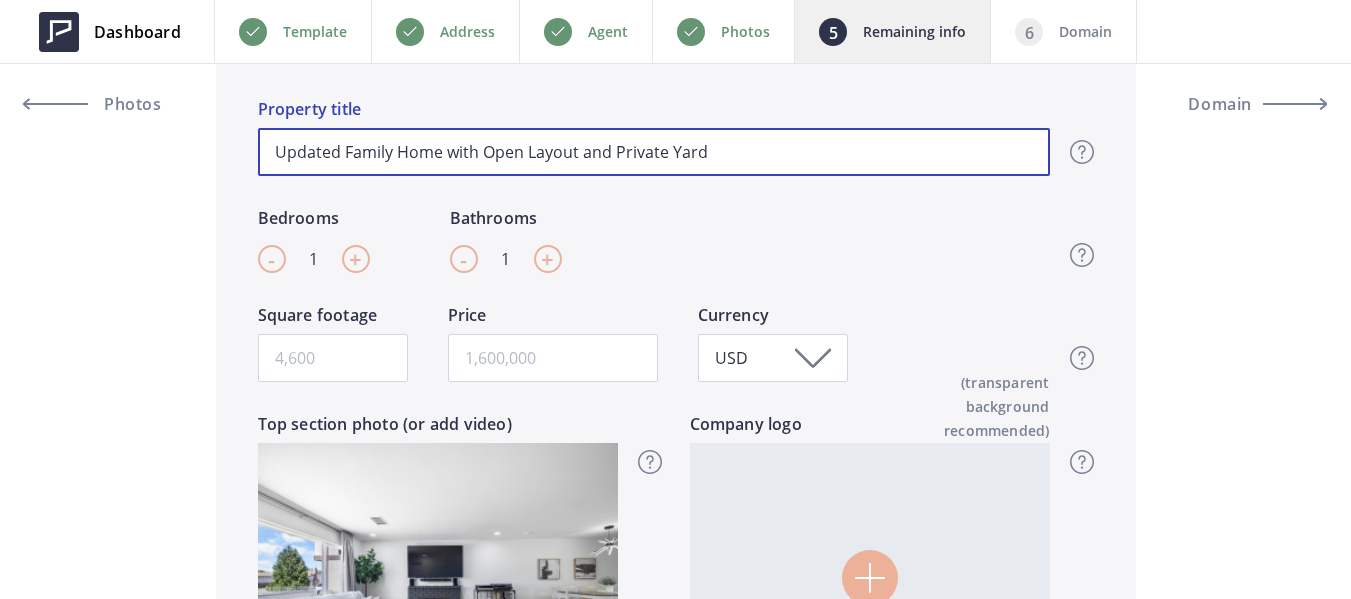 scroll, scrollTop: 500, scrollLeft: 0, axis: vertical 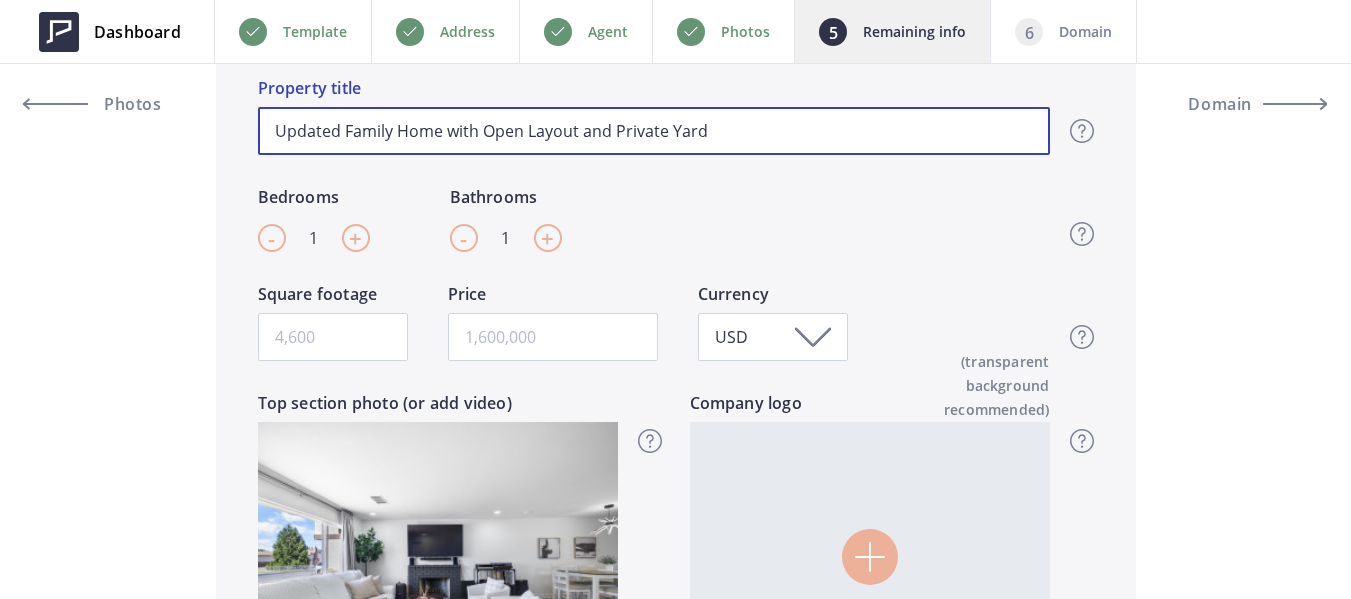 type on "Updated Family Home with Open Layout and Private Yard" 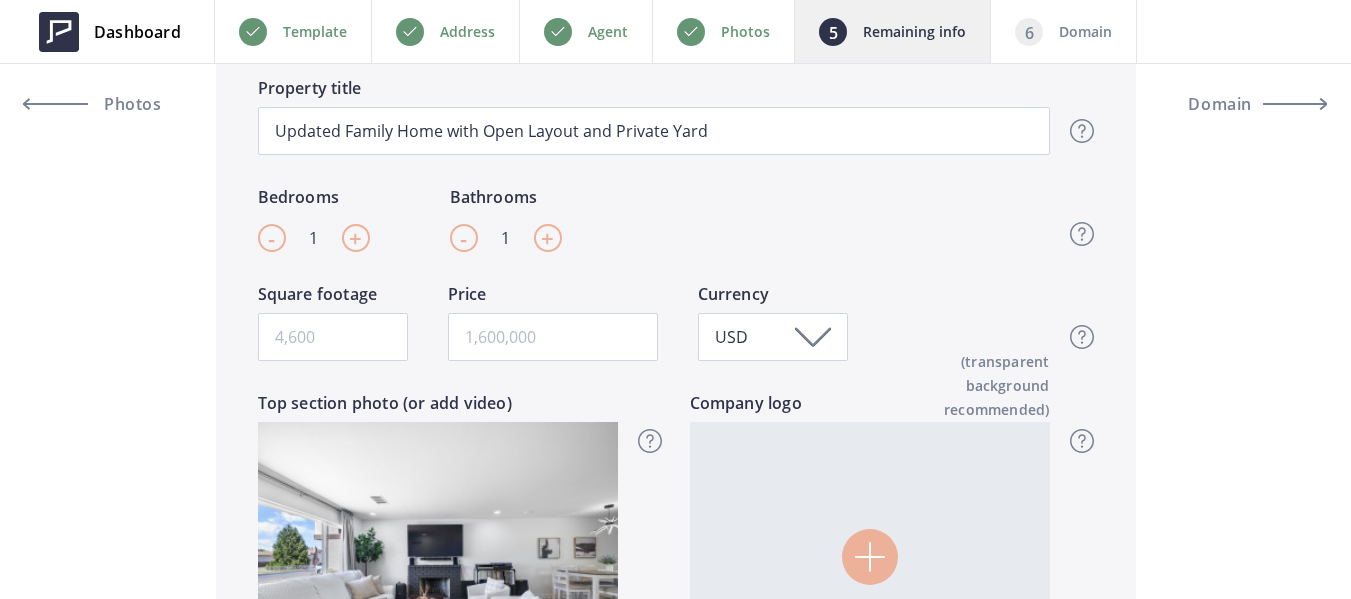 click on "+" at bounding box center (355, 238) 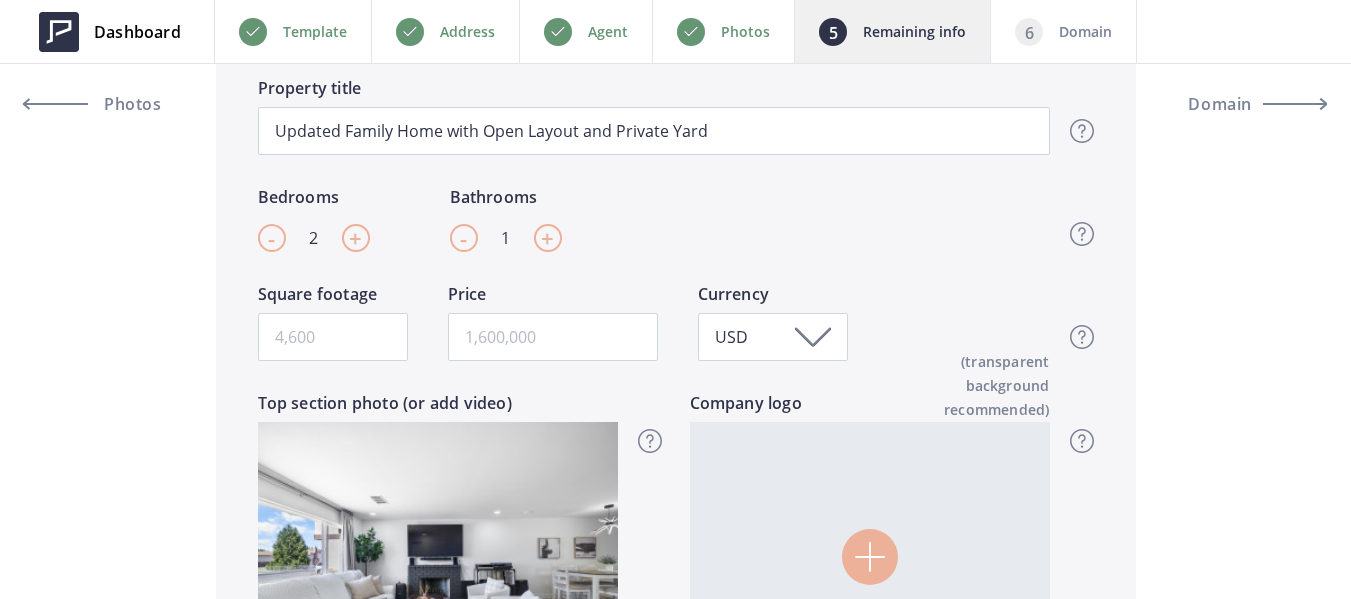 click on "+" at bounding box center (355, 238) 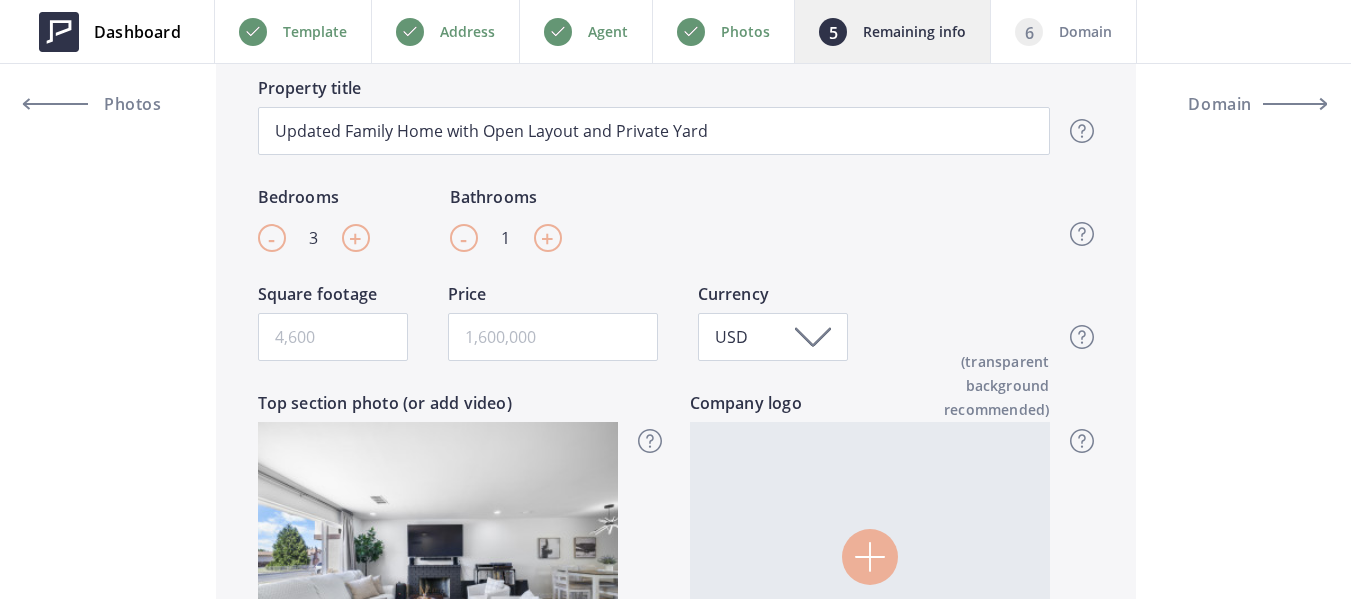 click on "+" at bounding box center [356, 238] 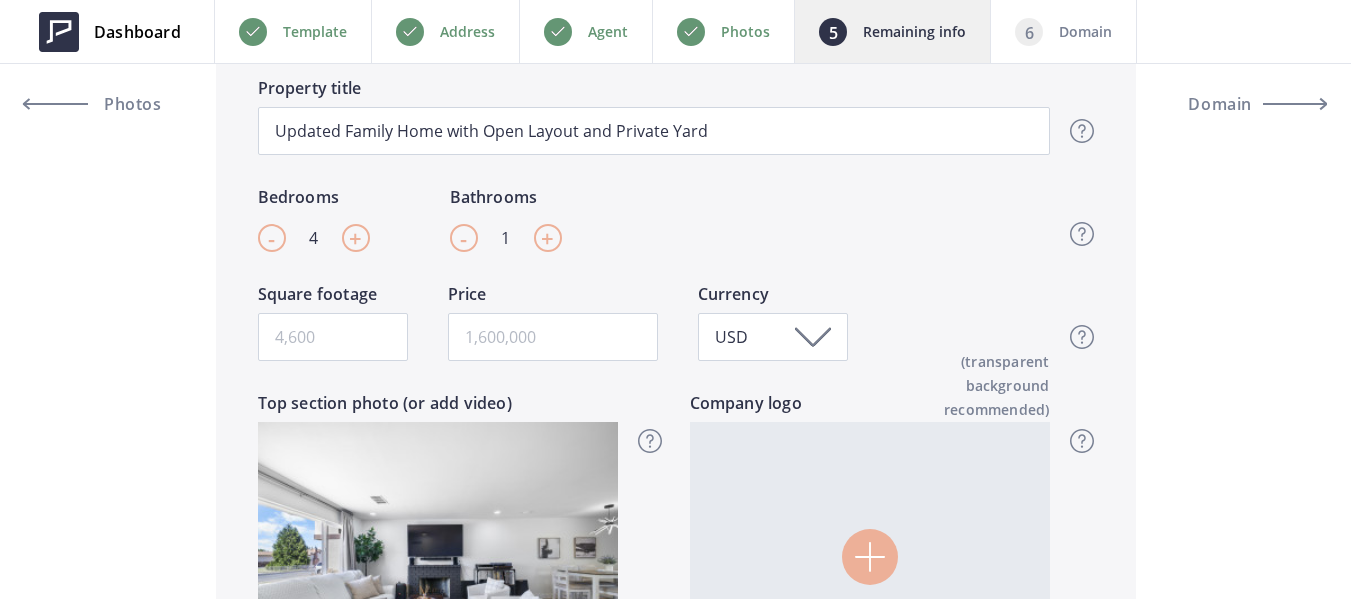 click on "+" at bounding box center [548, 238] 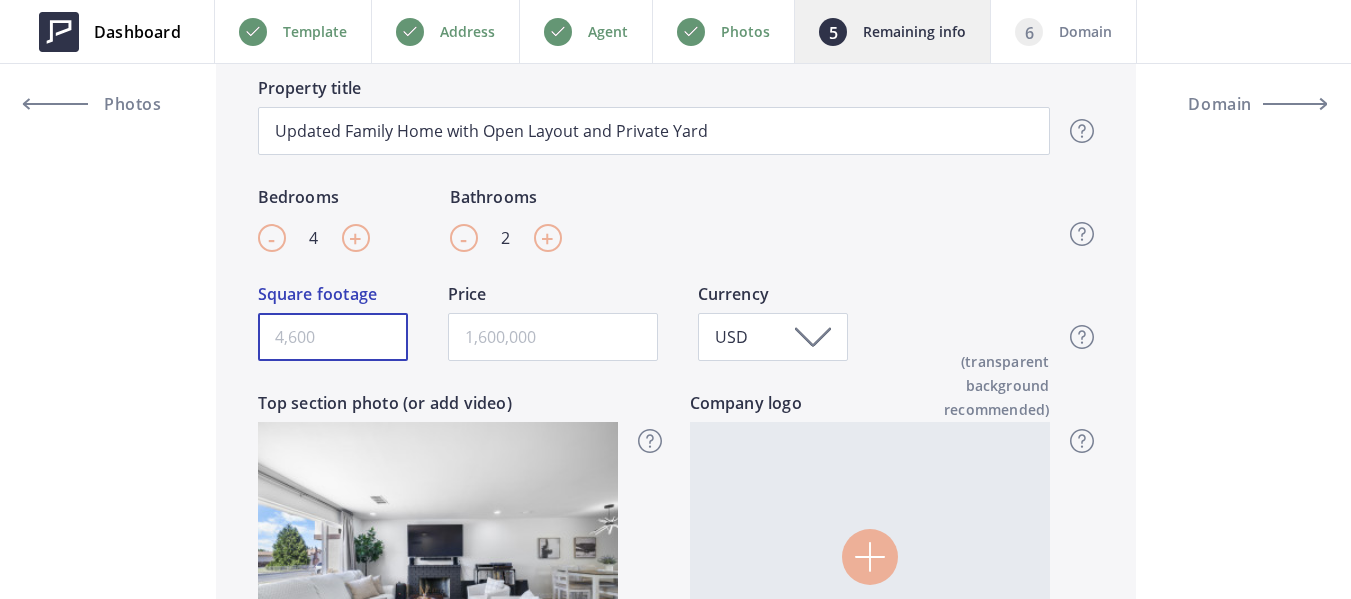 click on "Square footage" at bounding box center [333, 337] 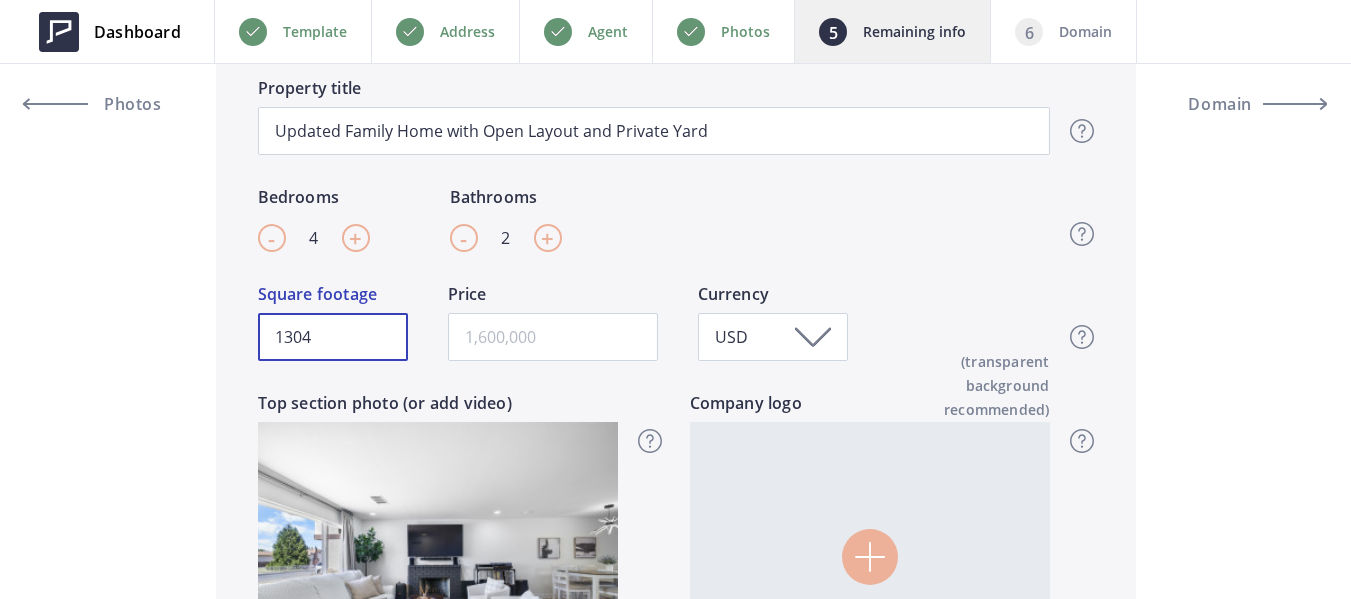 click on "1304" at bounding box center [333, 337] 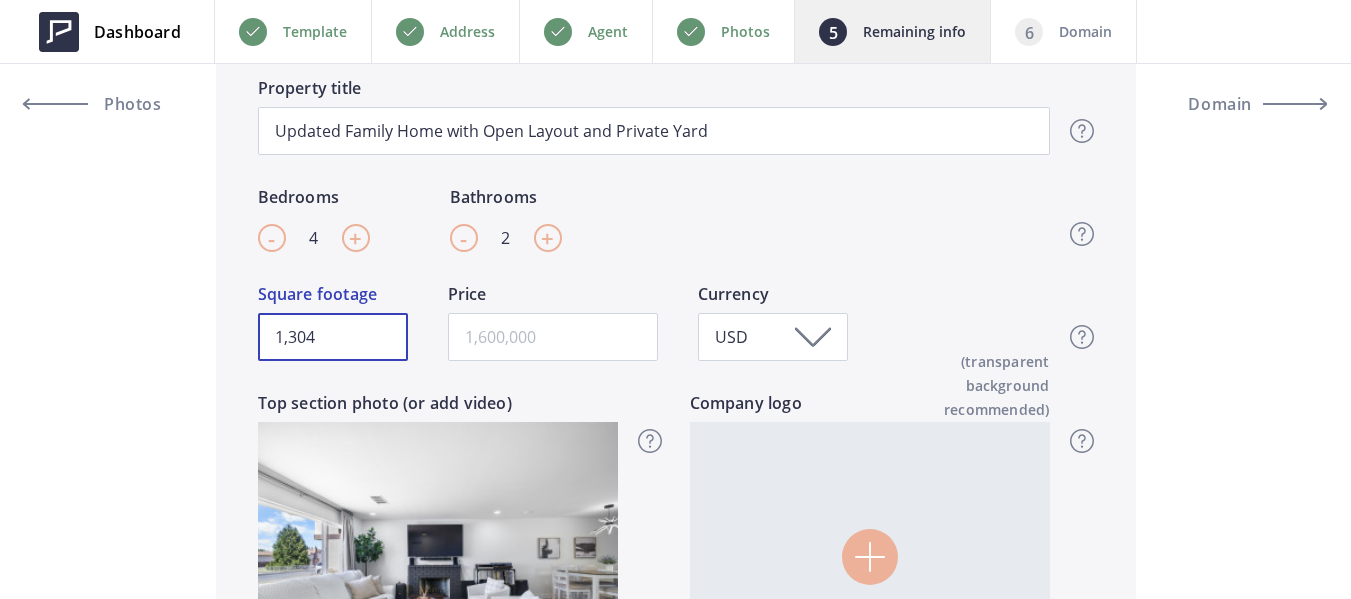 type on "1,304" 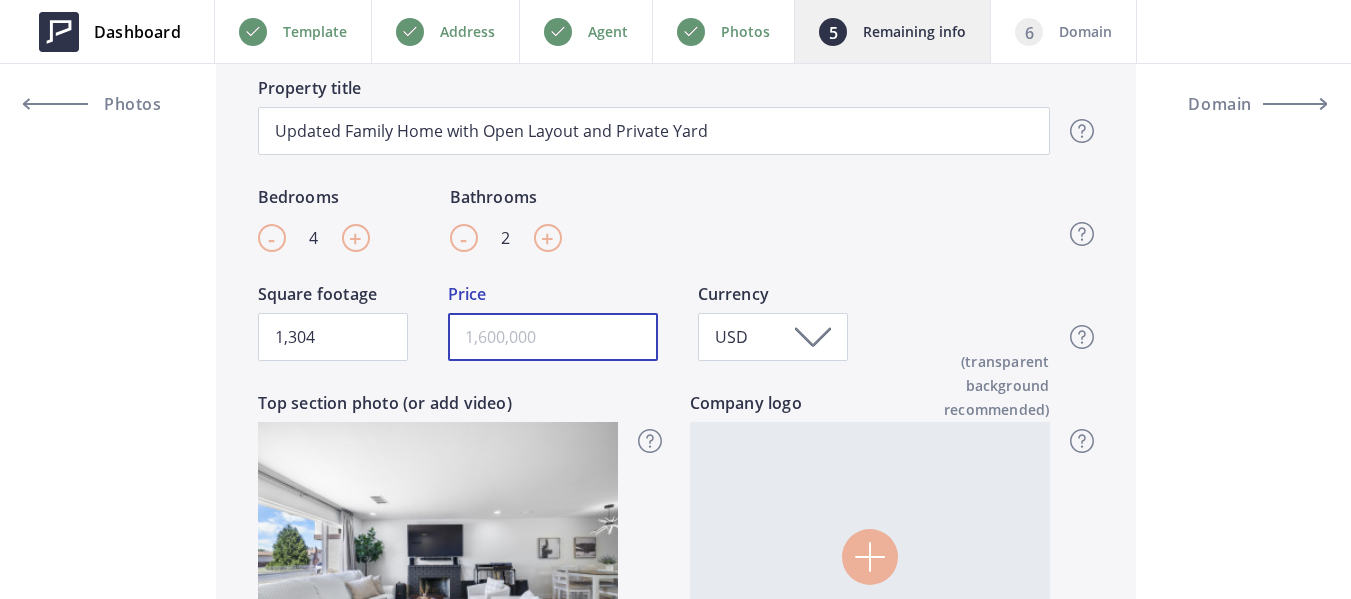 click at bounding box center [553, 337] 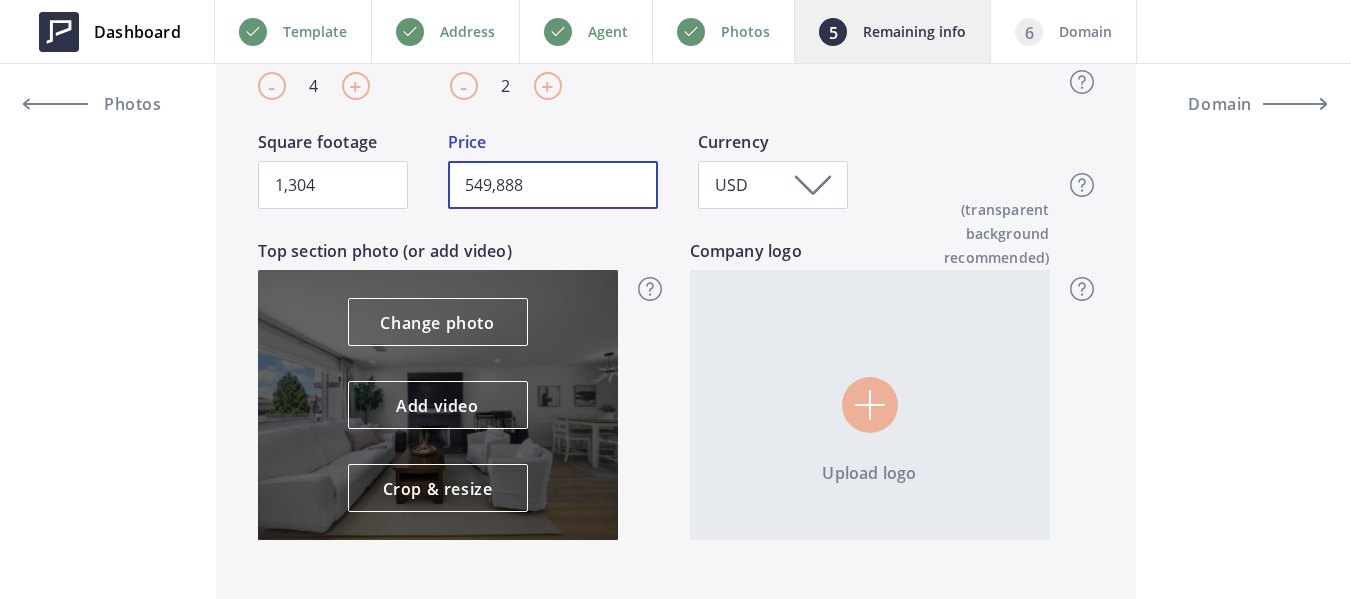 scroll, scrollTop: 800, scrollLeft: 0, axis: vertical 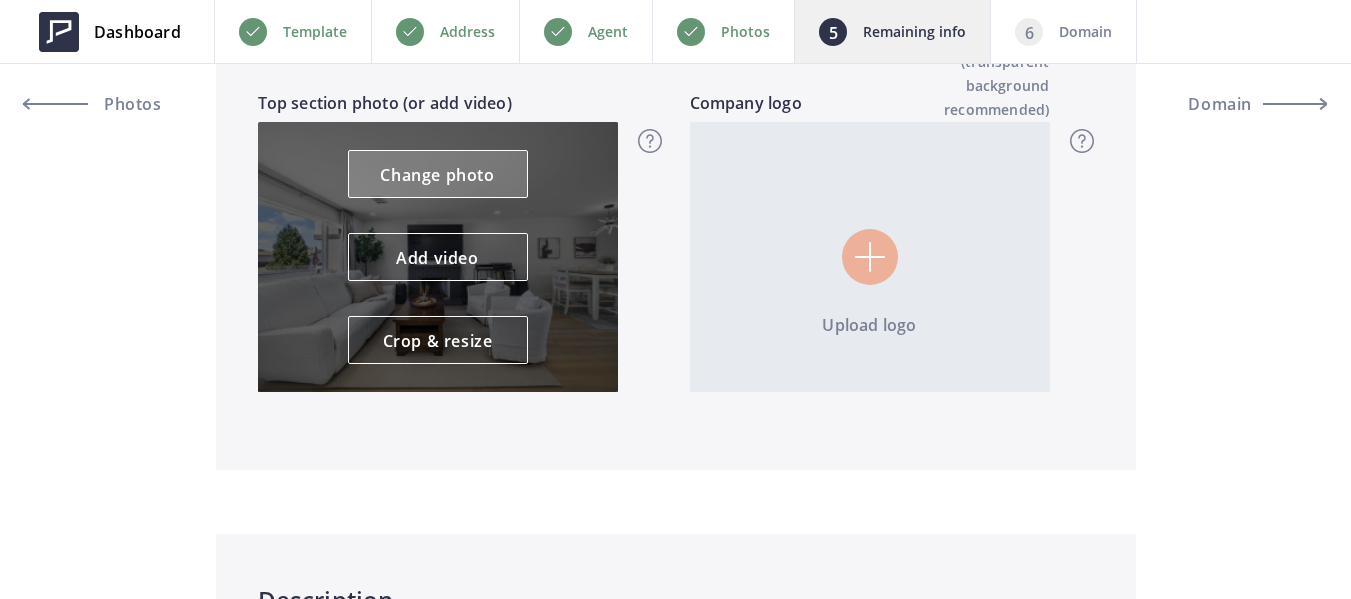 click on "Change photo" at bounding box center [438, 174] 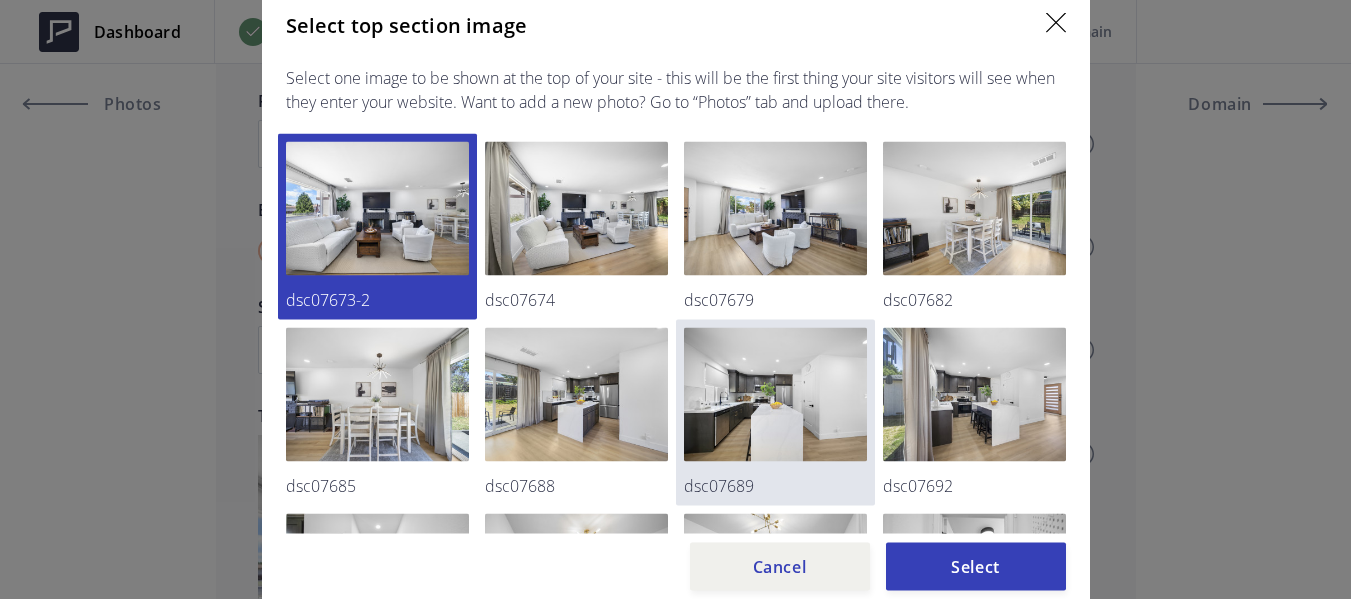scroll, scrollTop: 400, scrollLeft: 0, axis: vertical 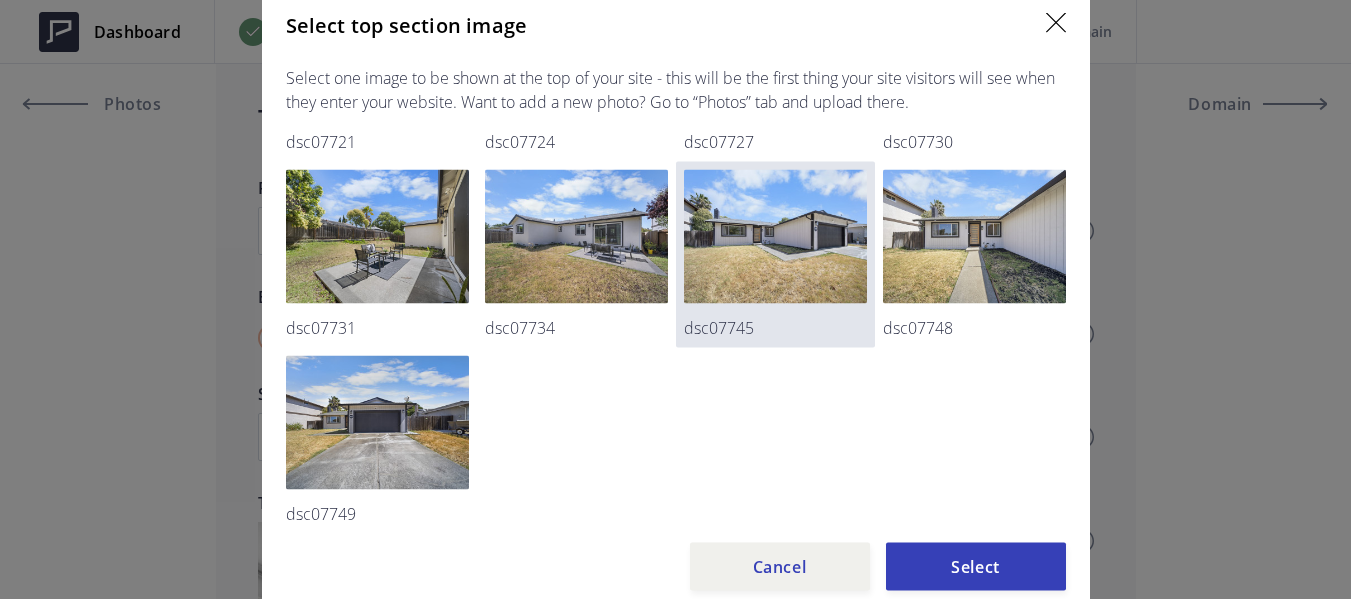 click at bounding box center (775, 236) 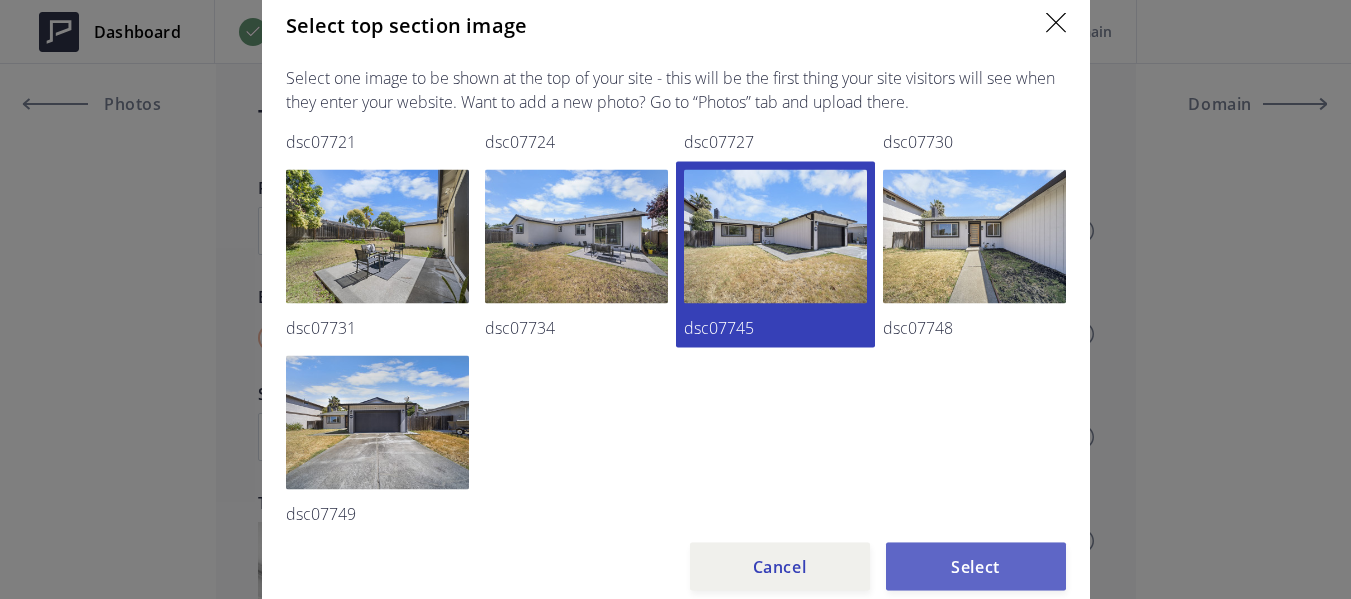 click on "Select" at bounding box center [976, 566] 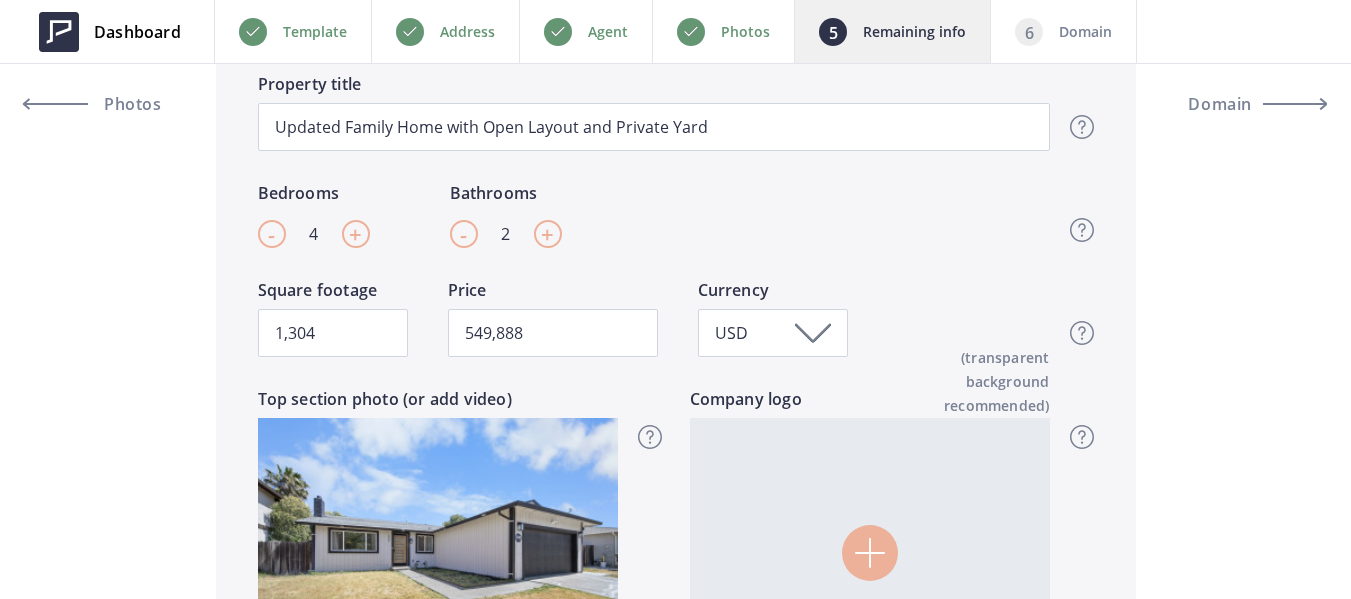scroll, scrollTop: 600, scrollLeft: 0, axis: vertical 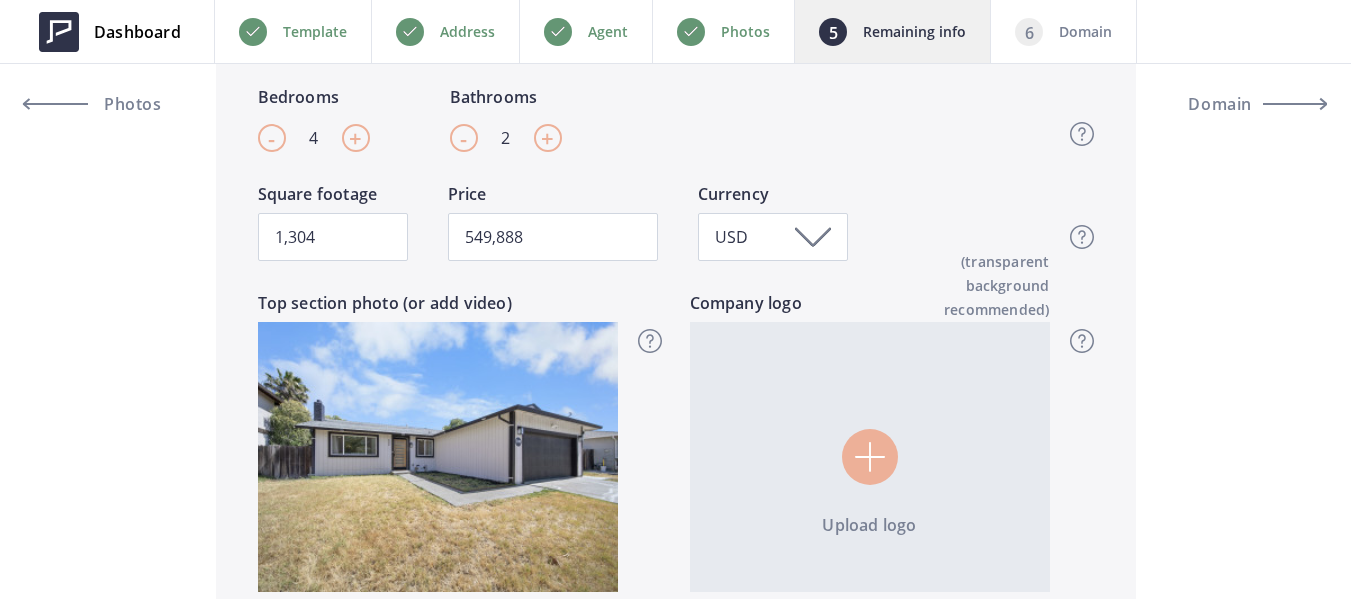 click at bounding box center (870, 457) 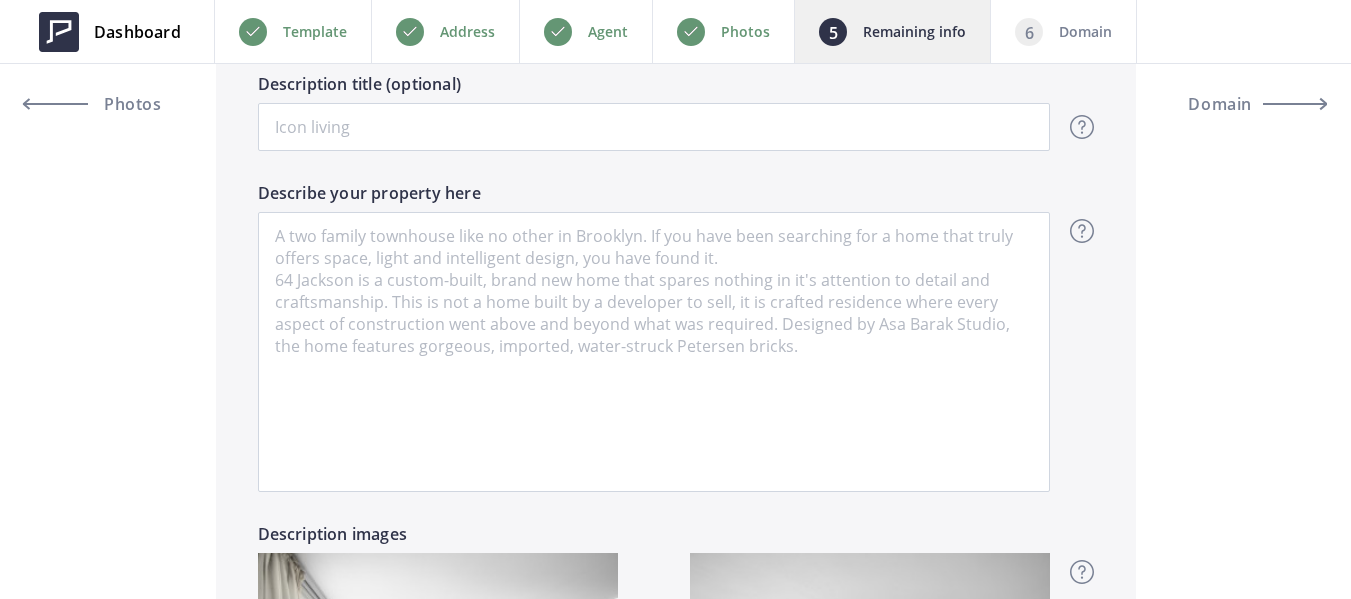 scroll, scrollTop: 1400, scrollLeft: 0, axis: vertical 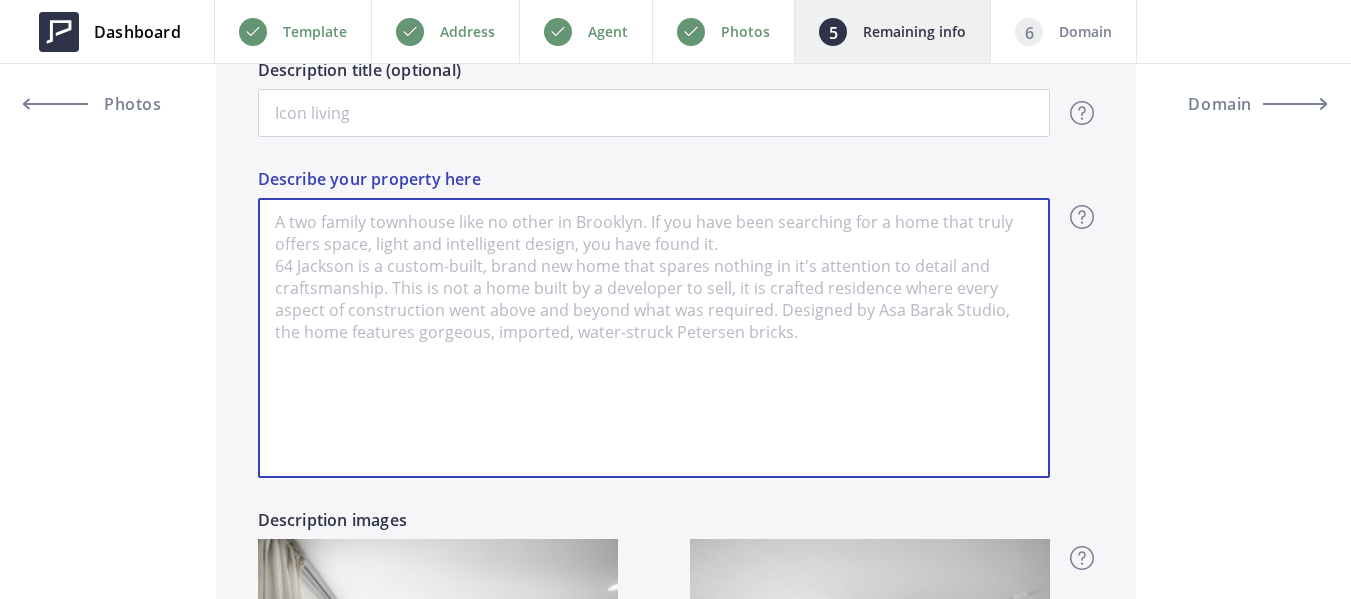 click on "Describe your property here" at bounding box center (654, 338) 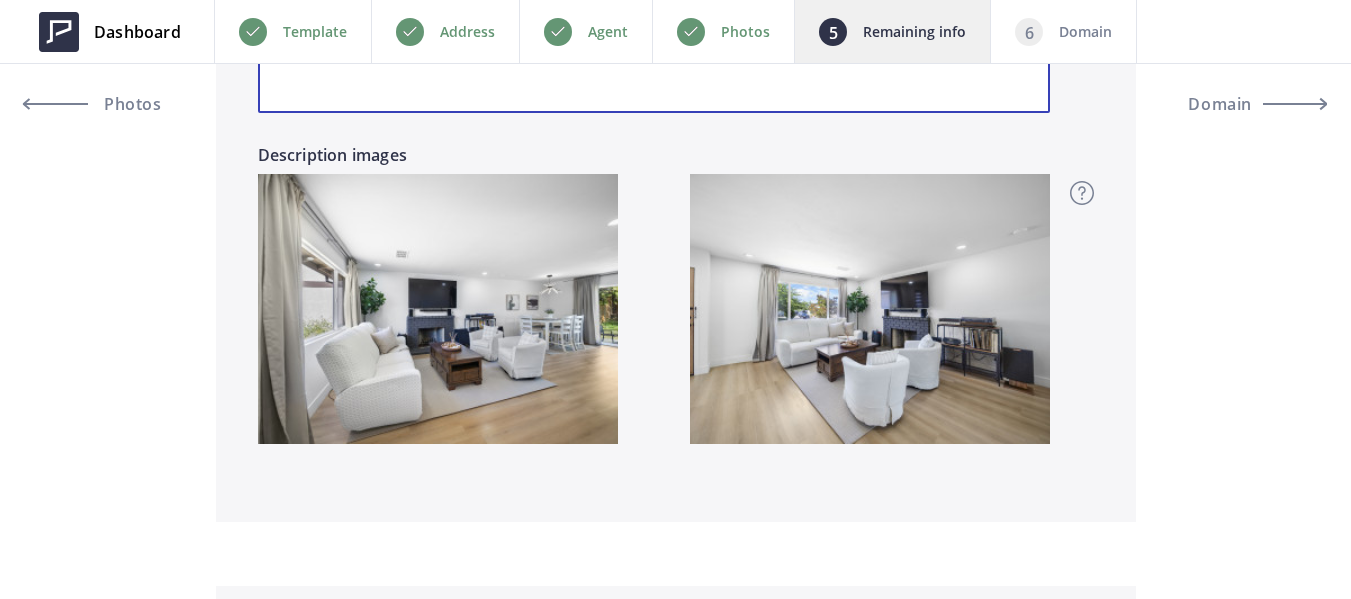 scroll, scrollTop: 1800, scrollLeft: 0, axis: vertical 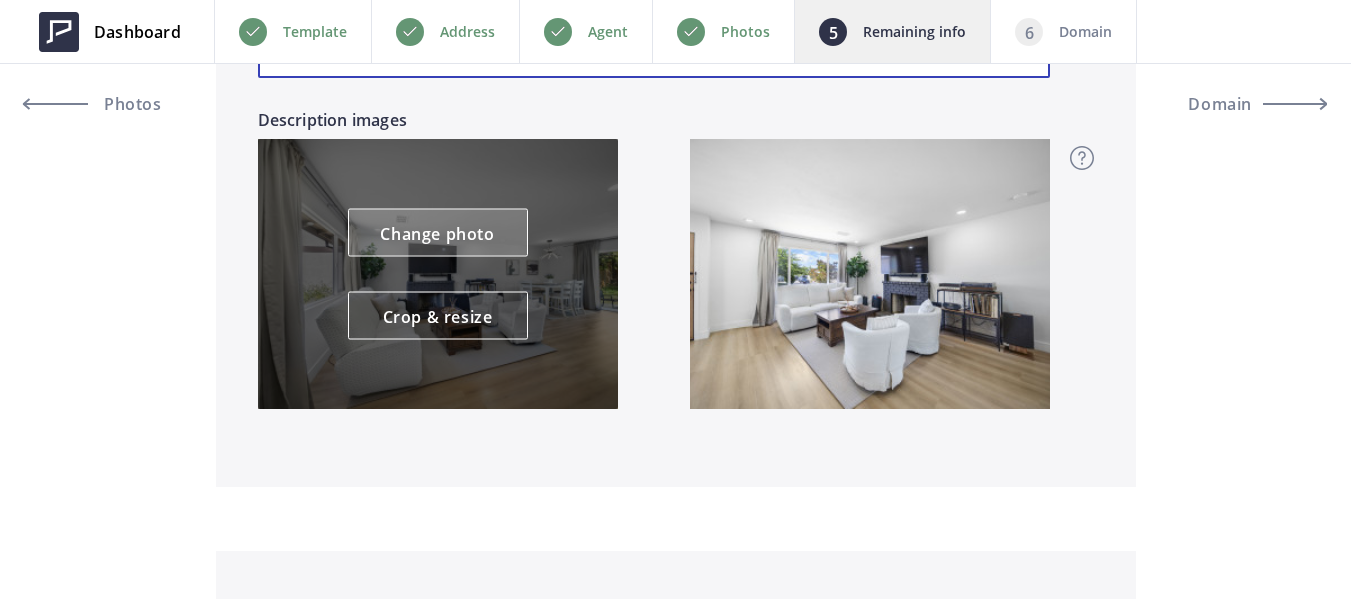 type on "Welcome to 508 Gadwall Drive in Suisun City — a beautifully updated 4-bedroom, 2-bathroom home offering 1,304 sq ft of stylish living space. Step inside to a bright, open-concept layout. The heart of the home is a stunning kitchen featuring a quartz island, modern backsplash, soft-close shaker cabinets, and one year old stainless steel appliances. 2024 updates include hard wood flooring, fresh interior/exterior paint, and a AC/ HVAC system for year-round comfort. The spacious bedrooms and fully renovated bathrooms add to the move-in ready appeal. The generously sized backyard is perfect for relaxing or entertaining. Ideal for first-time buyers or anyone looking for a turnkey home in a quiet, established neighborhood—this one is the full package!" 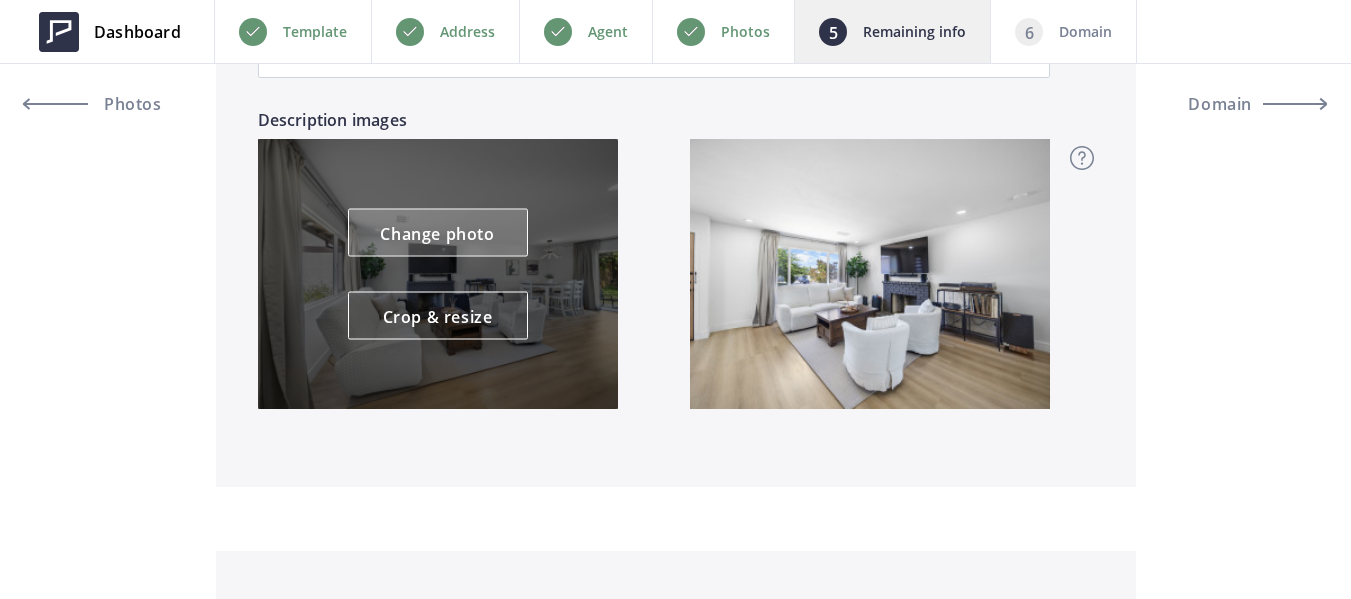 click on "Change photo" at bounding box center (438, 233) 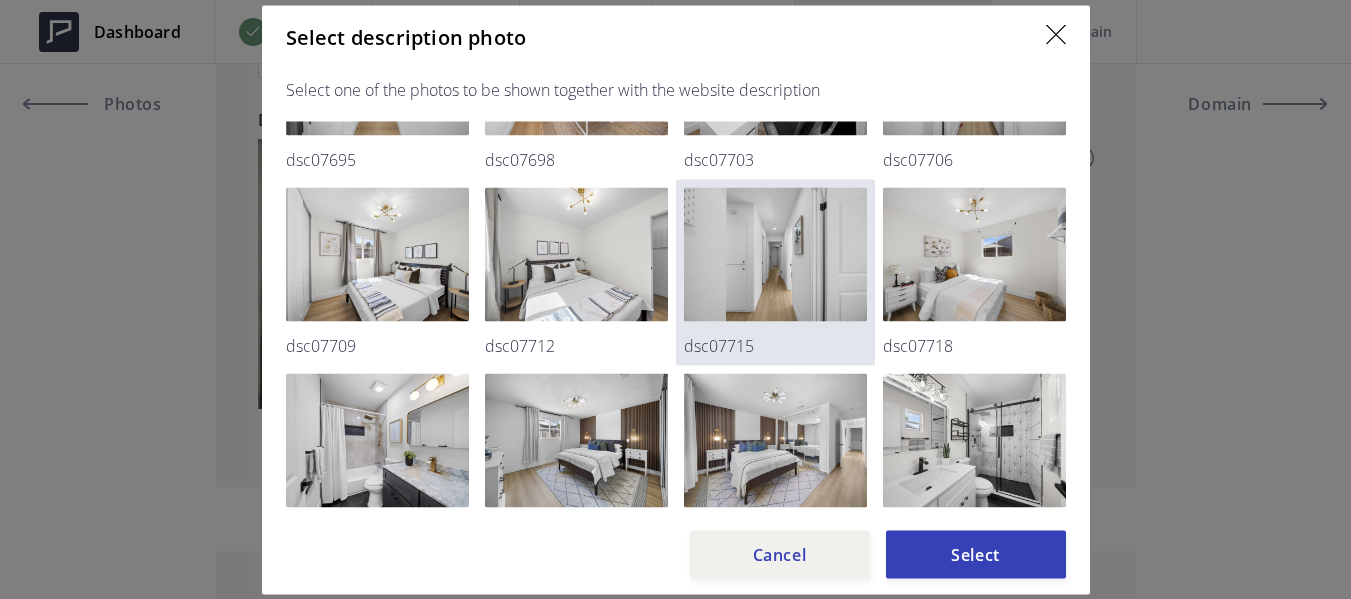 scroll, scrollTop: 600, scrollLeft: 0, axis: vertical 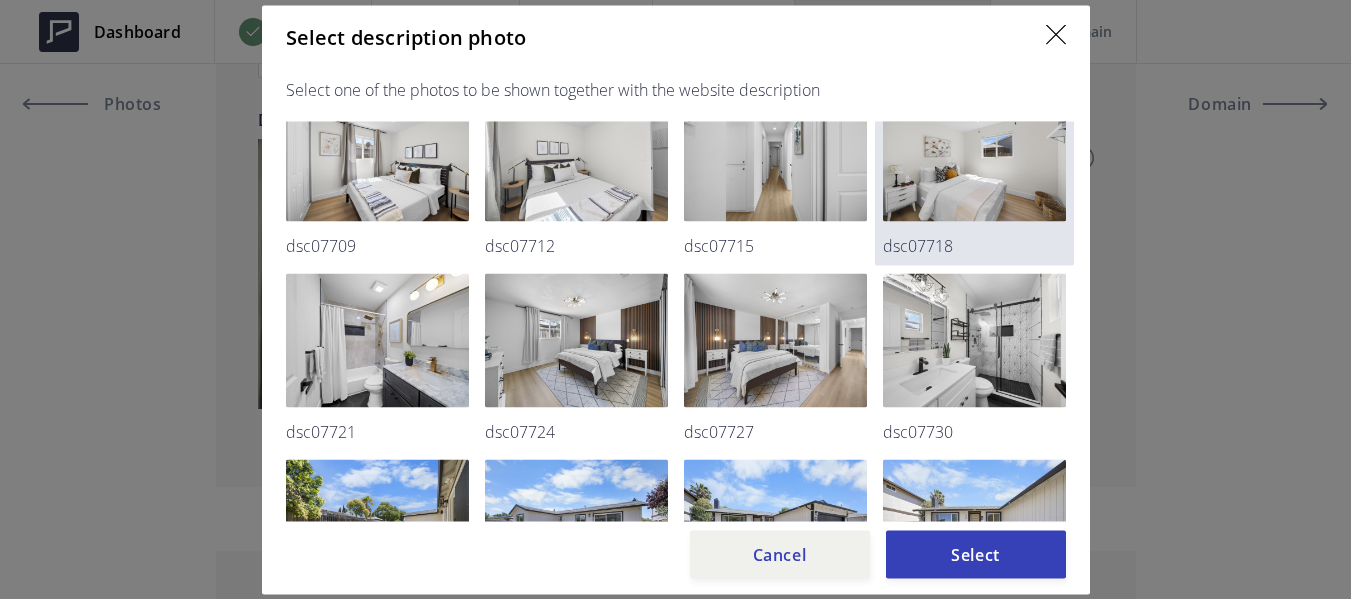 click at bounding box center [974, 154] 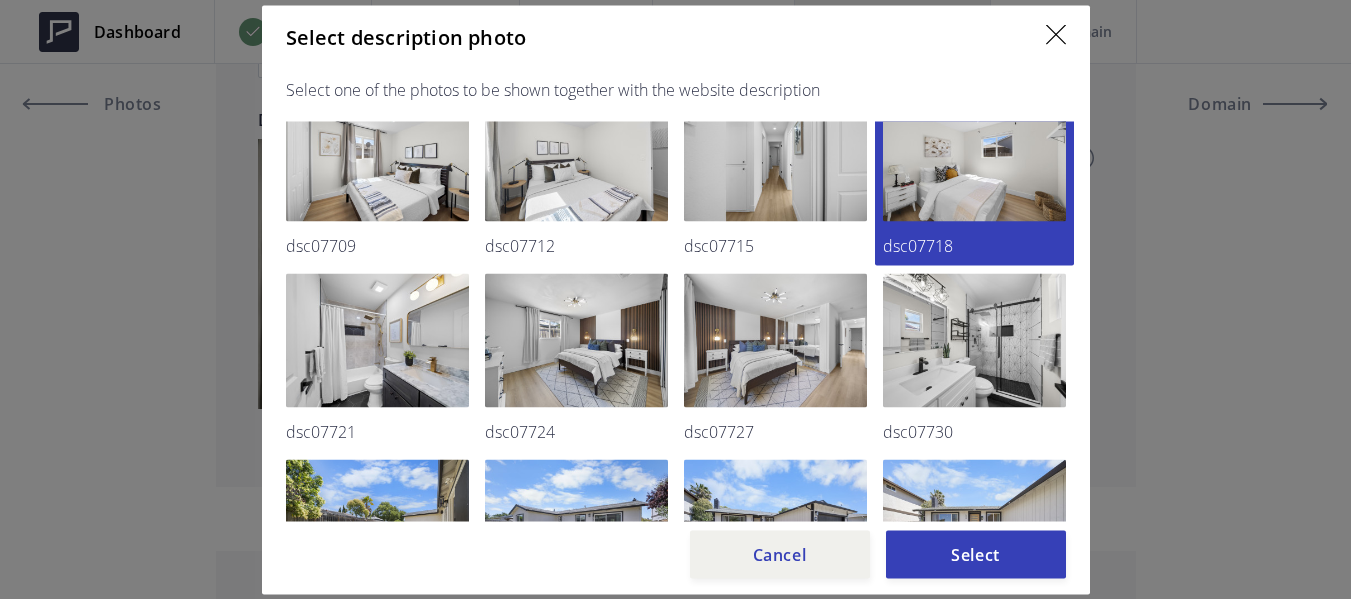 click on "Select" at bounding box center (976, 554) 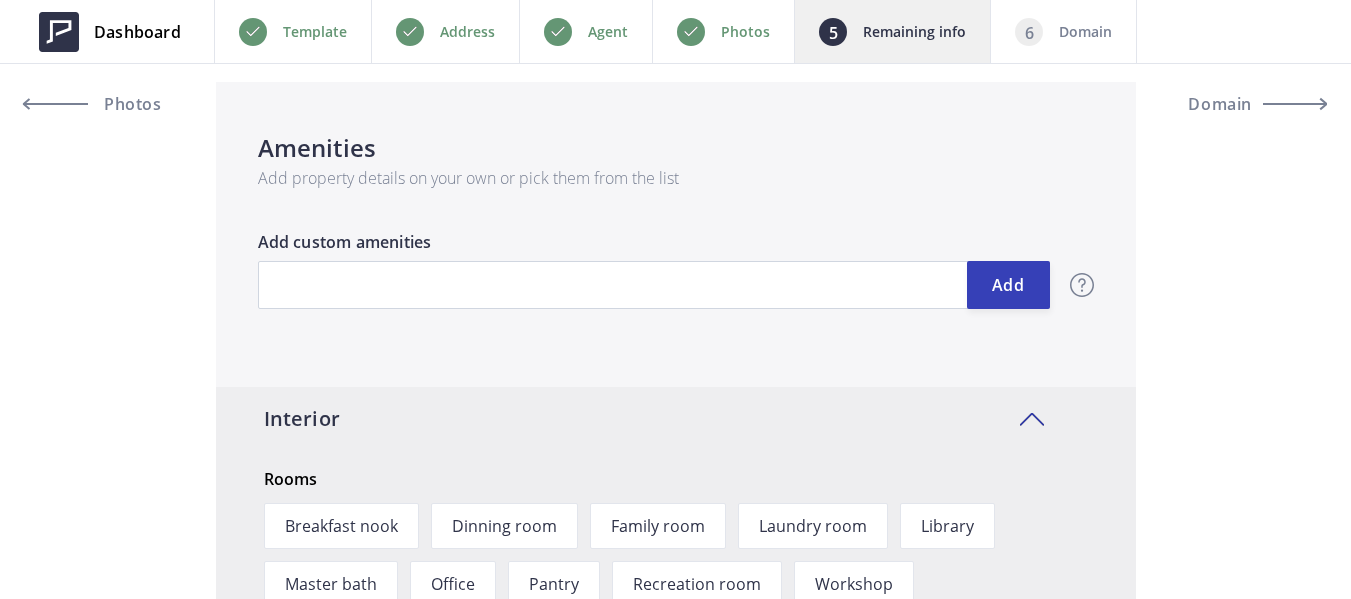 scroll, scrollTop: 2300, scrollLeft: 0, axis: vertical 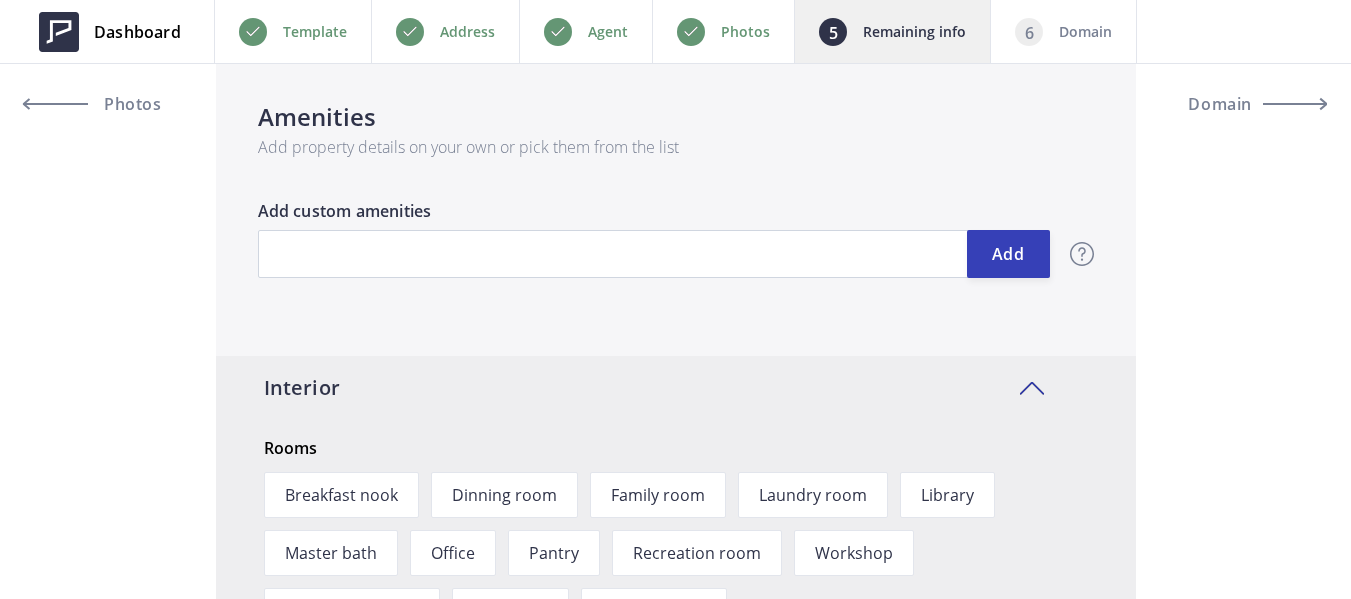 click on "Add custom amenities" at bounding box center (654, 214) 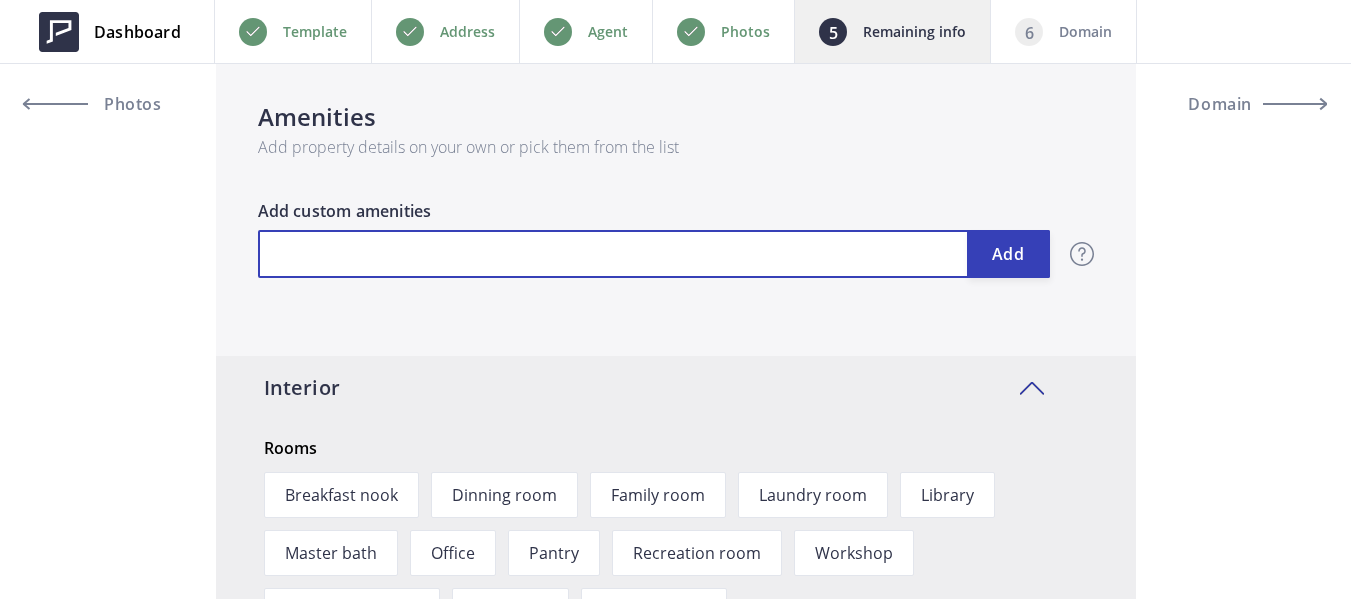 click at bounding box center [654, 254] 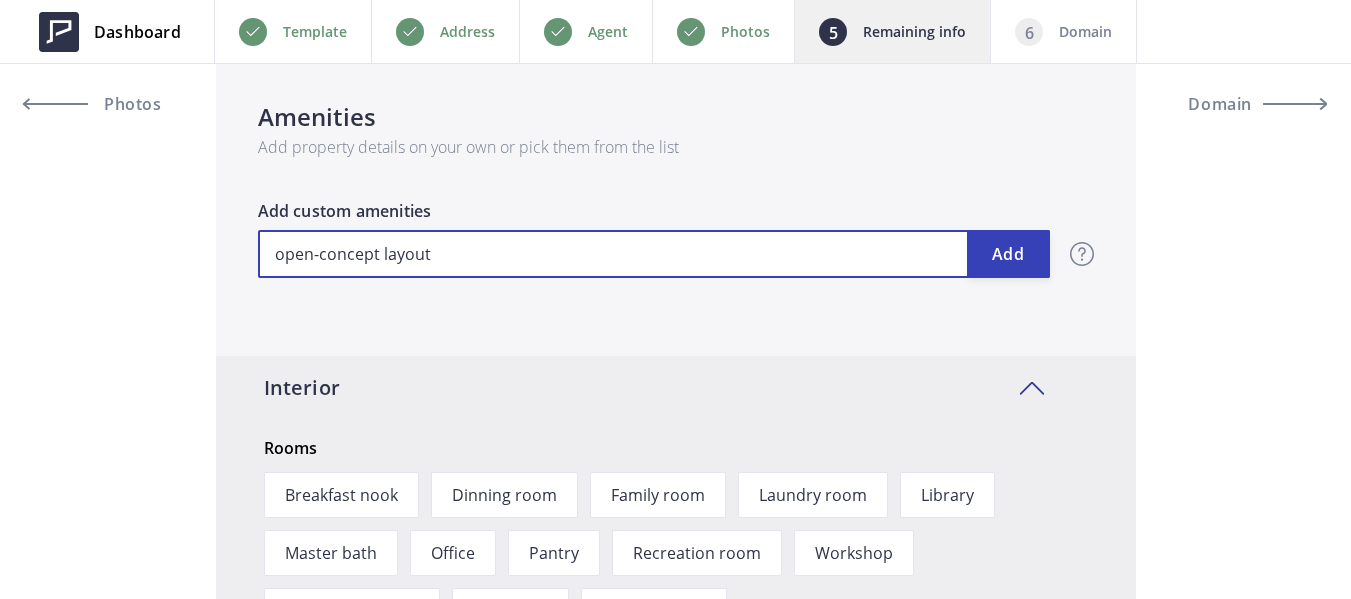 click on "open-concept layout" at bounding box center (654, 254) 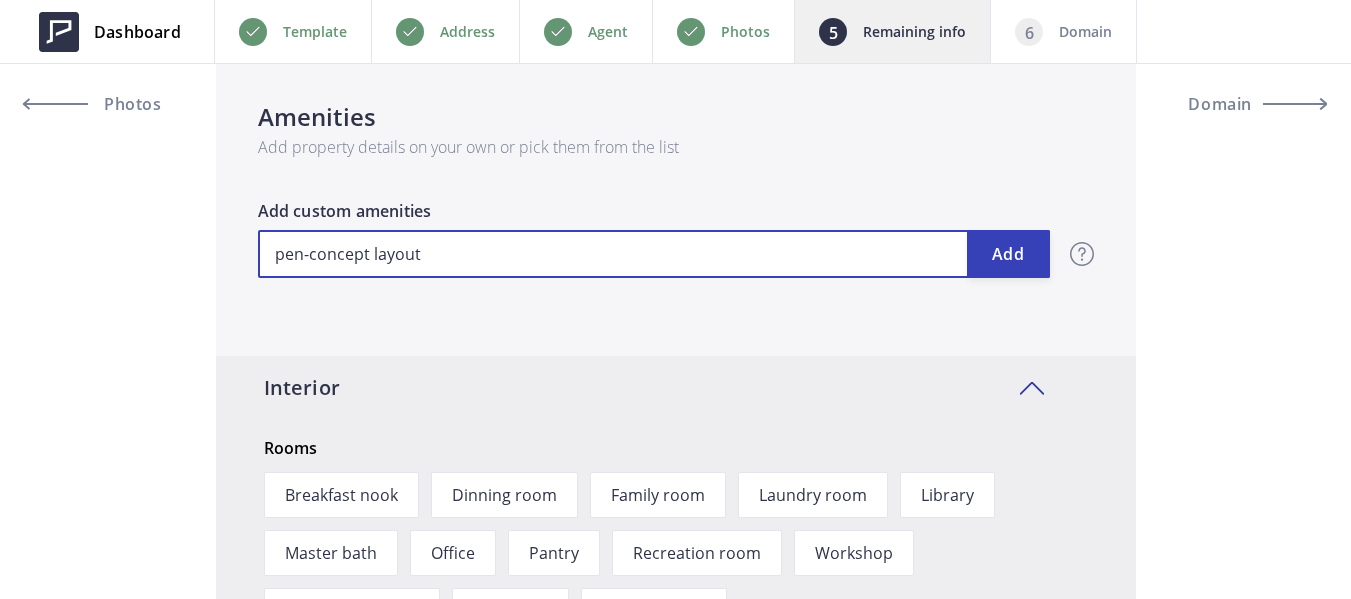 type on "549,888" 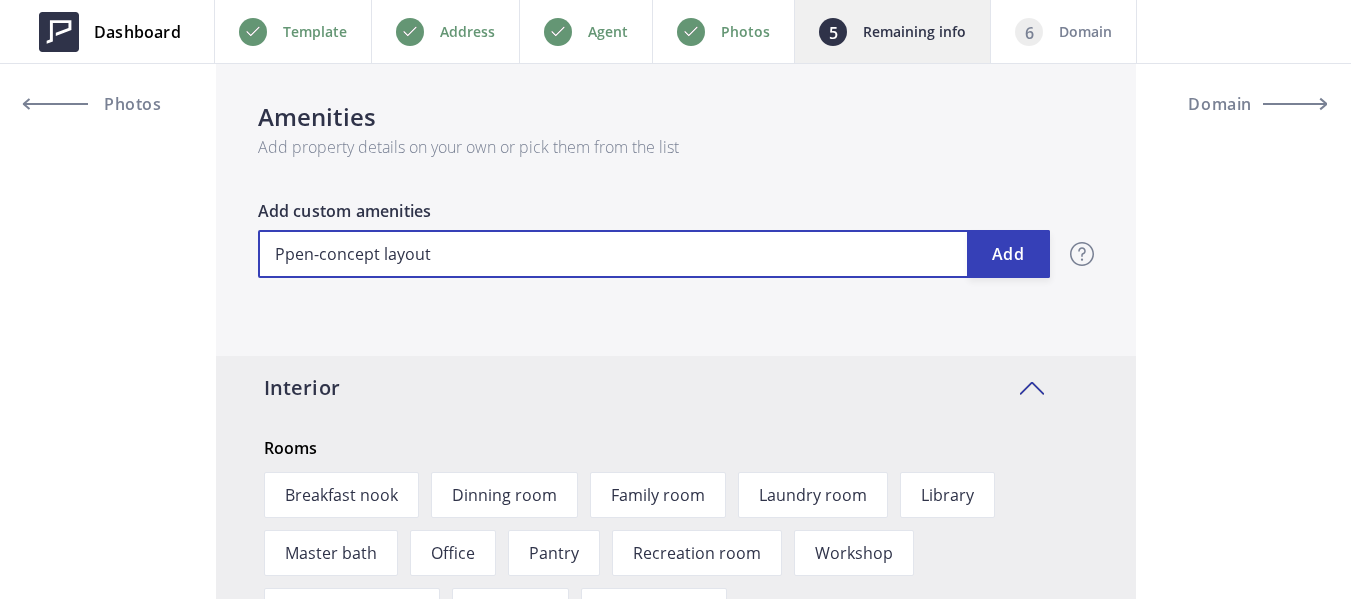 type on "549,888" 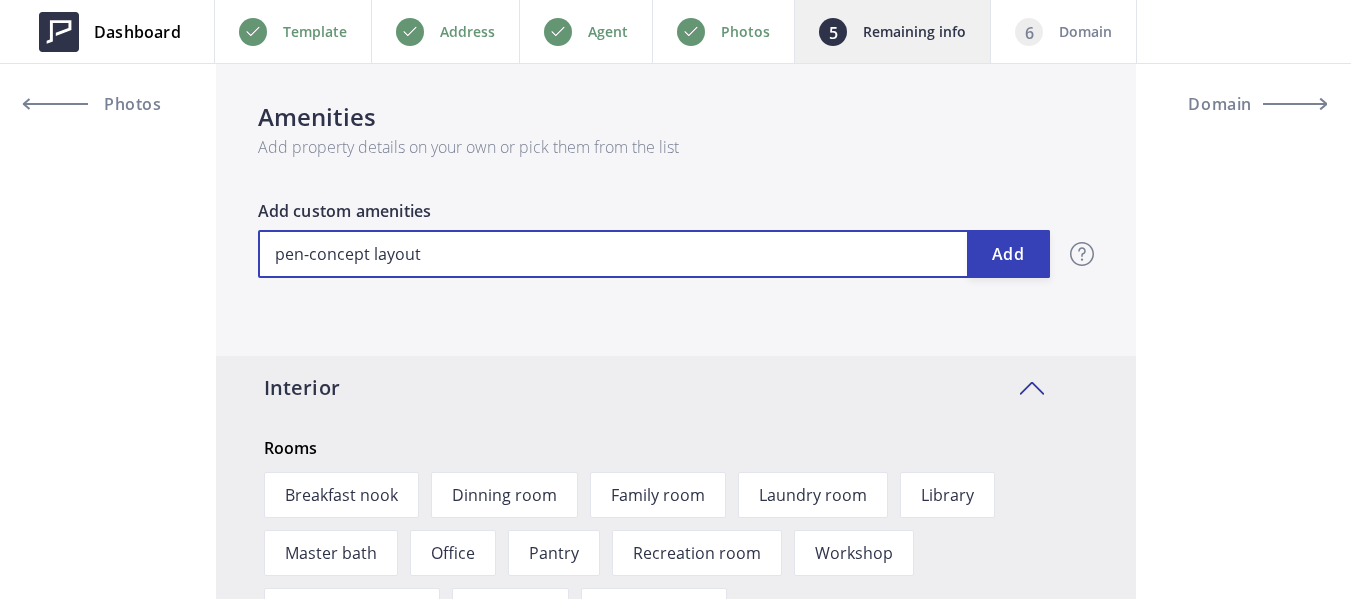 type on "549,888" 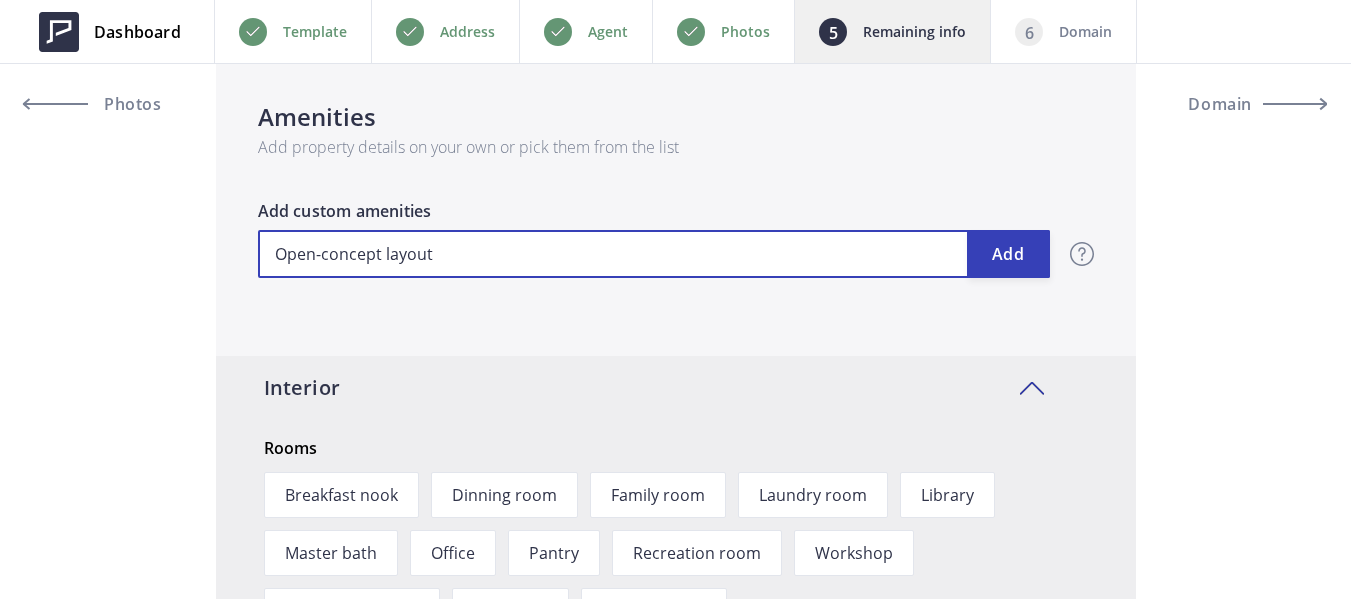 type on "549,888" 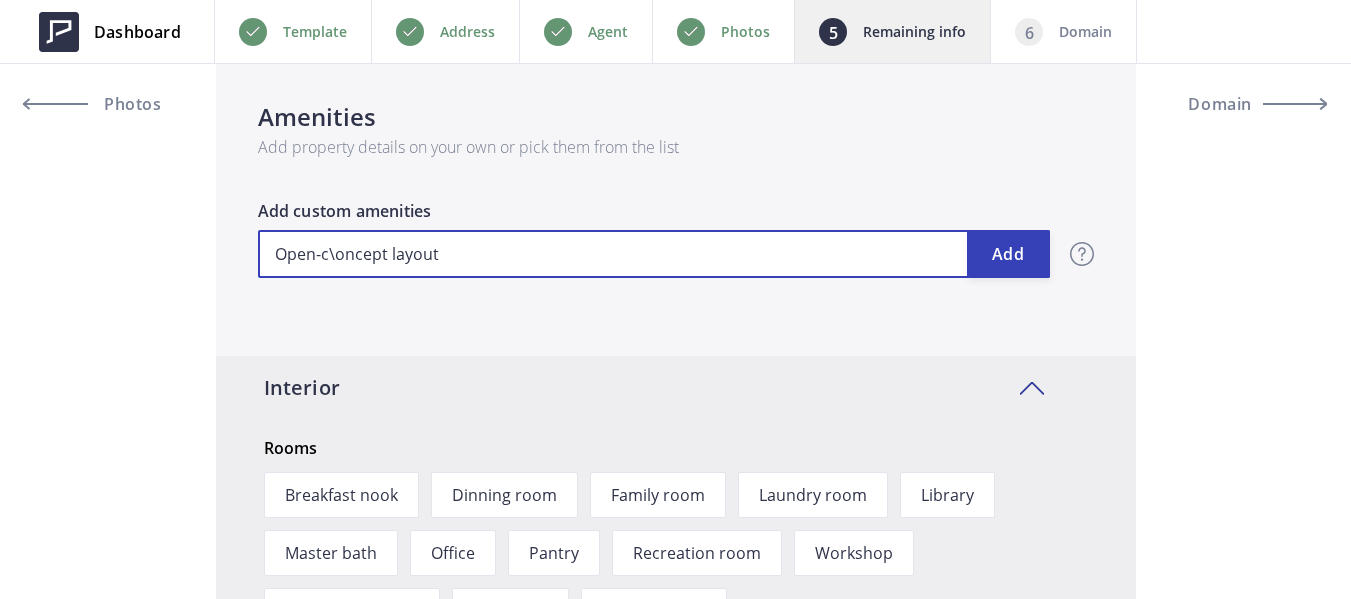 type on "549,888" 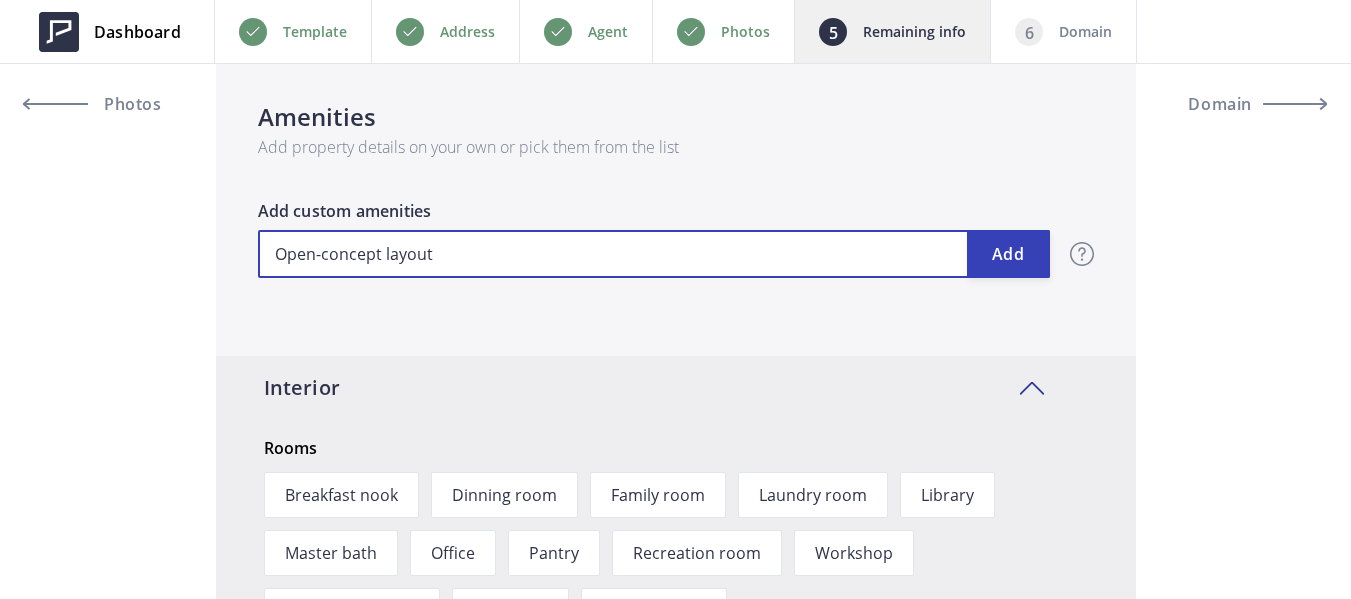 type on "549,888" 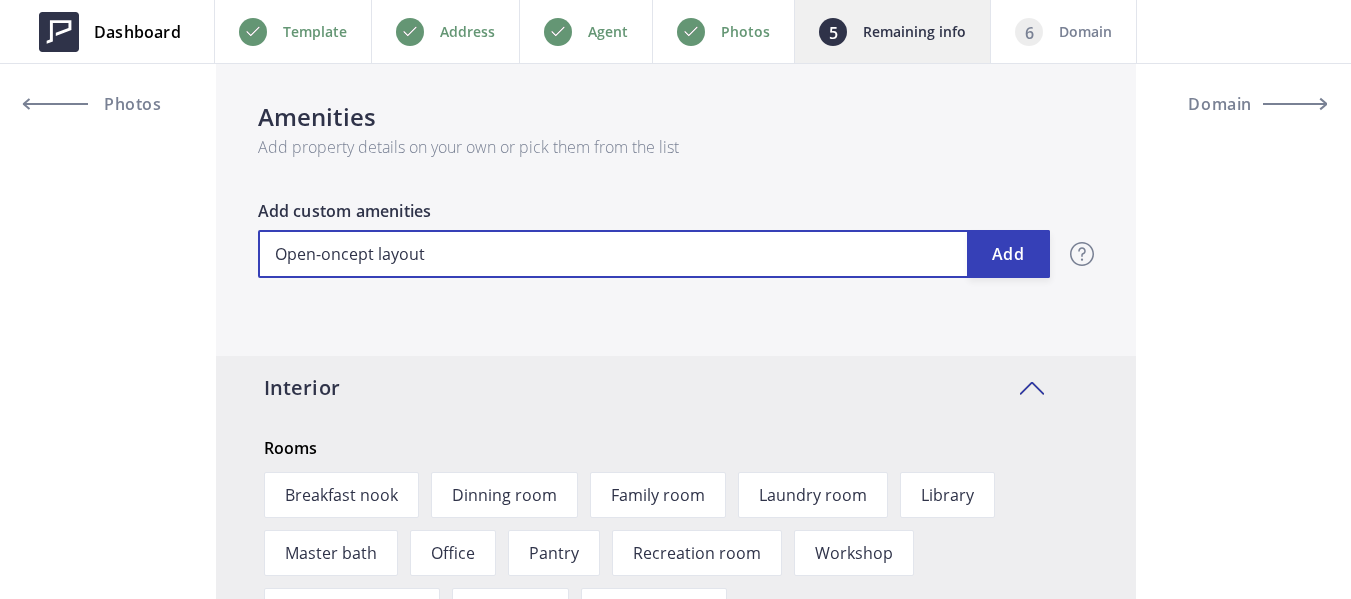 type on "549,888" 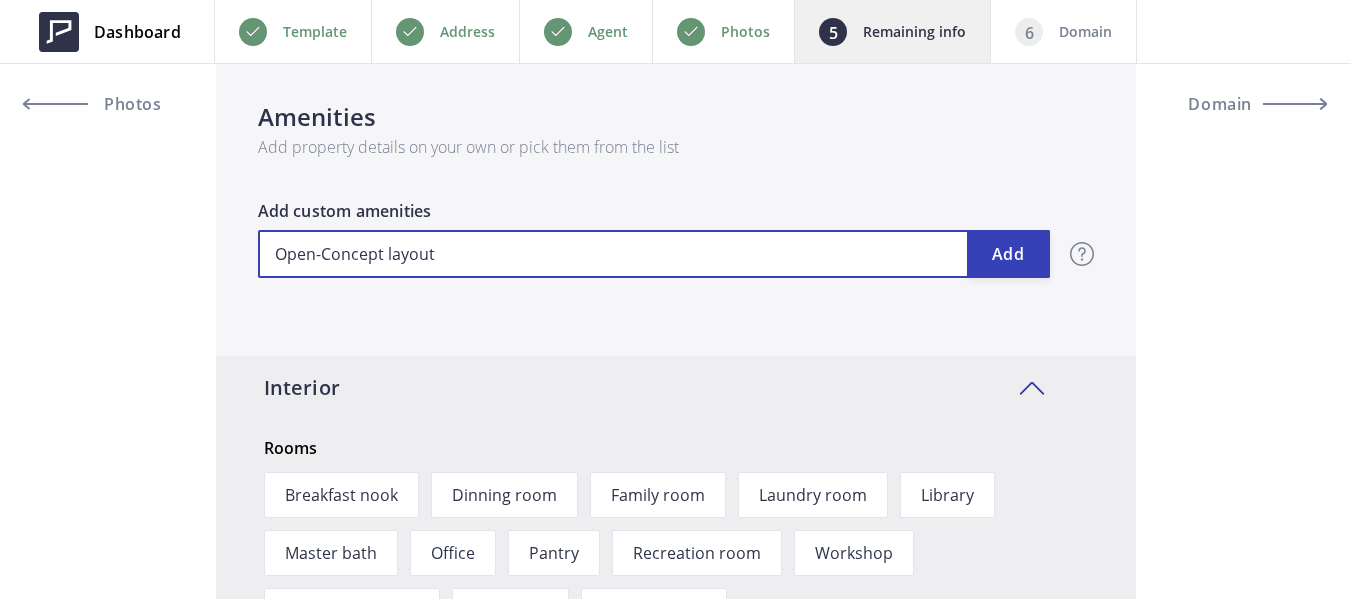 type on "549,888" 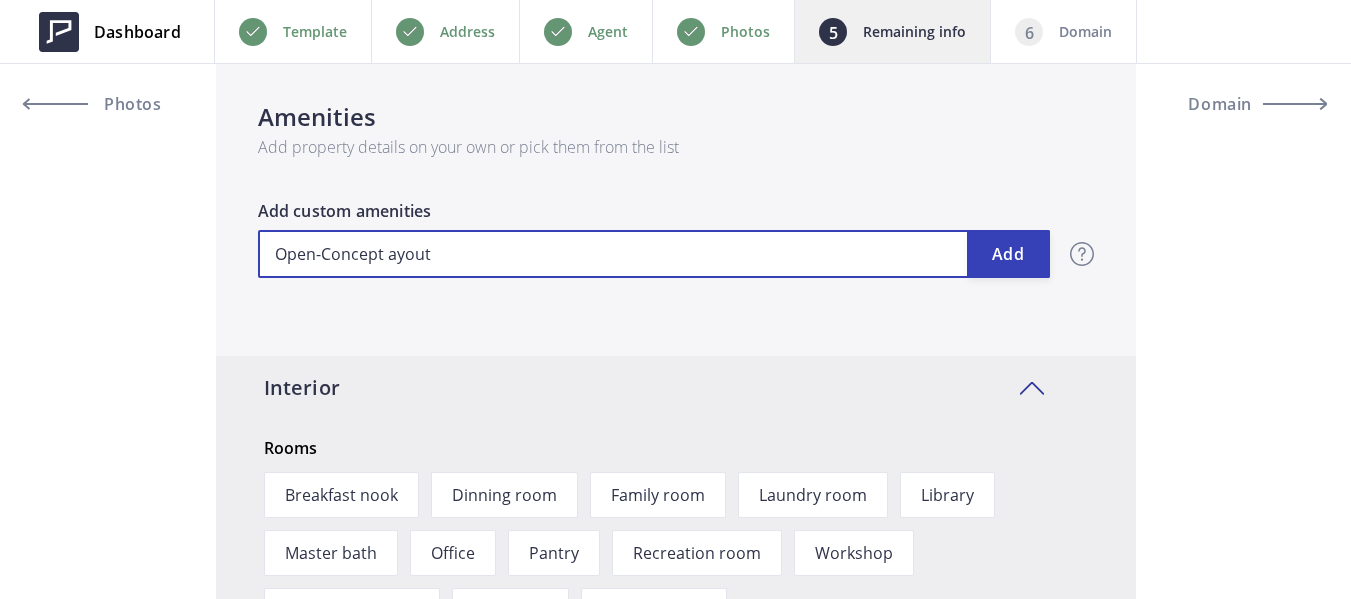 type on "549,888" 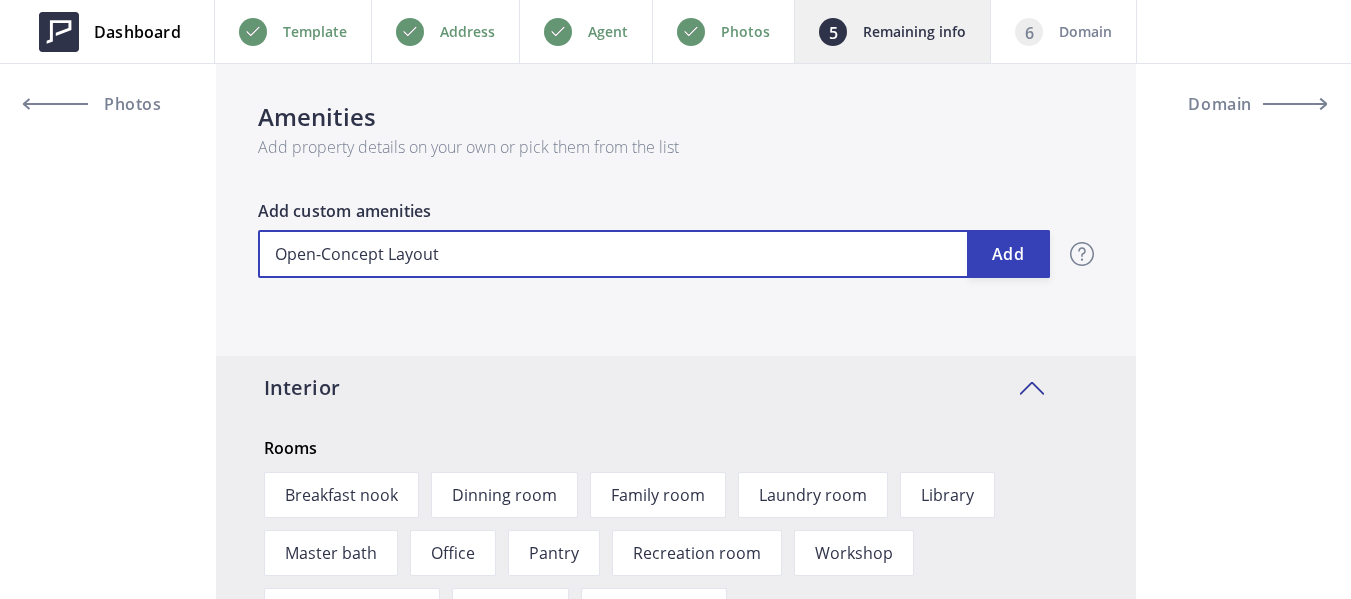 type on "Open-Concept Layout" 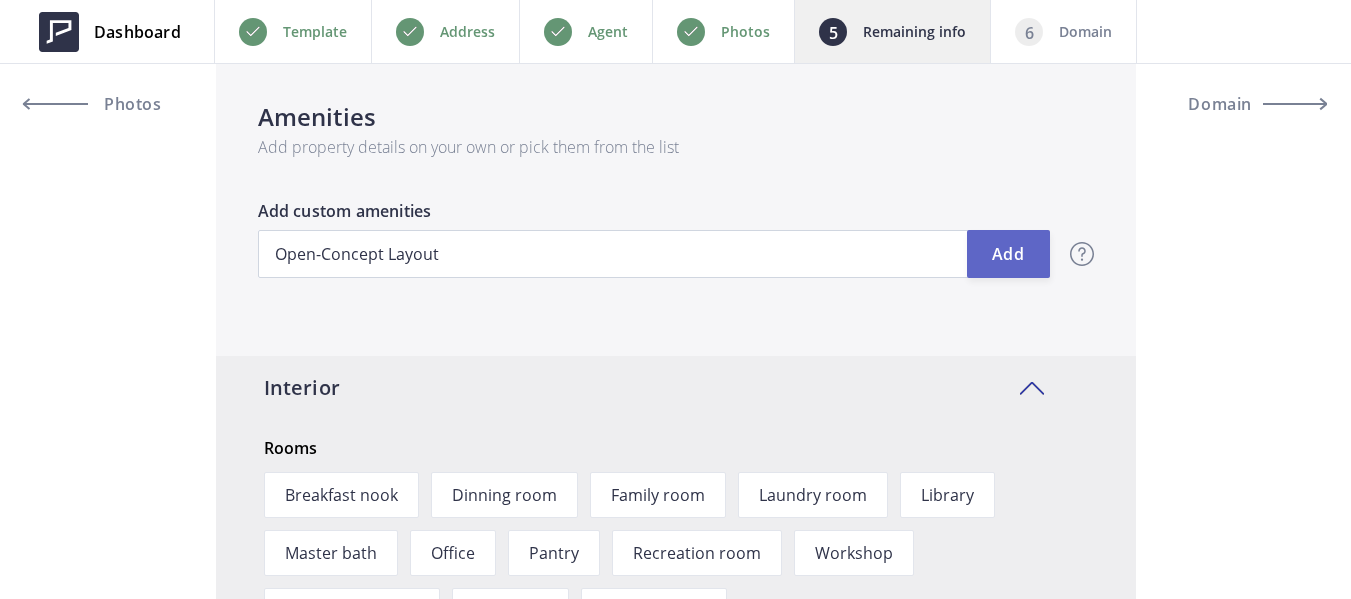 click on "Add" at bounding box center (1008, 254) 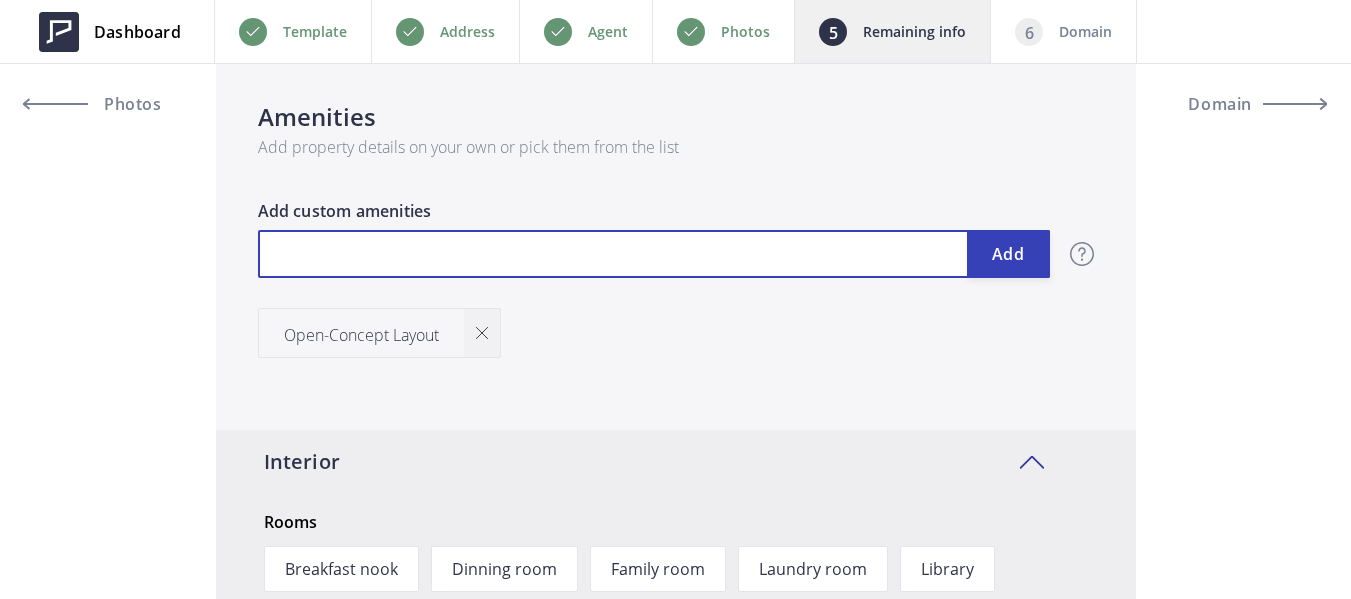 click at bounding box center [654, 254] 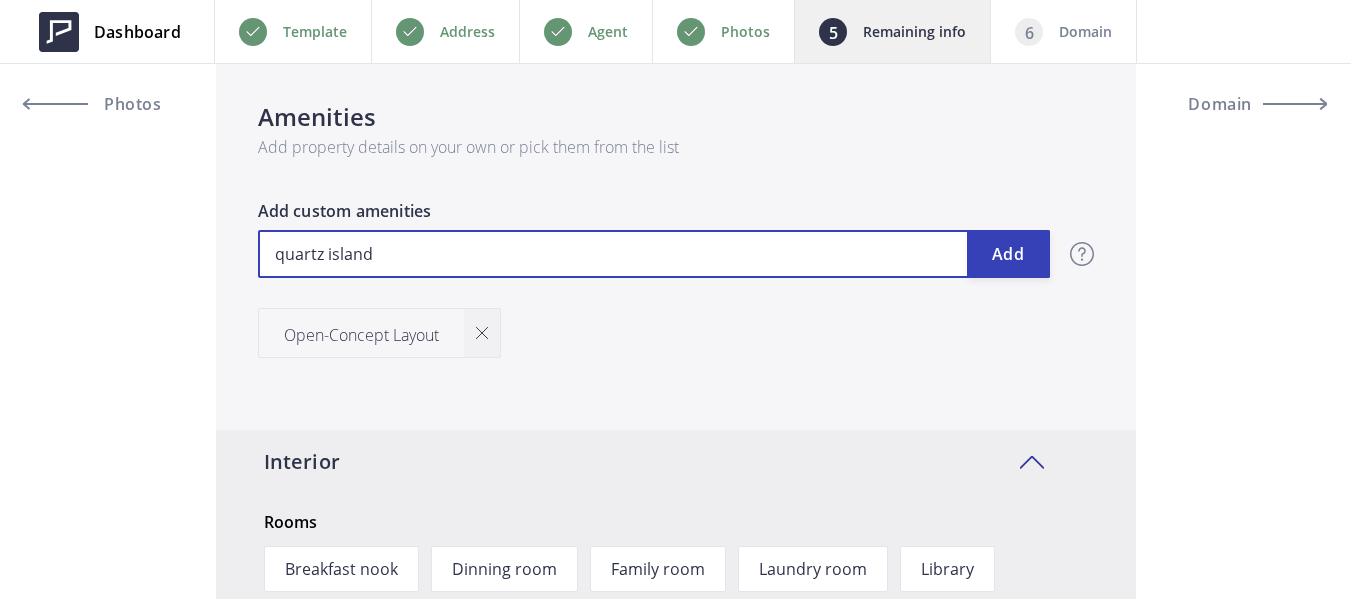click on "quartz island" at bounding box center (654, 254) 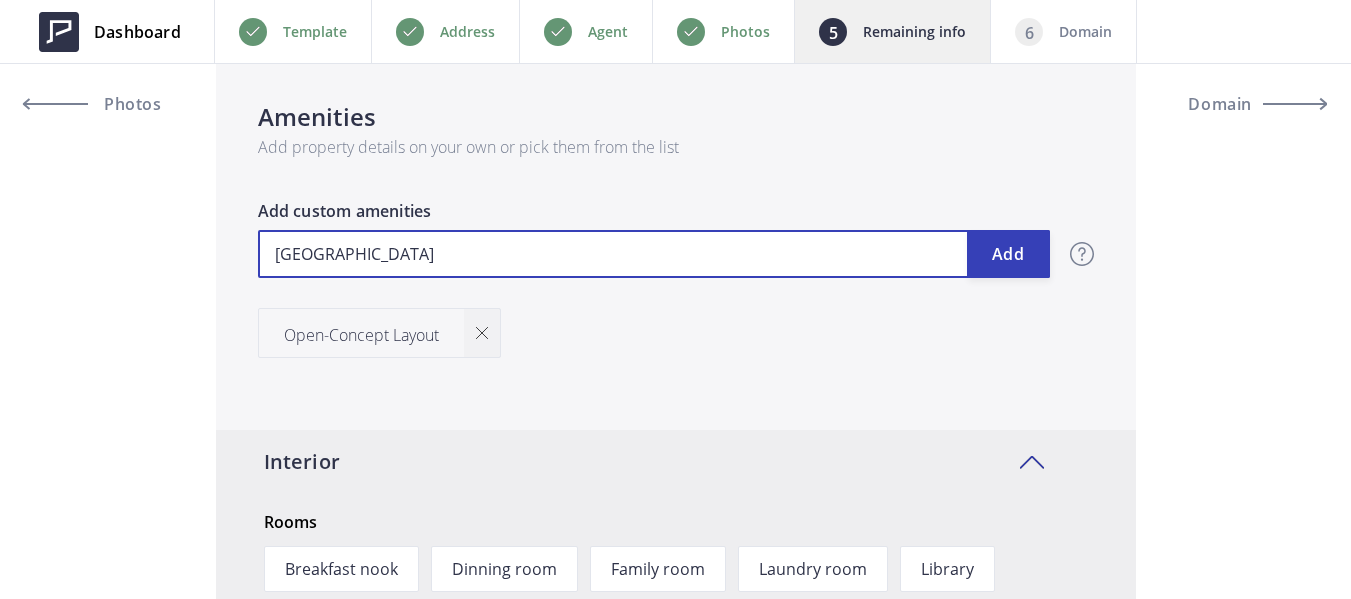 type on "549,888" 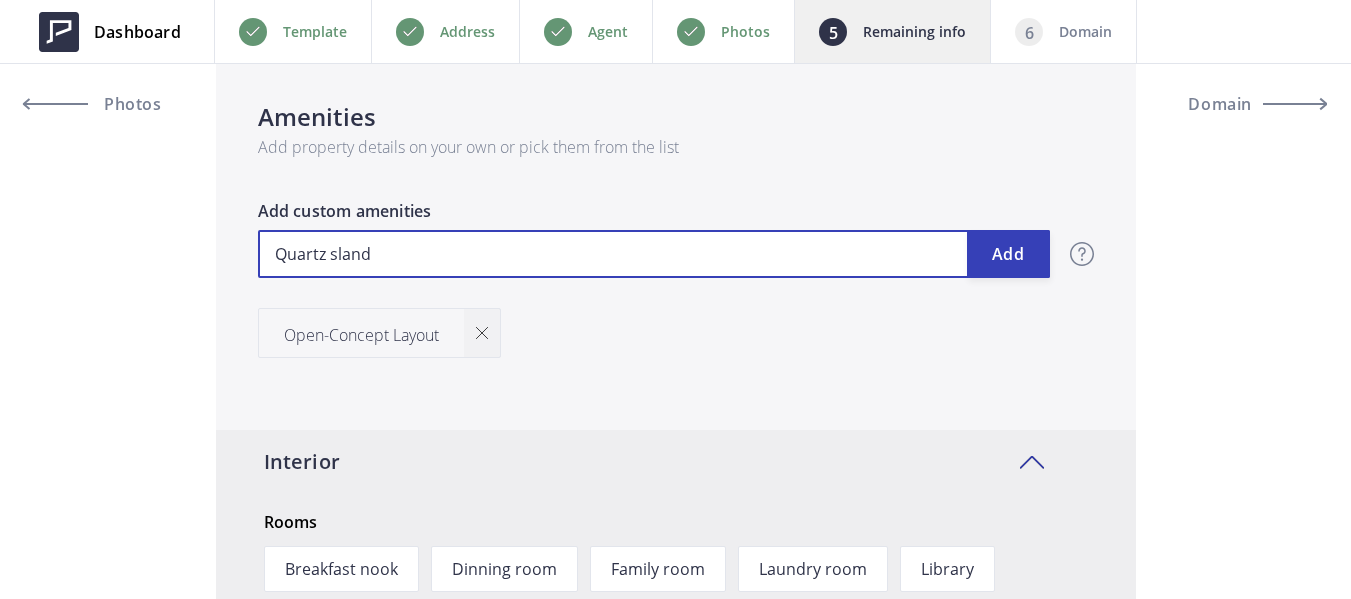 type on "549,888" 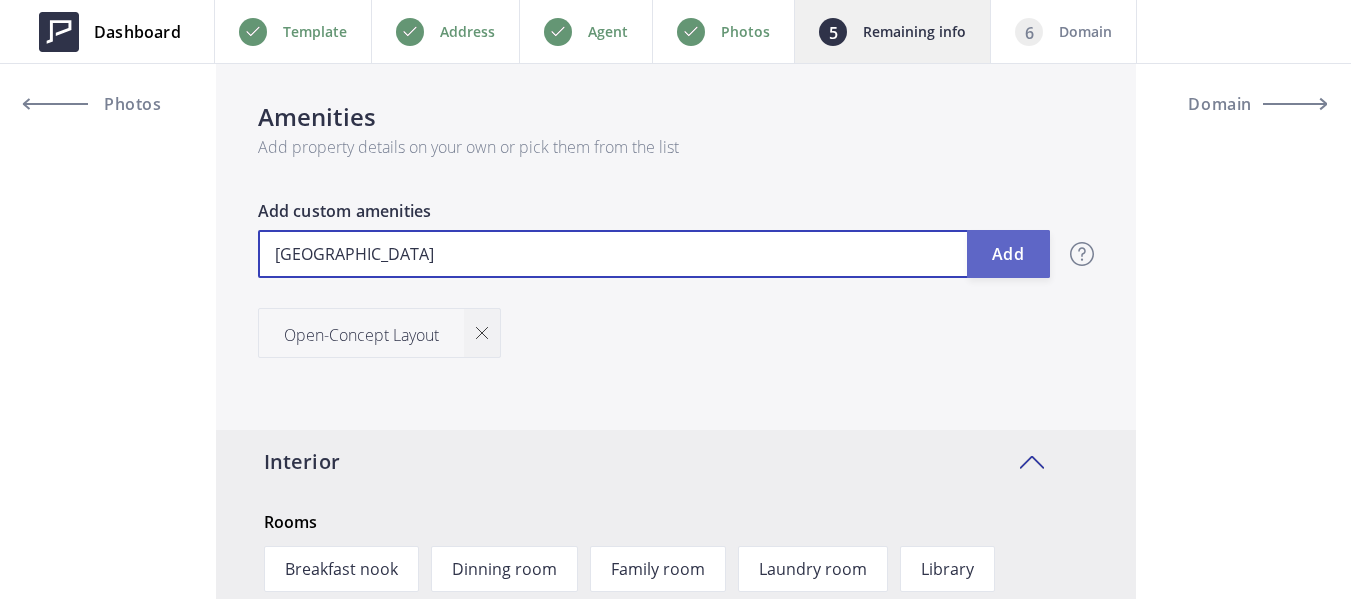 type on "Quartz Island" 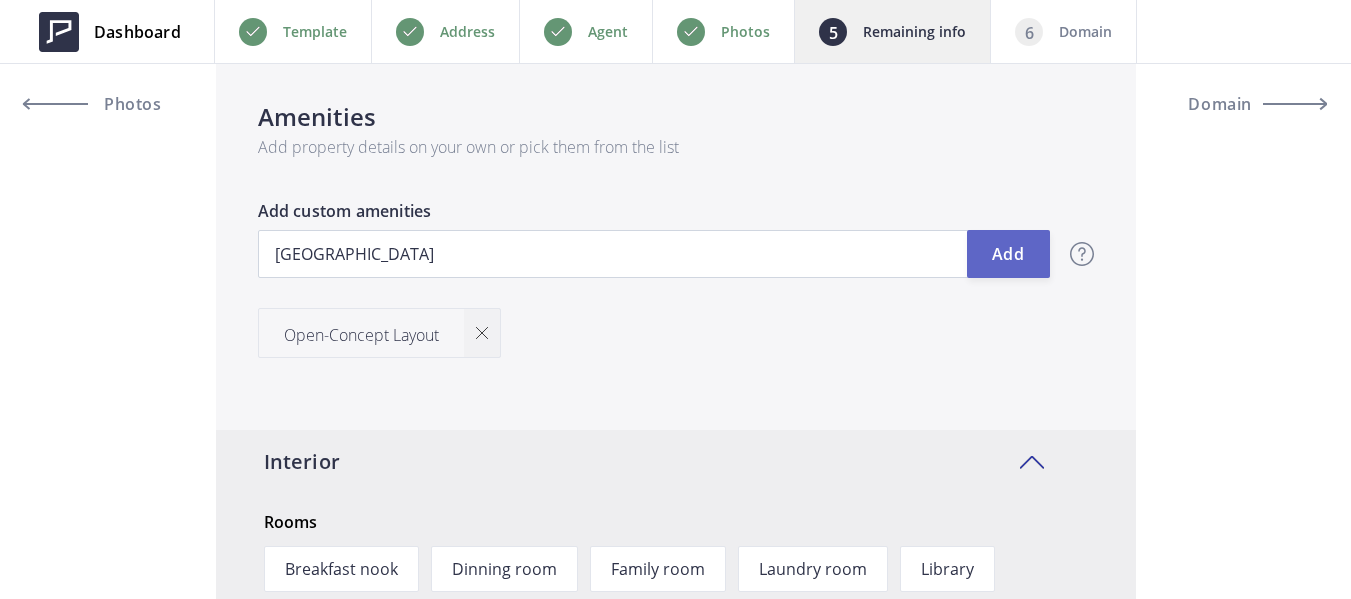 click on "Add" at bounding box center [1008, 254] 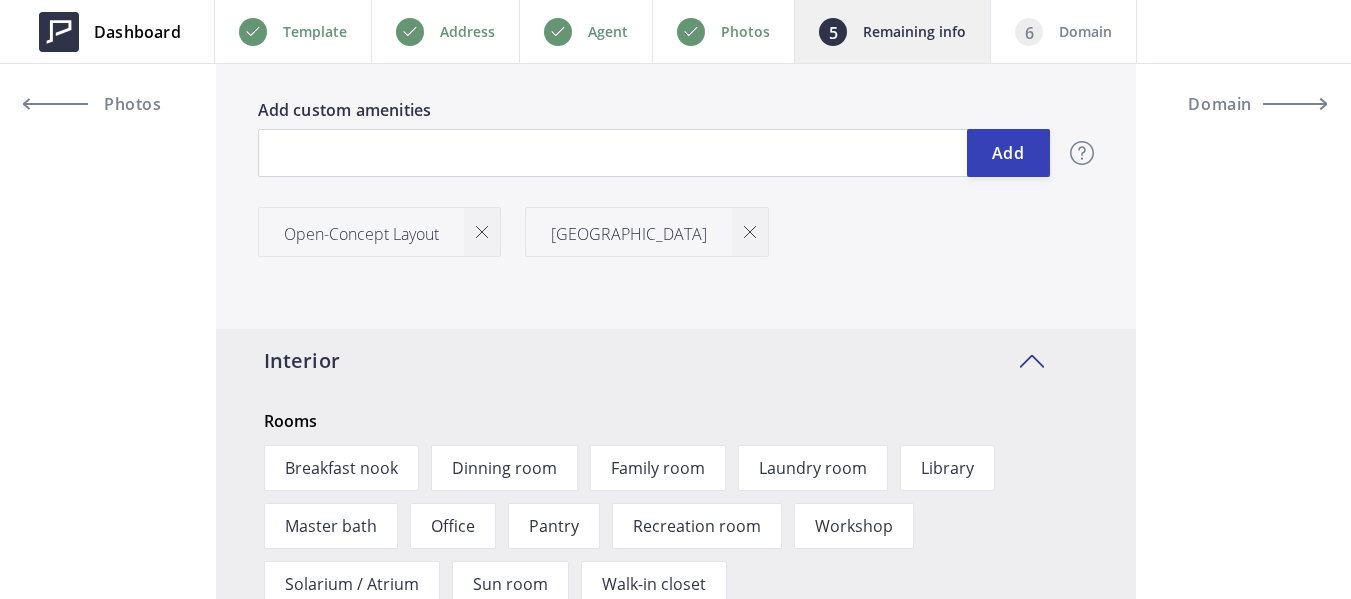 scroll, scrollTop: 2400, scrollLeft: 0, axis: vertical 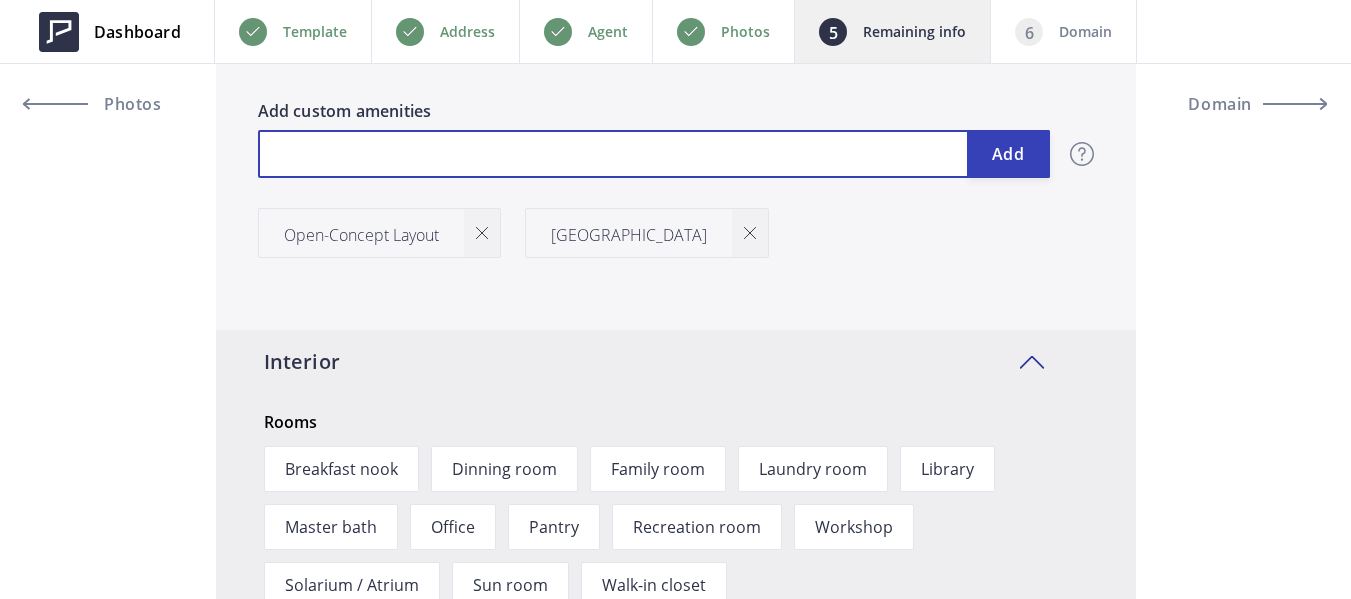 click at bounding box center [654, 154] 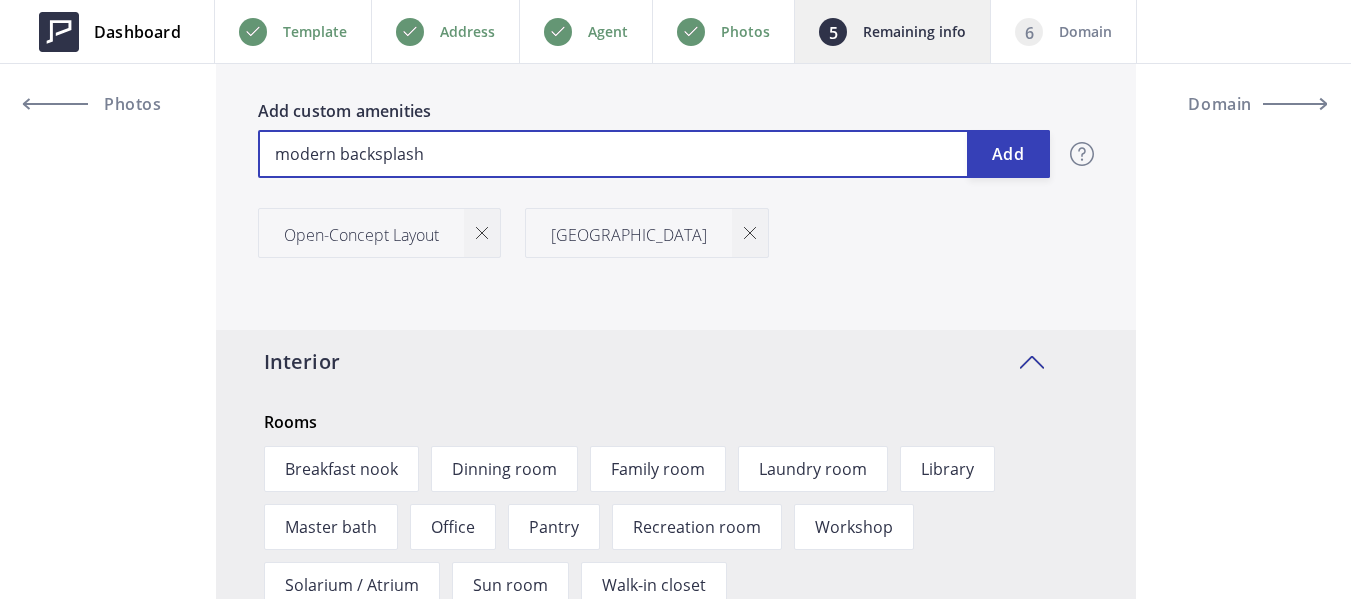 click on "modern backsplash" at bounding box center (654, 154) 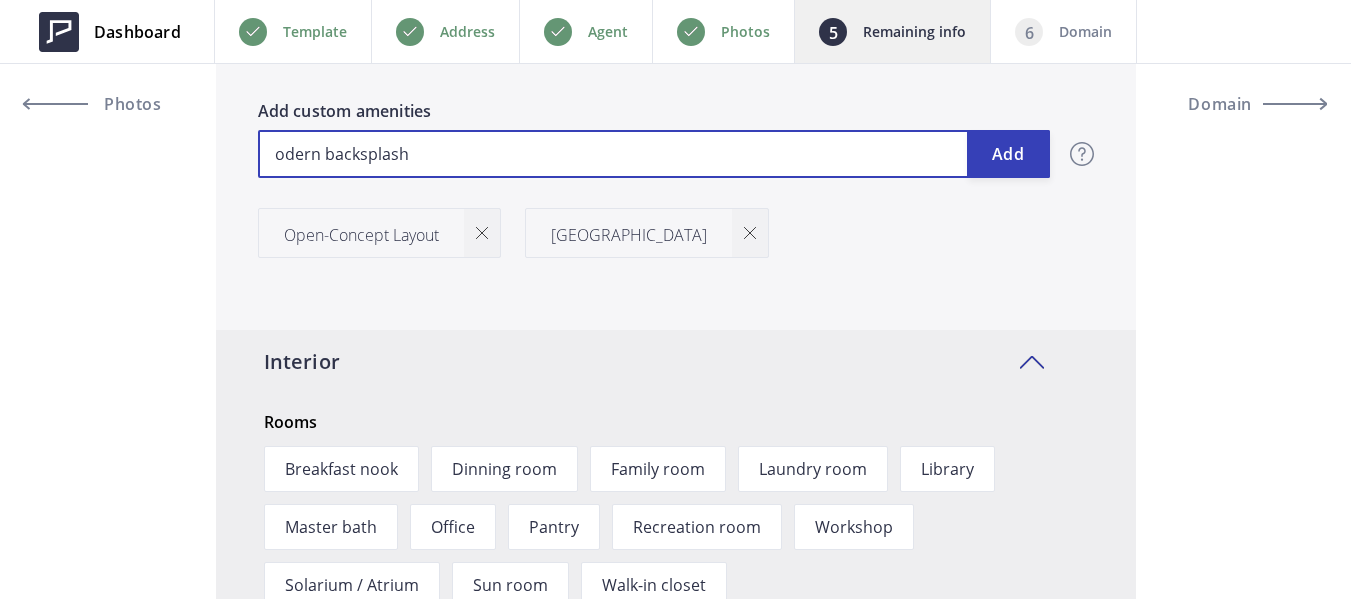 type on "549,888" 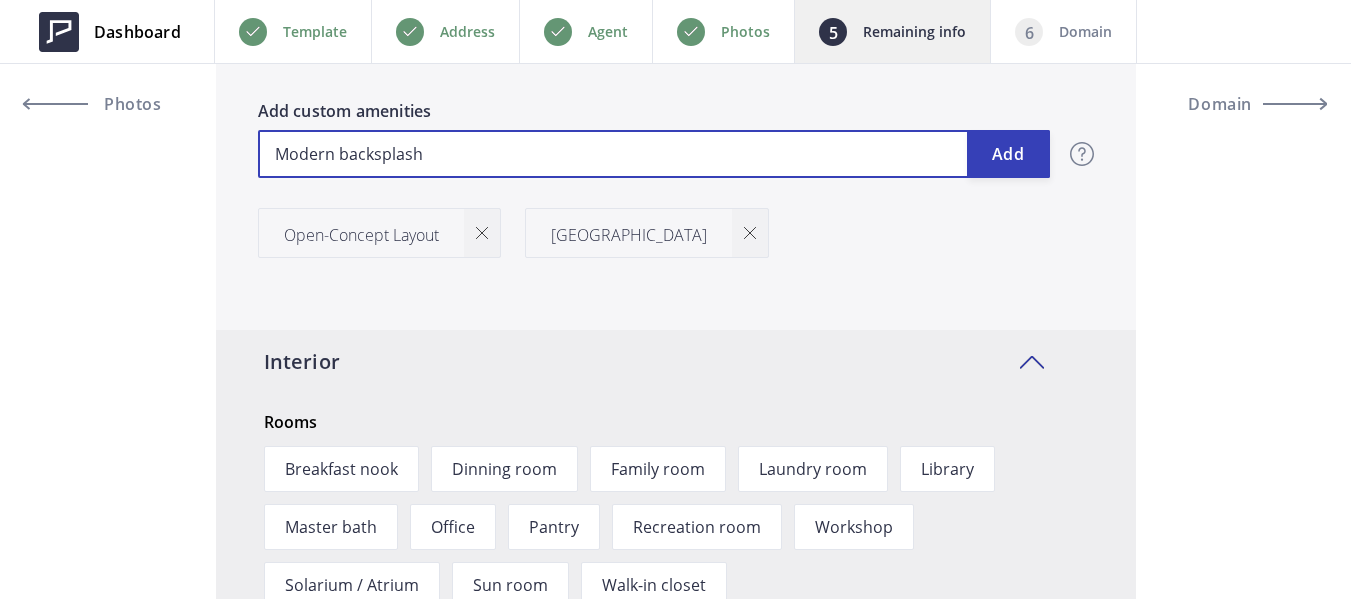 type on "Modern acksplash" 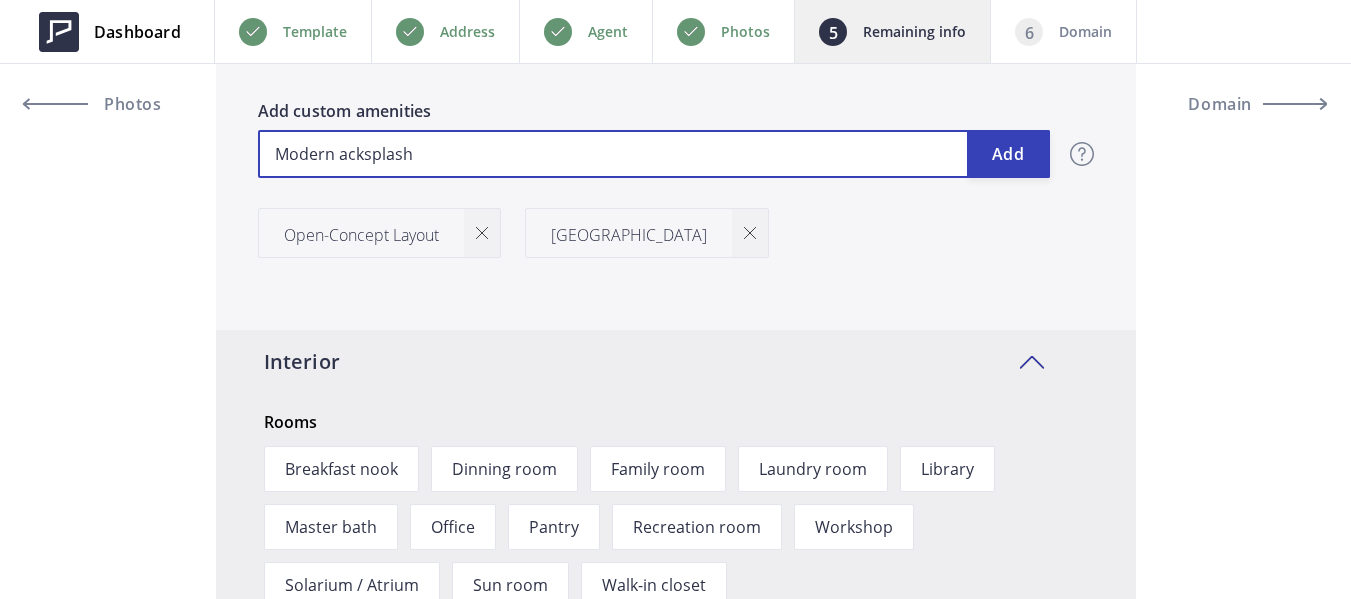 type on "549,888" 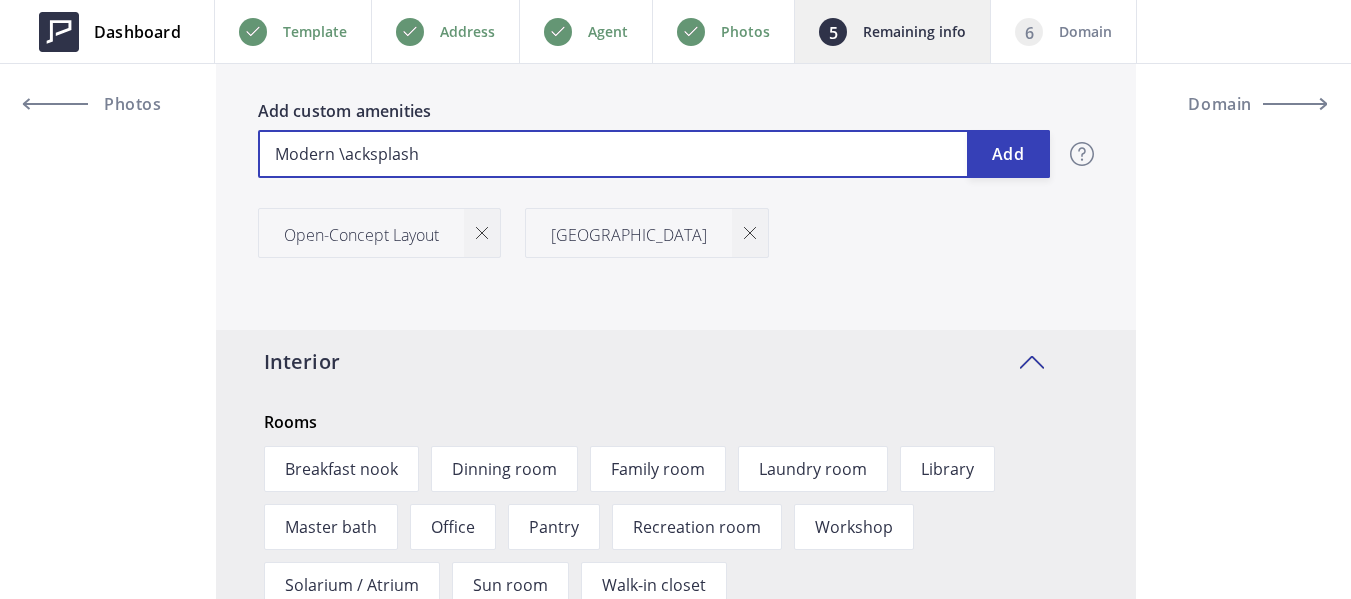 type on "549,888" 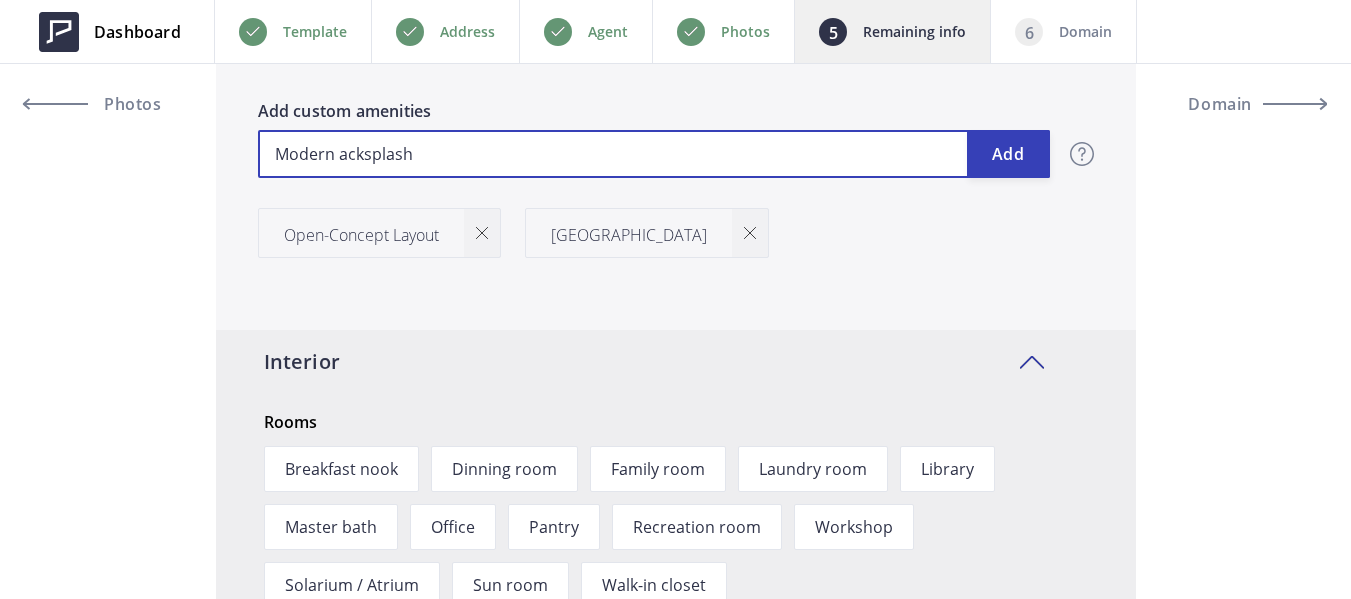 type on "549,888" 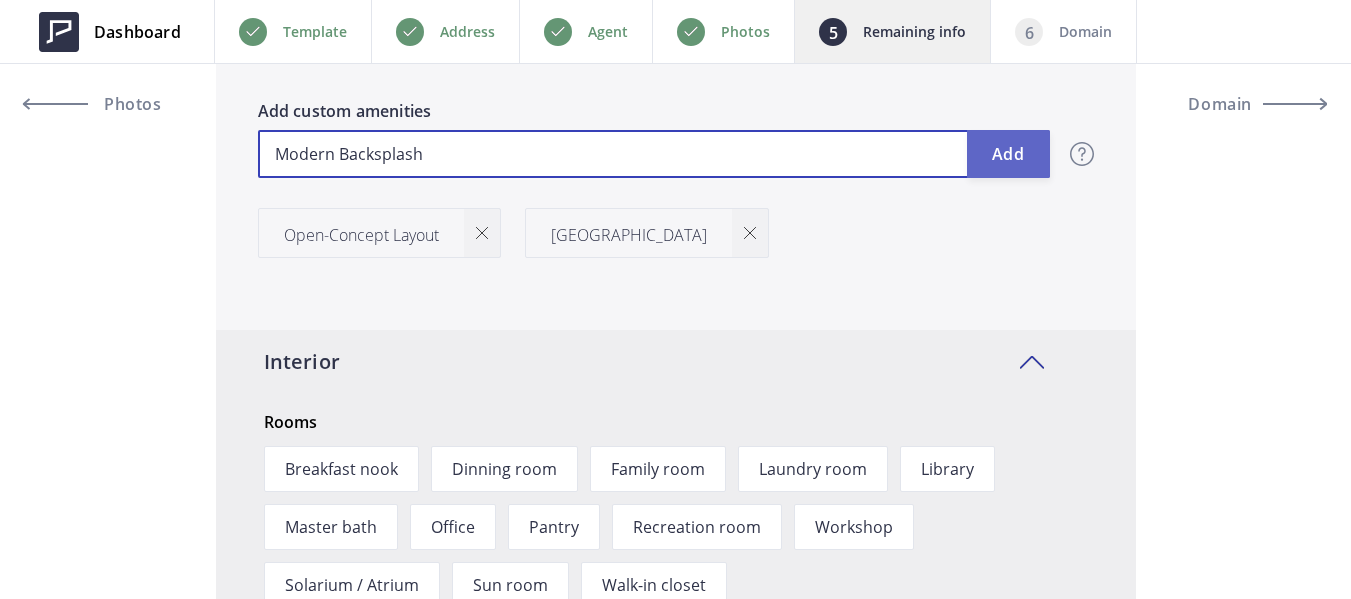 type on "Modern Backsplash" 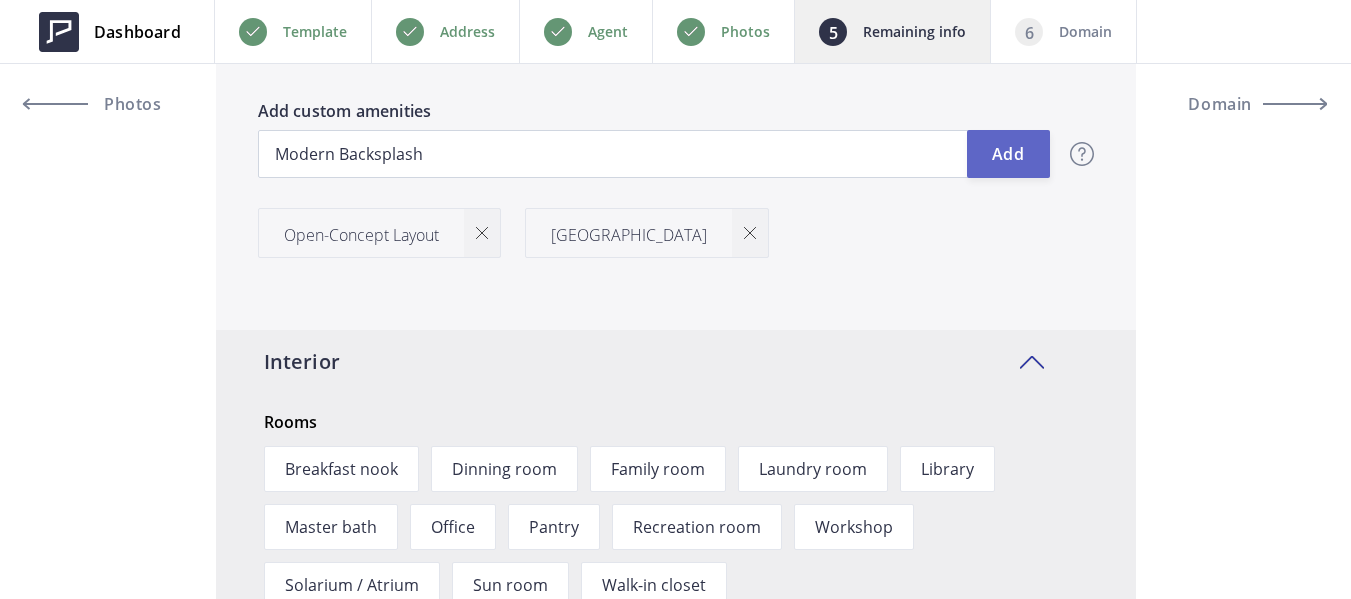 click on "Add" at bounding box center (1008, 154) 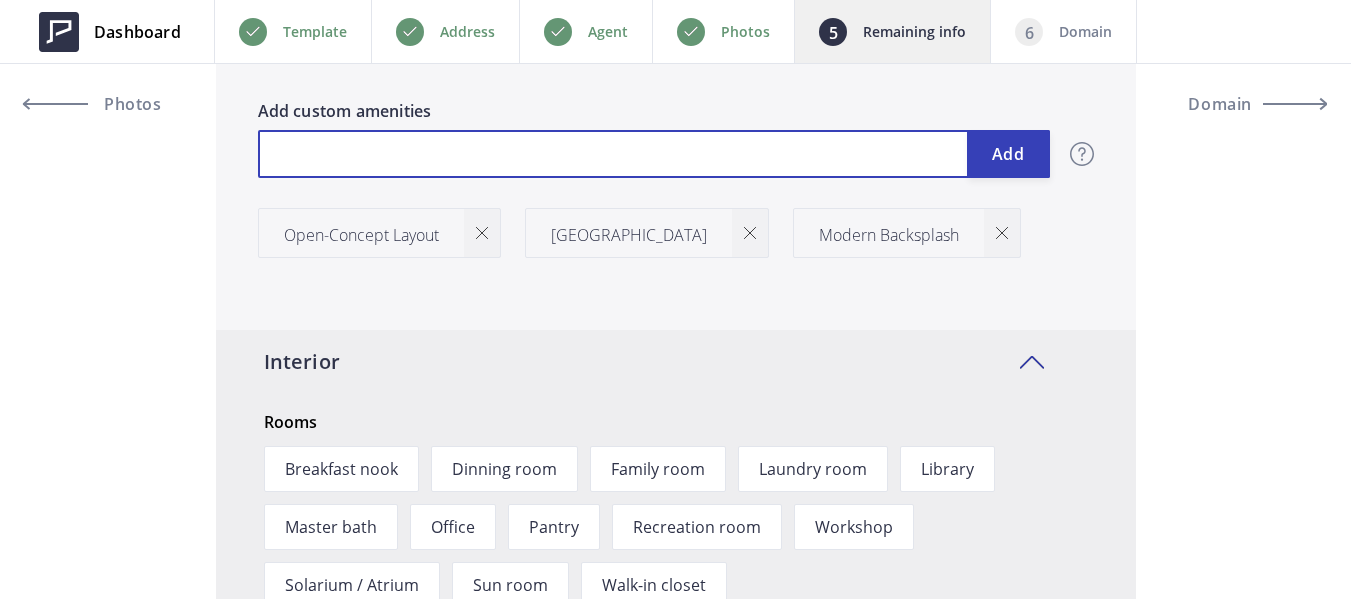 click at bounding box center (654, 154) 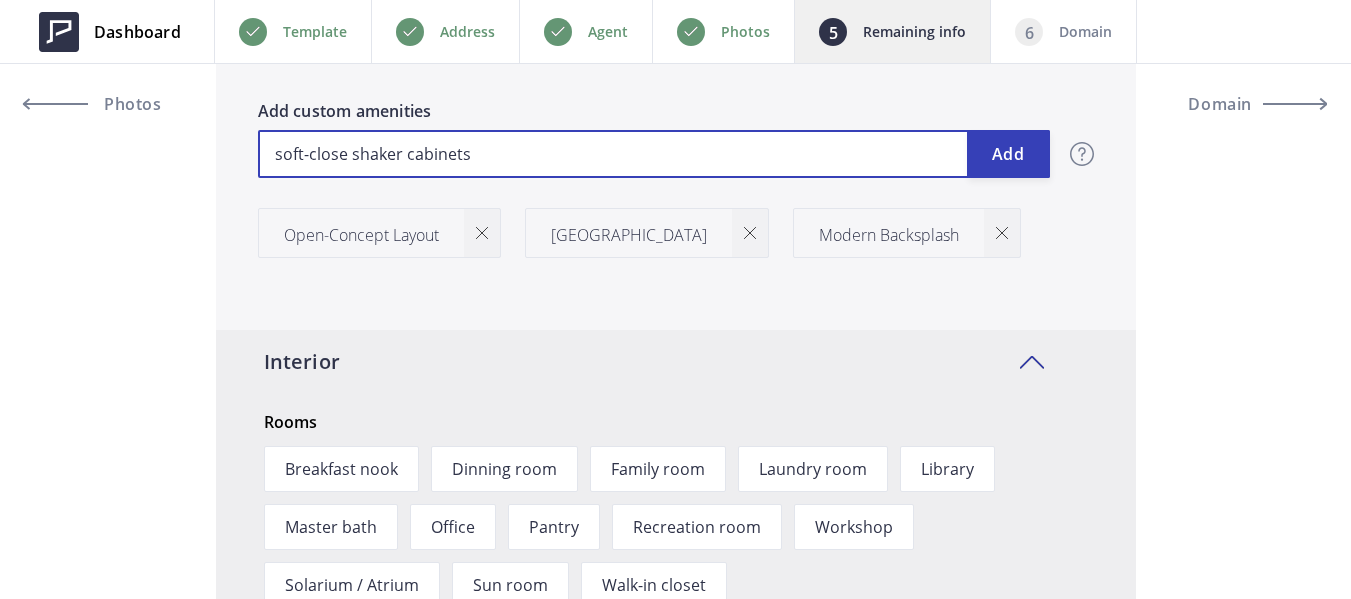 click on "soft-close shaker cabinets" at bounding box center [654, 154] 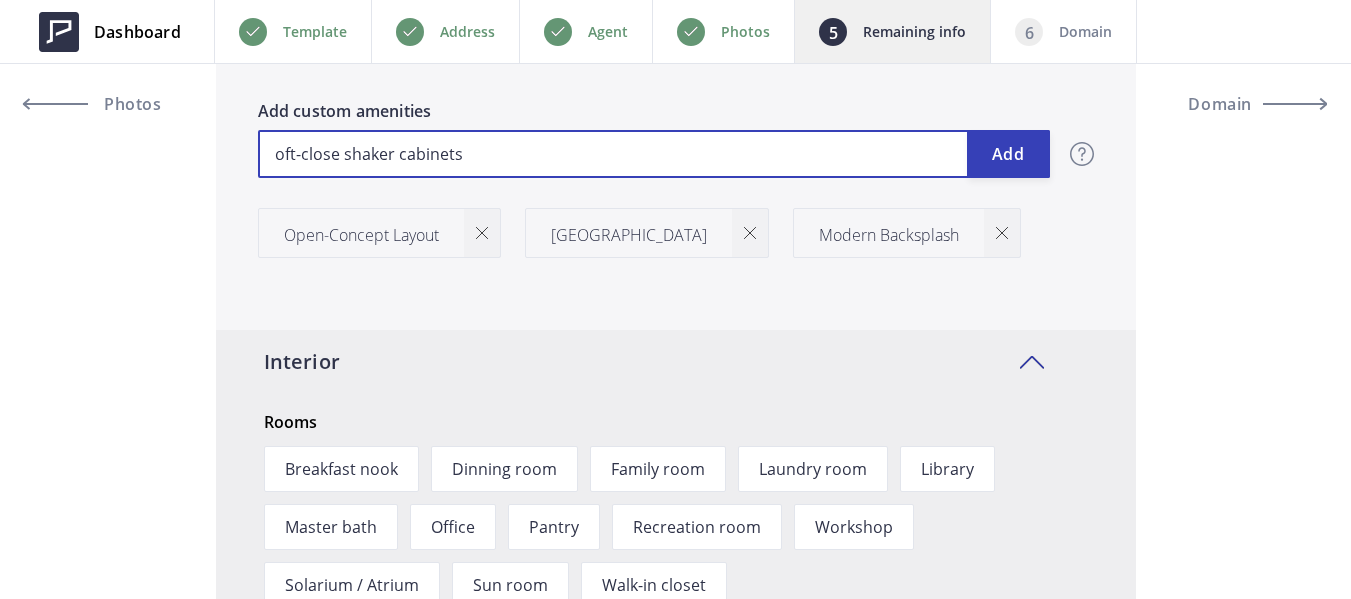 type on "549,888" 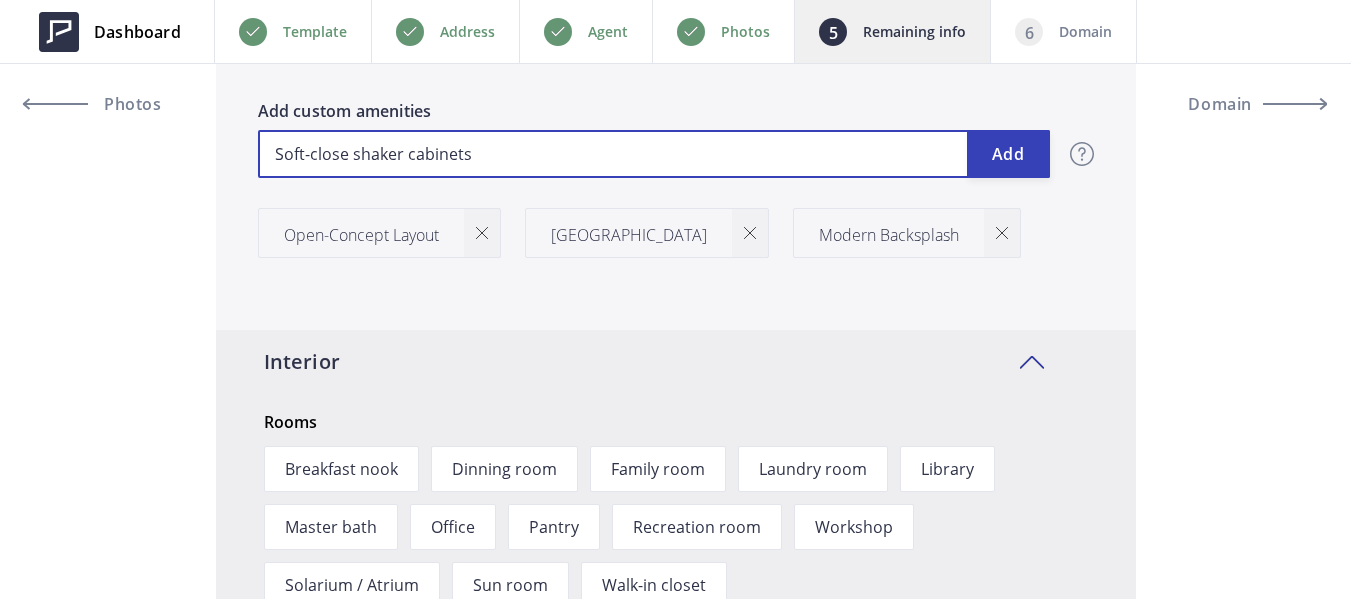 type on "549,888" 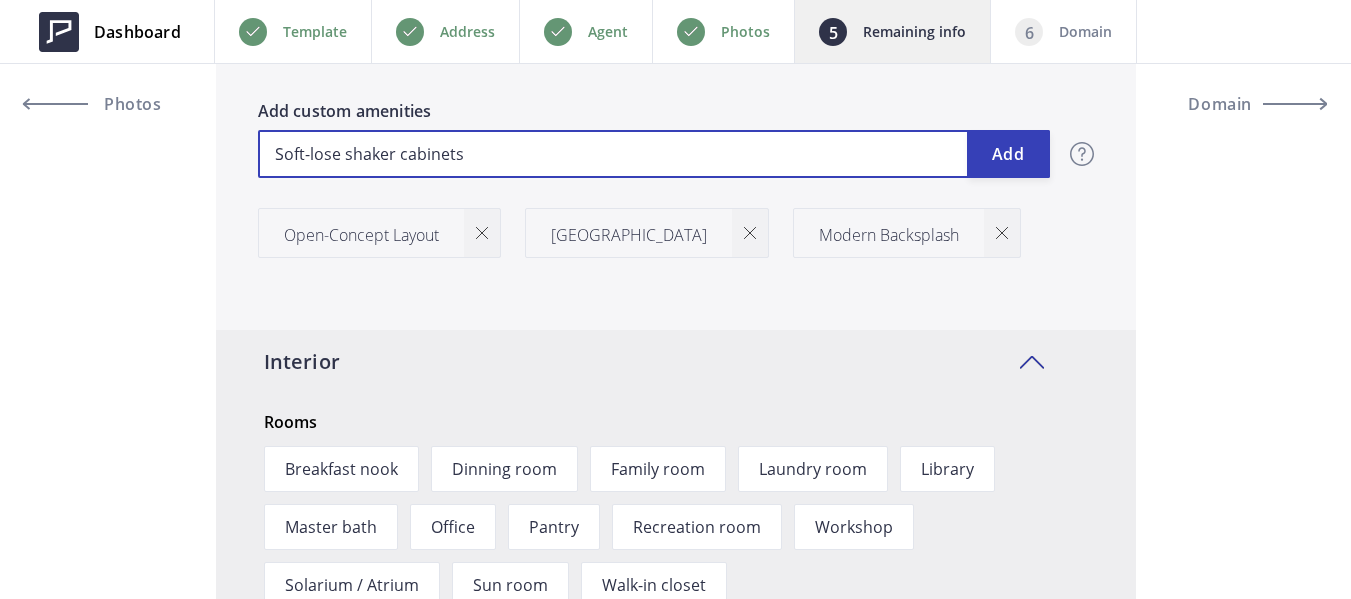 type on "549,888" 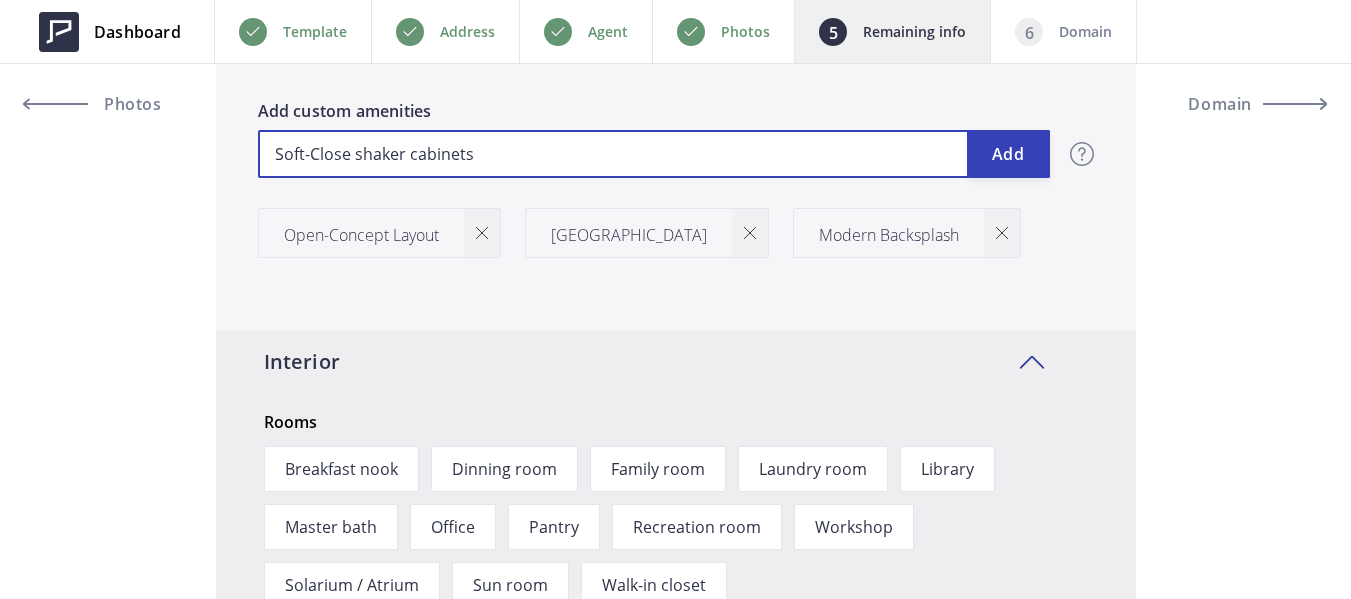 type on "549,888" 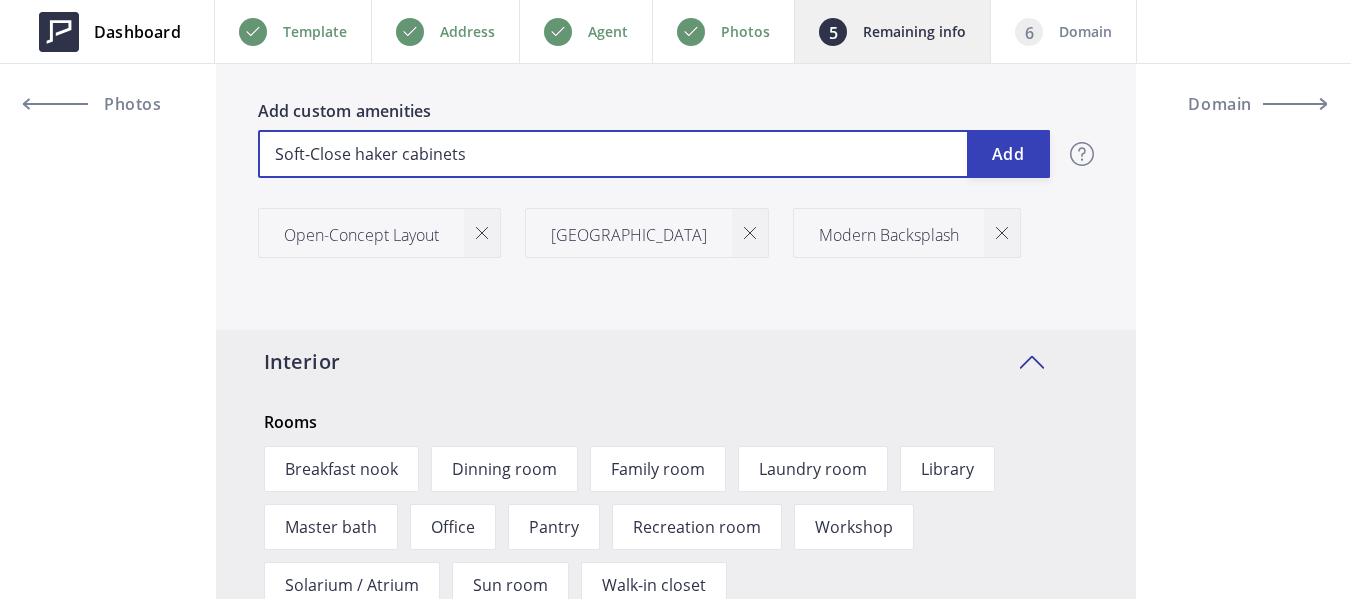 type on "549,888" 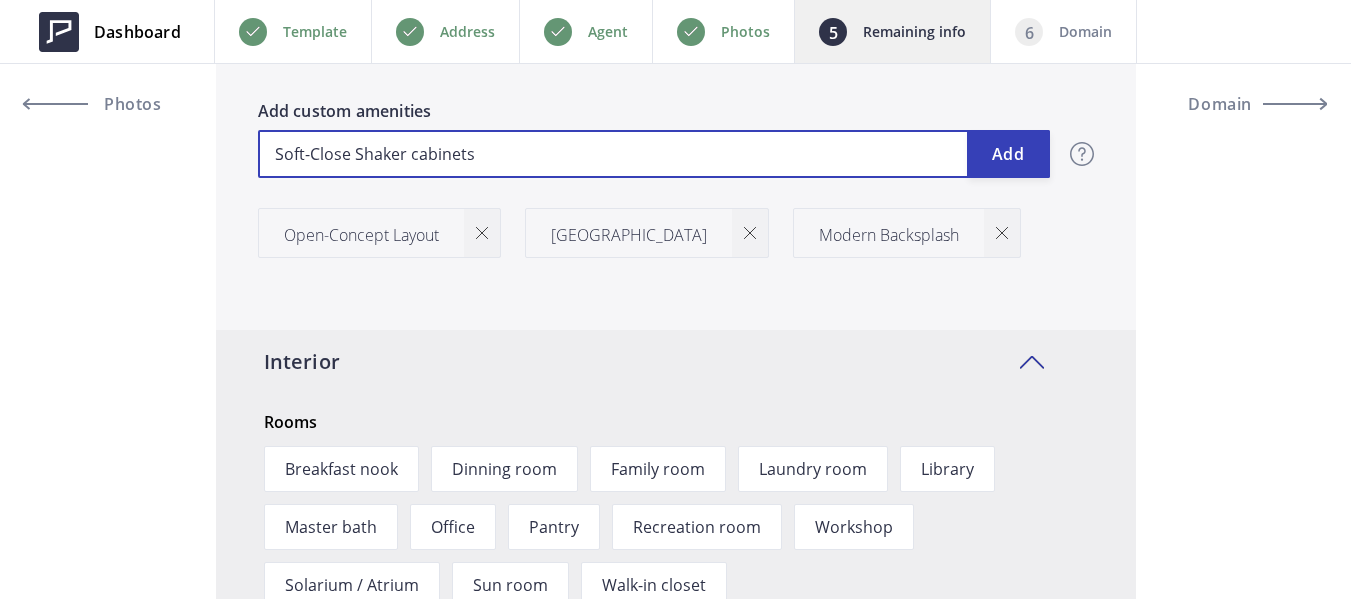 click on "Soft-Close Shaker cabinets" at bounding box center [654, 154] 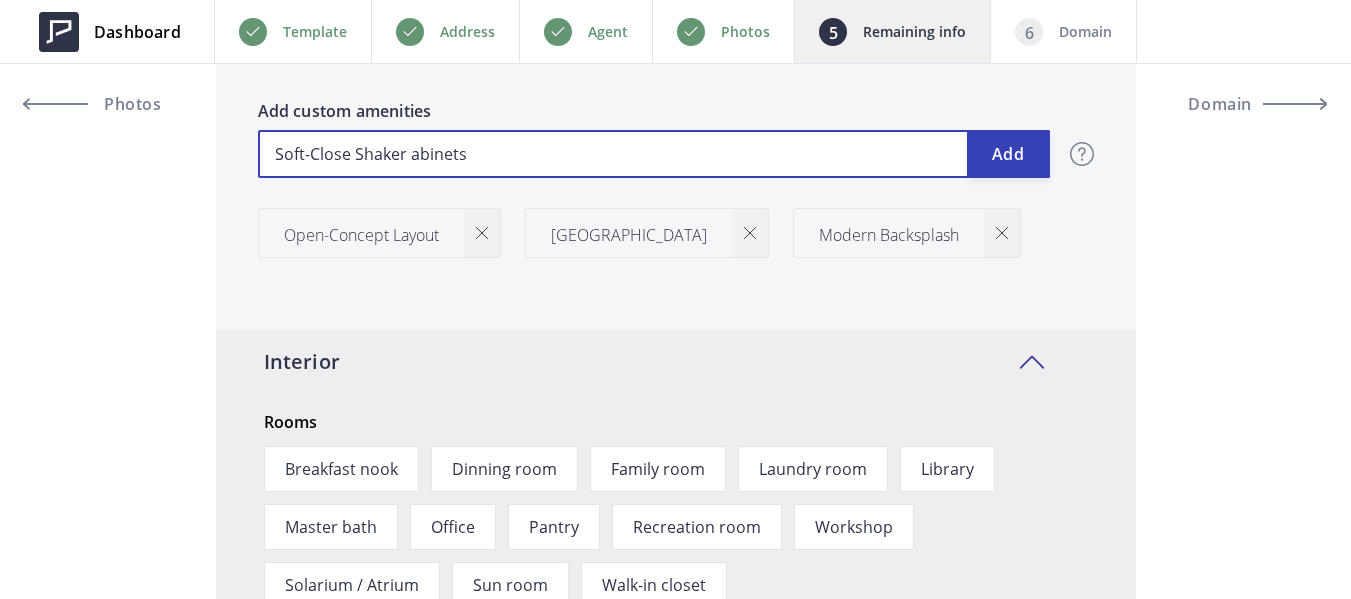 type on "549,888" 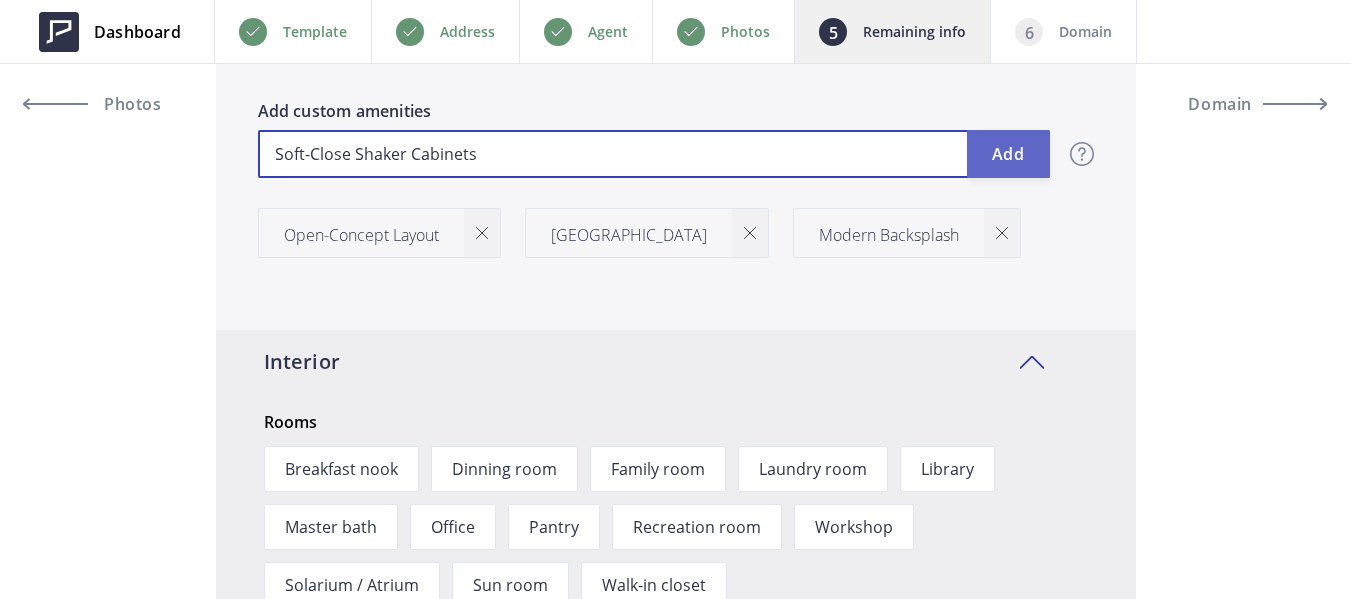 type on "Soft-Close Shaker Cabinets" 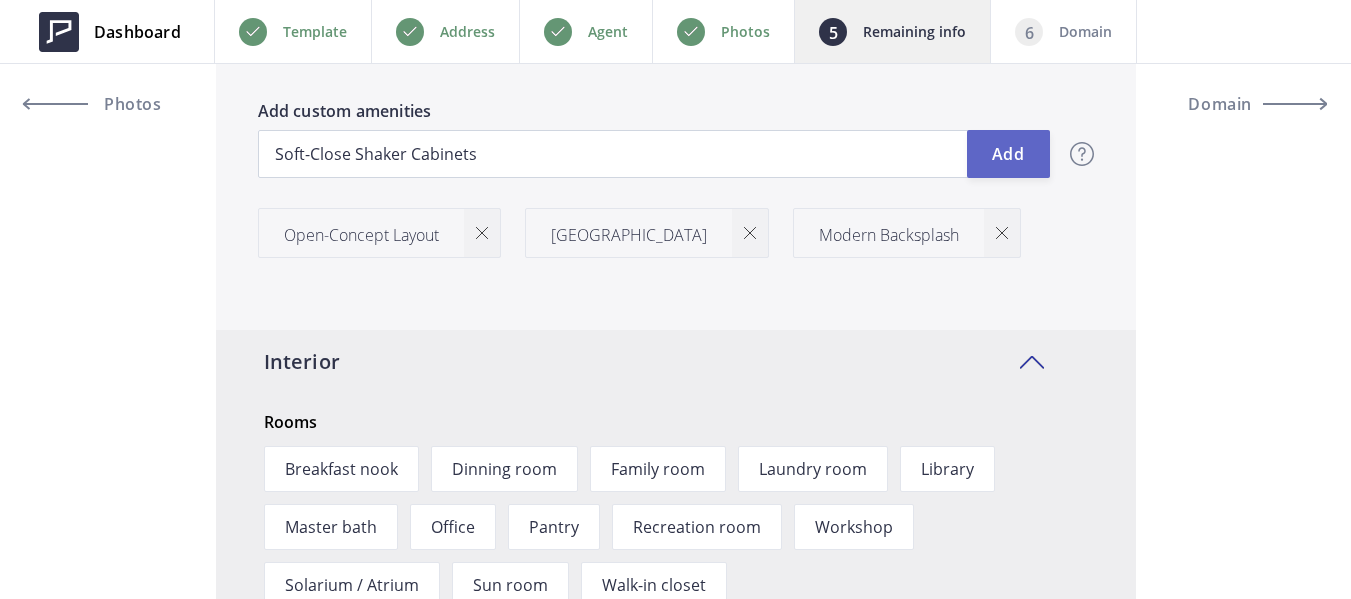 click on "Add" at bounding box center (1008, 154) 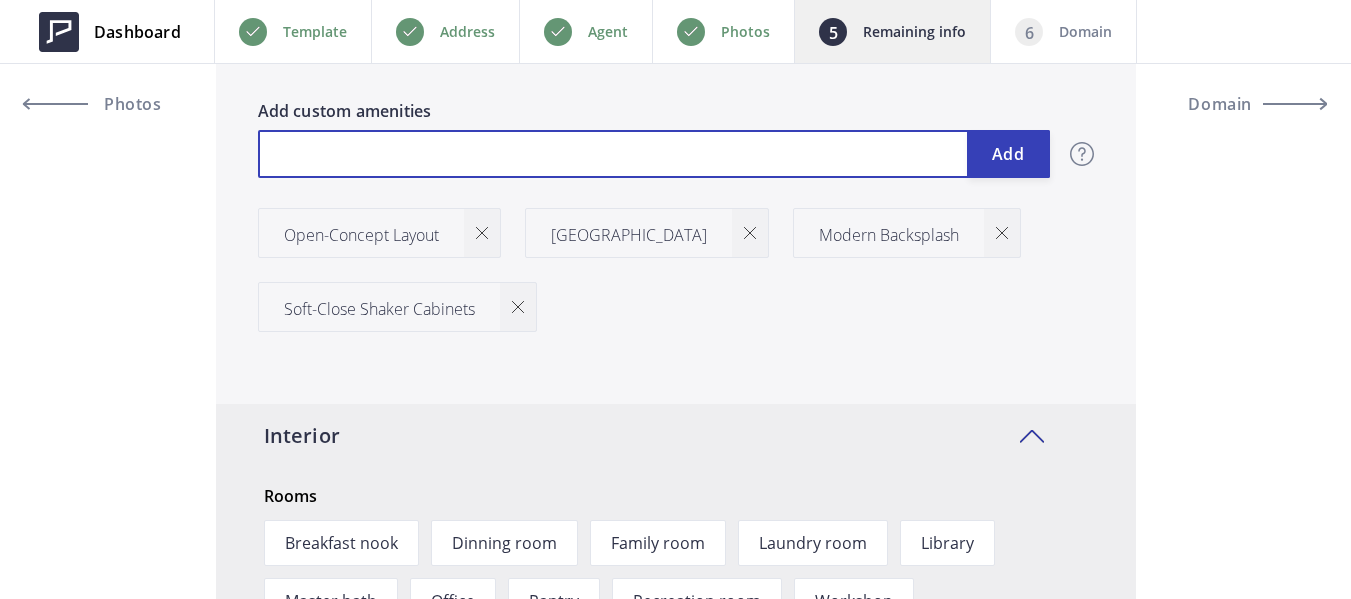 click at bounding box center [654, 154] 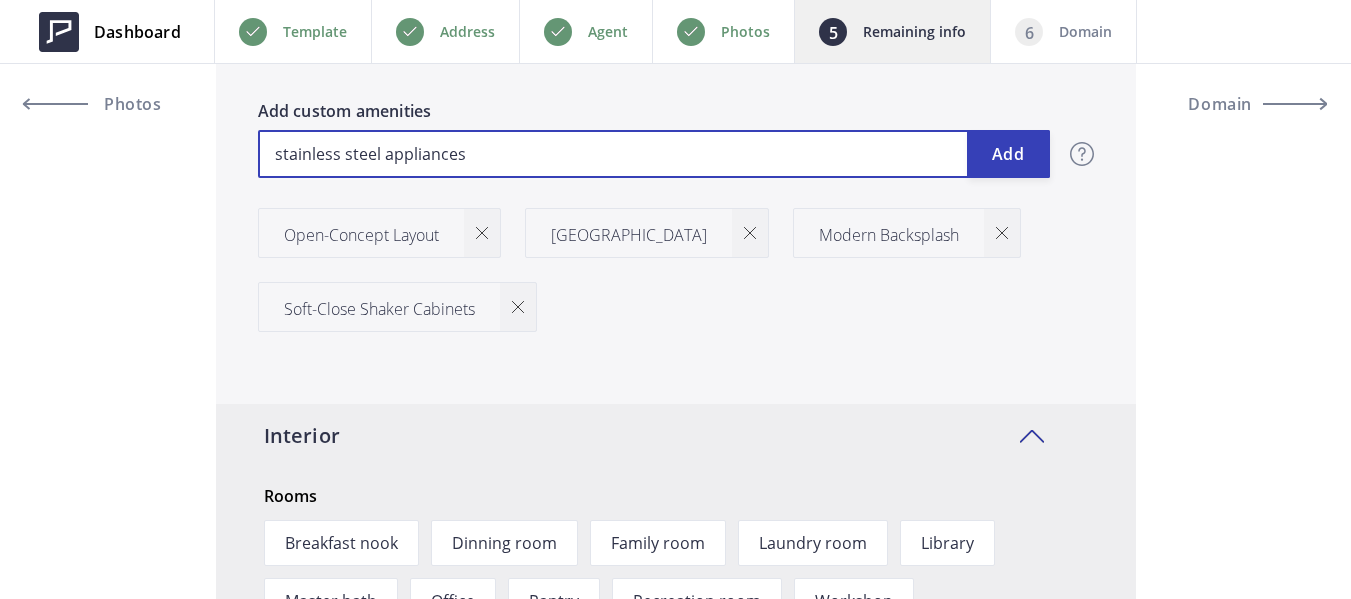click on "stainless steel appliances" at bounding box center (654, 154) 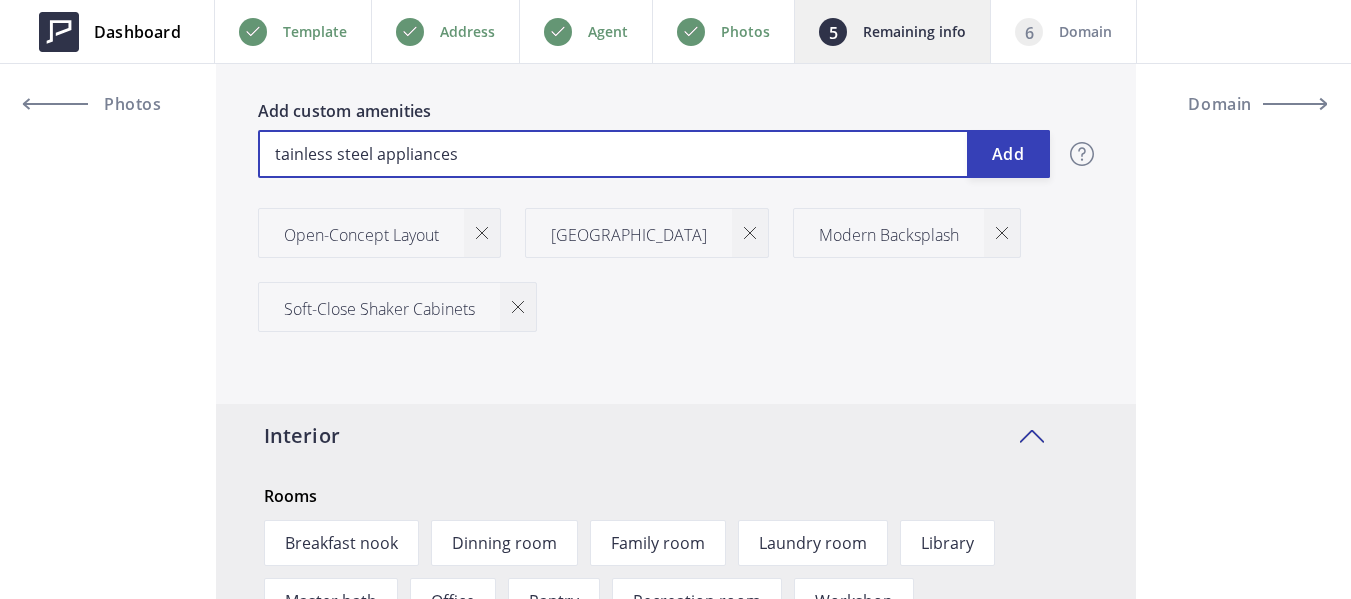 type on "549,888" 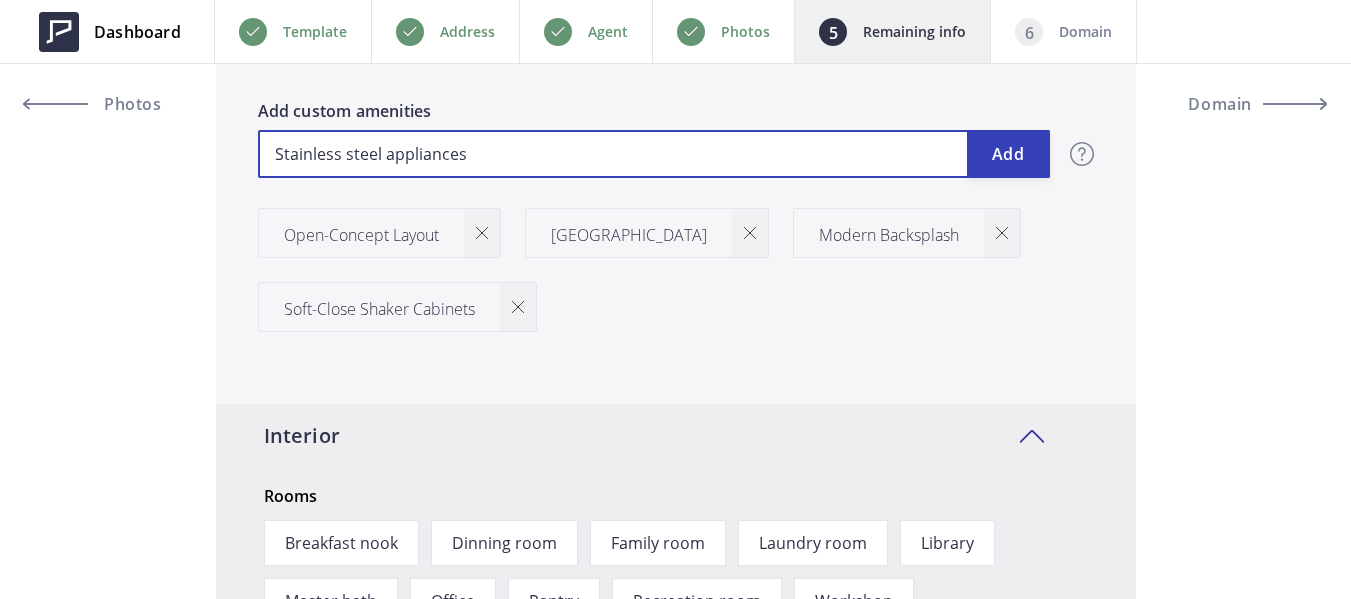 click on "Stainless steel appliances" at bounding box center (654, 154) 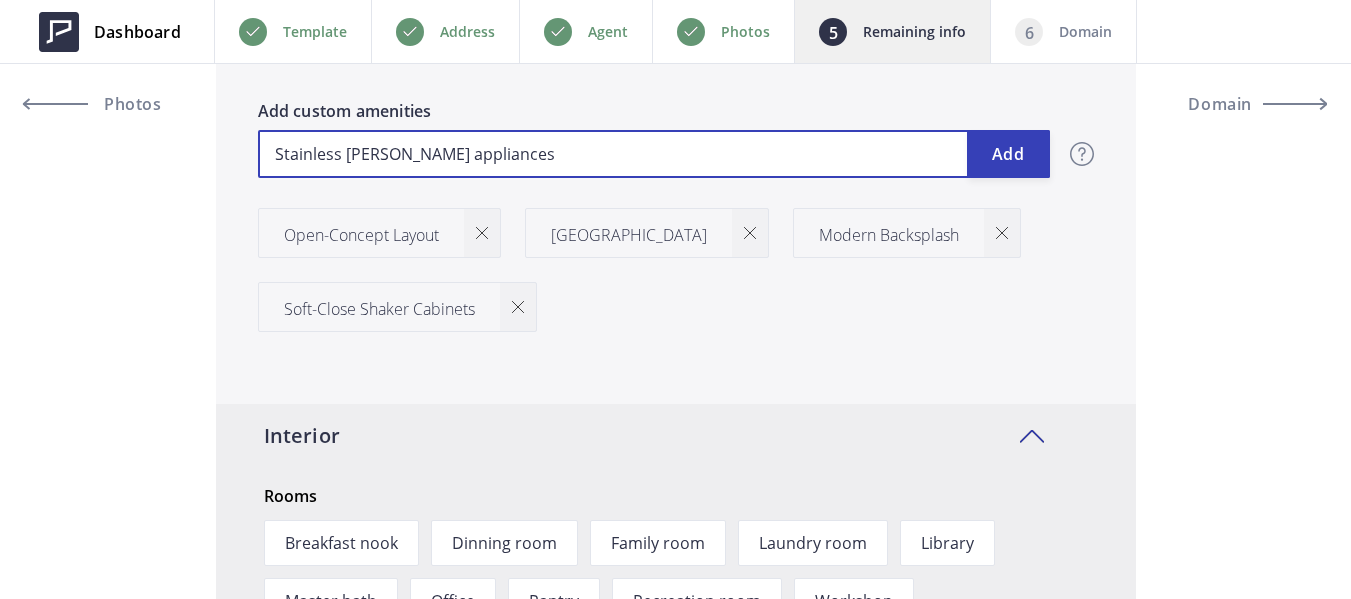 type on "549,888" 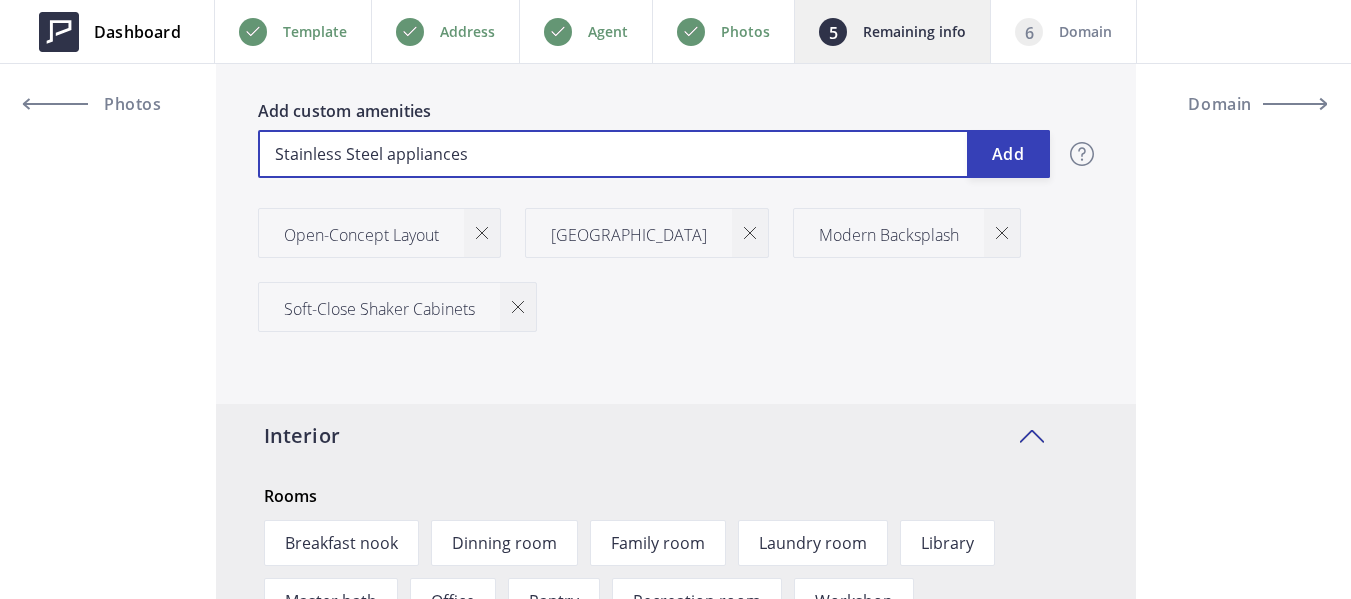 click on "Stainless Steel appliances" at bounding box center [654, 154] 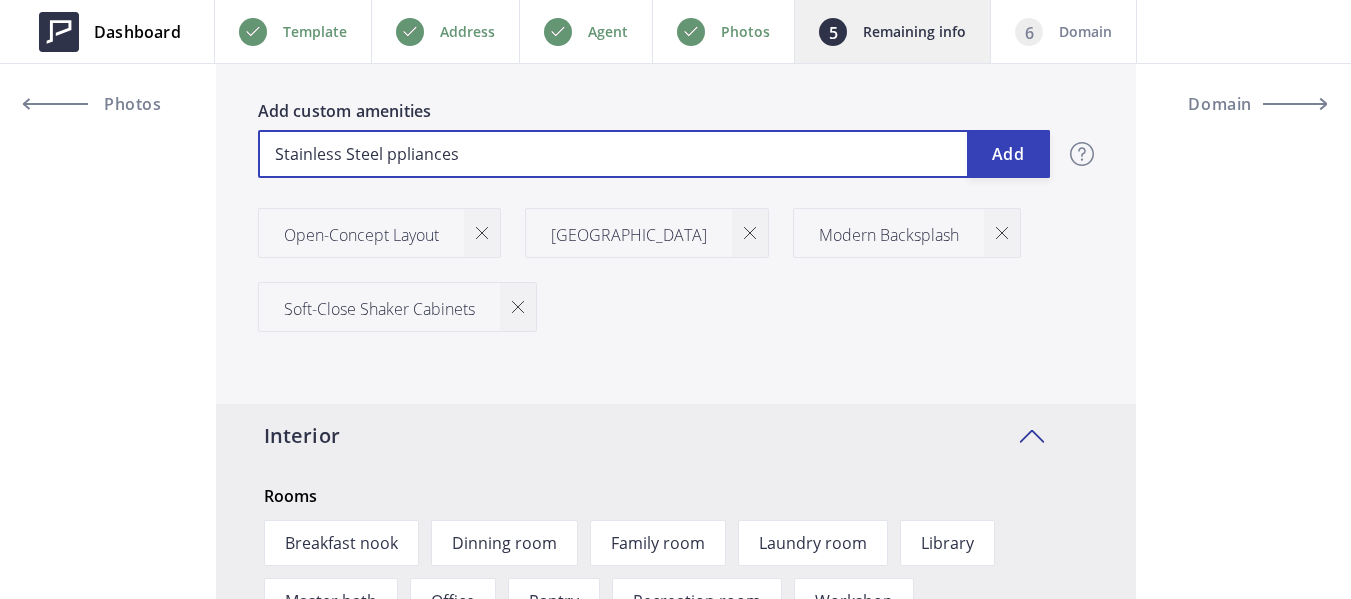 type on "549,888" 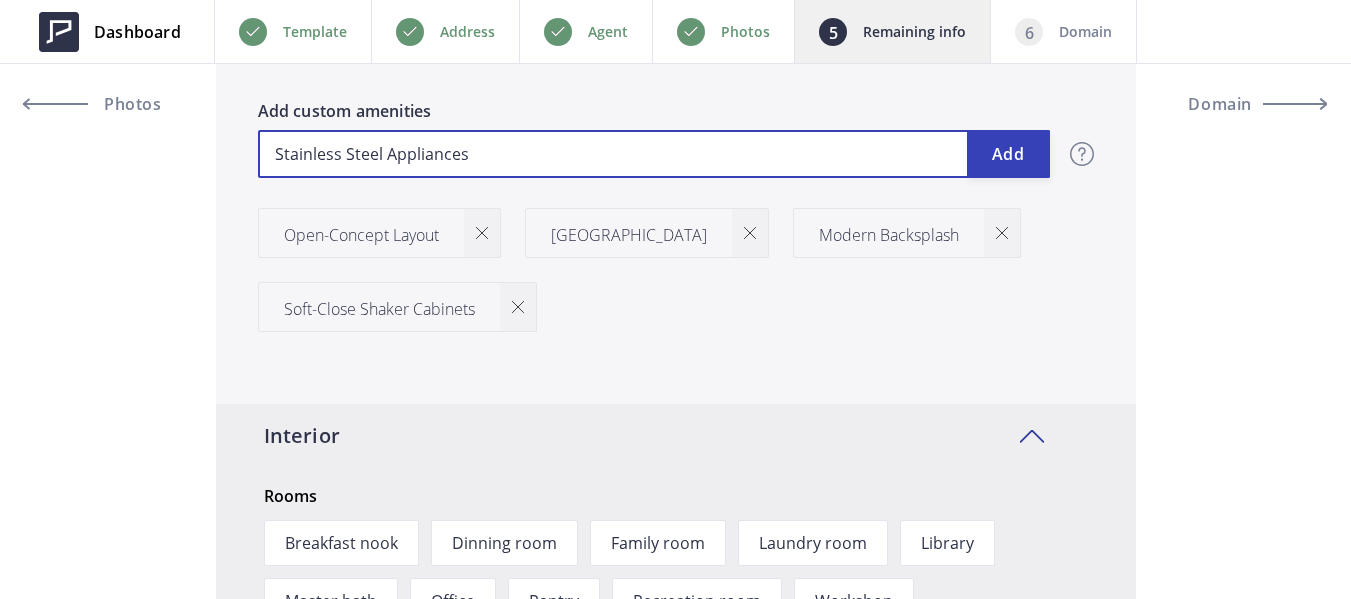 type on "Stainless Steel Appliances" 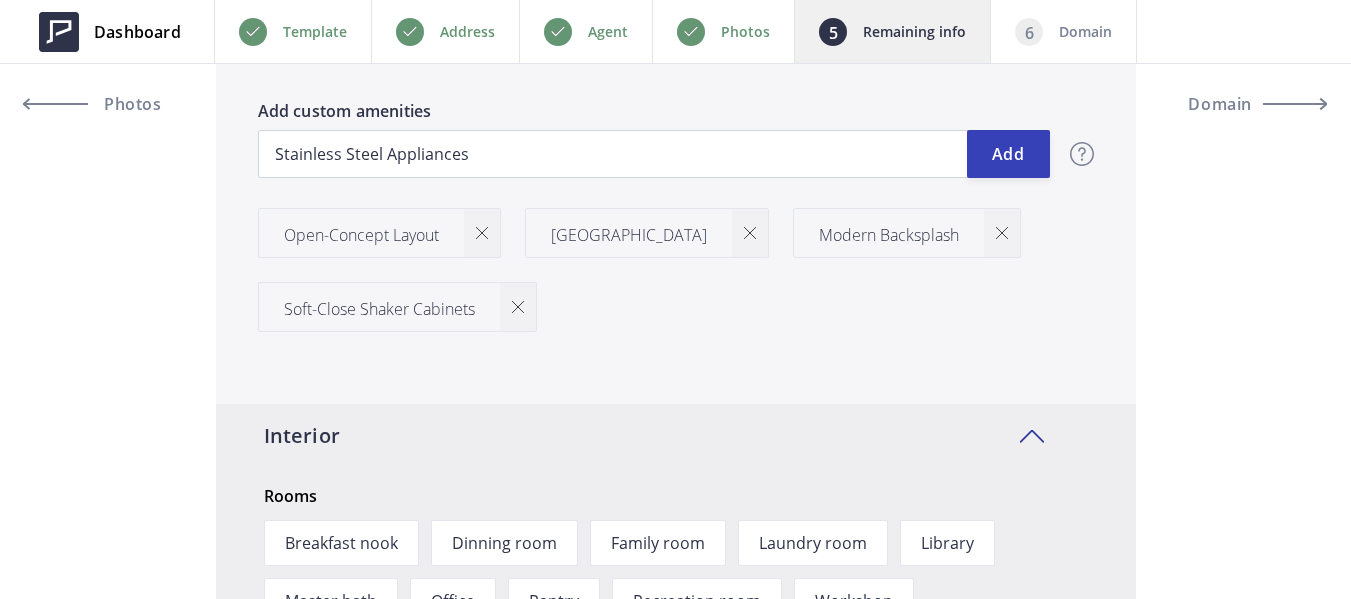 click on "Add" at bounding box center [1008, 154] 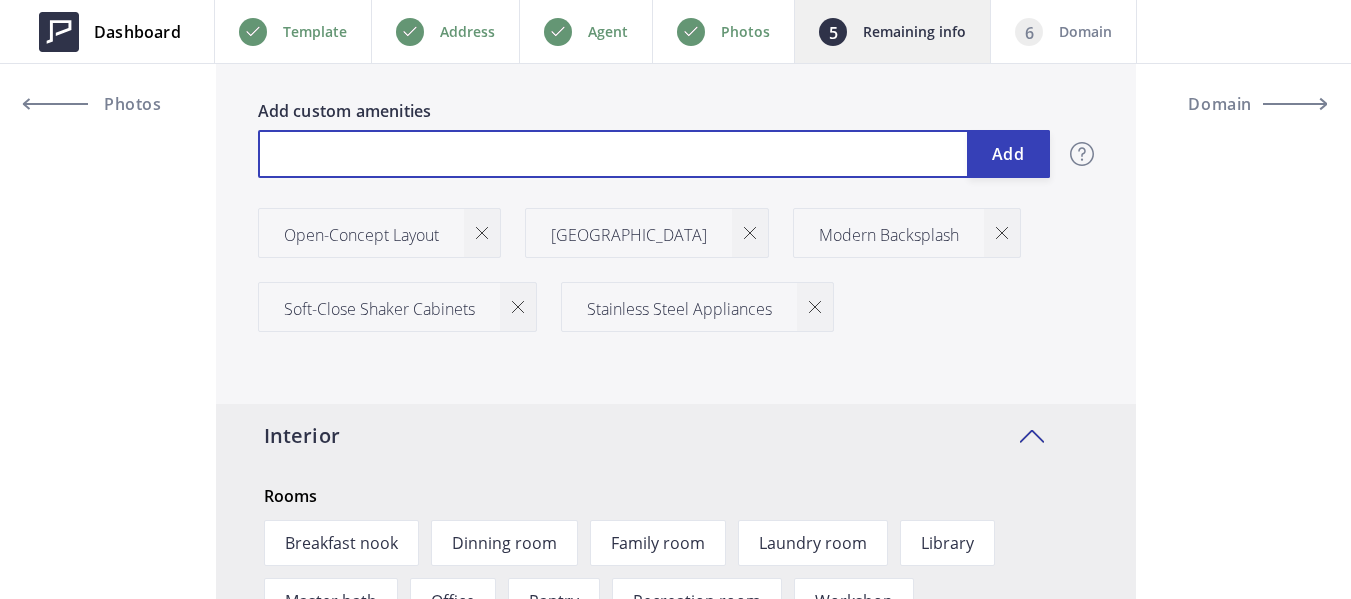 click at bounding box center (654, 154) 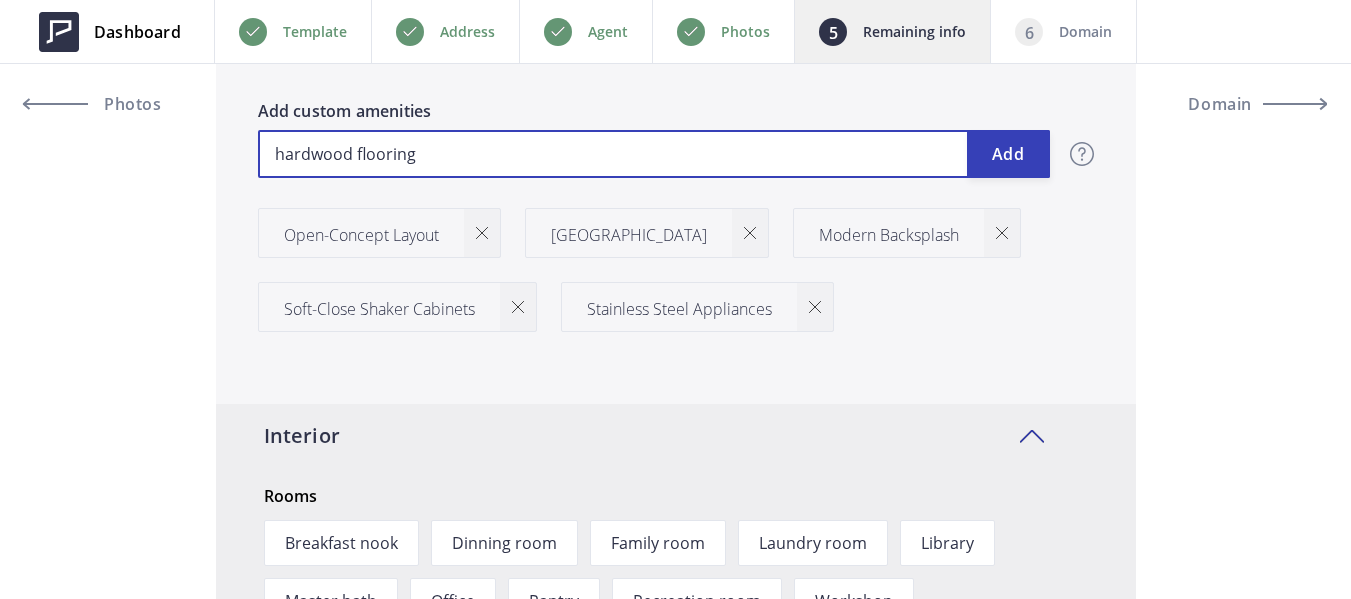 click on "hardwood flooring" at bounding box center [654, 154] 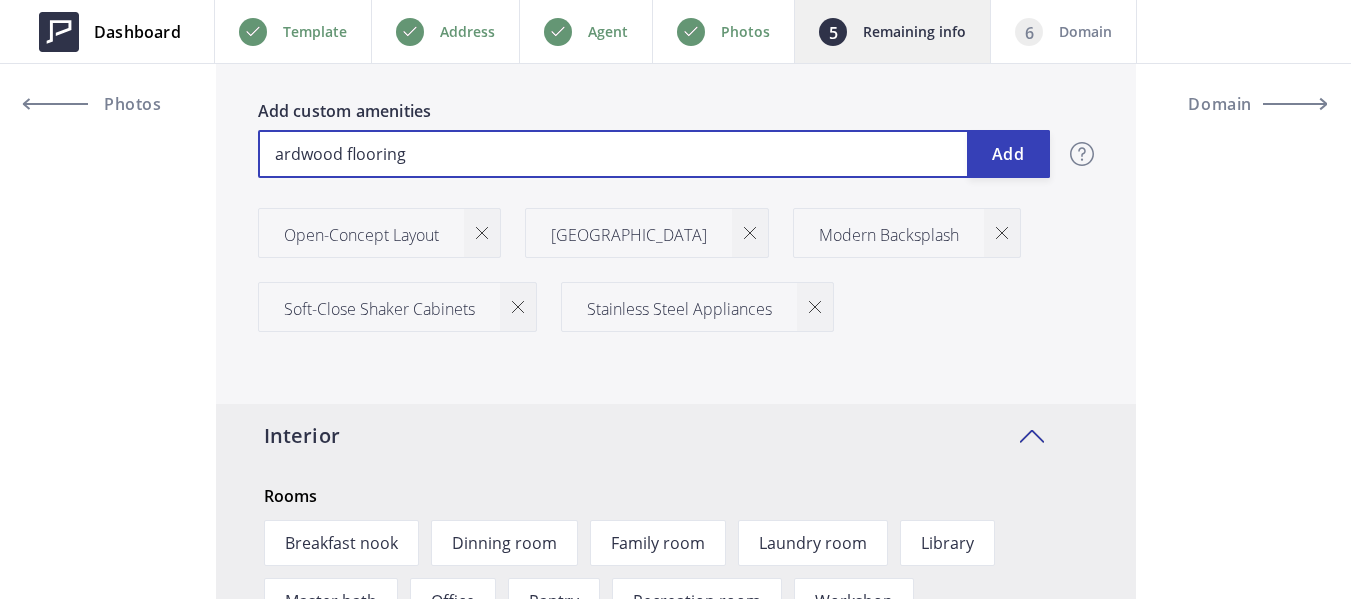type on "549,888" 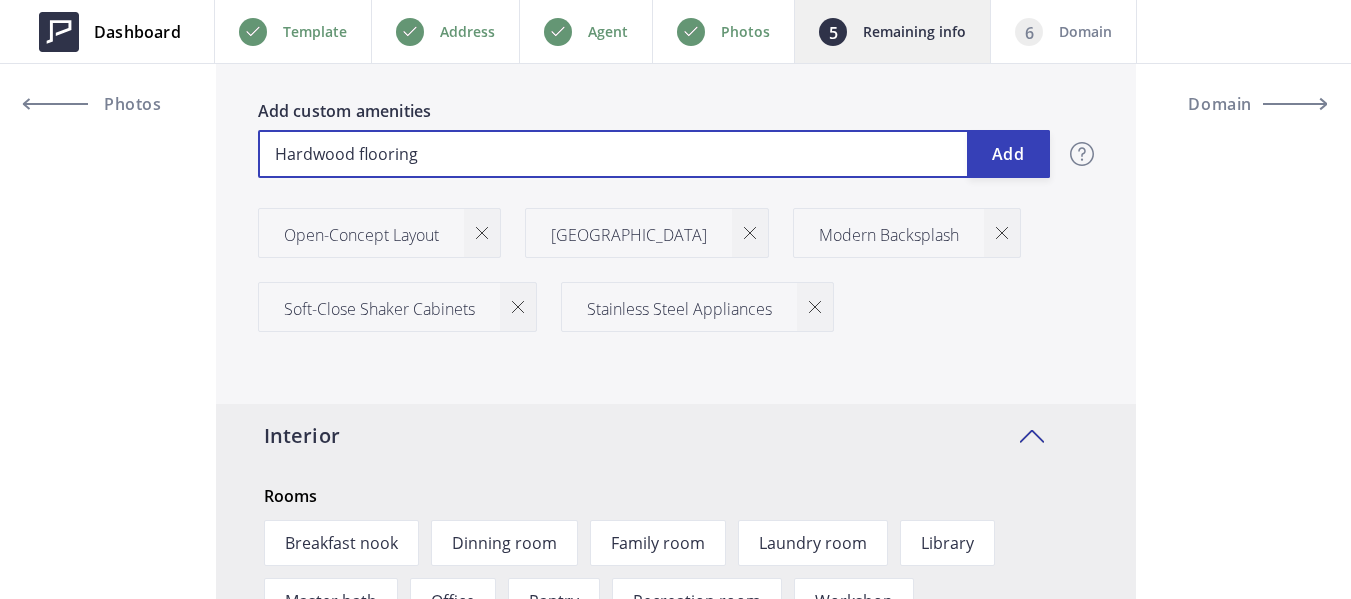 type on "549,888" 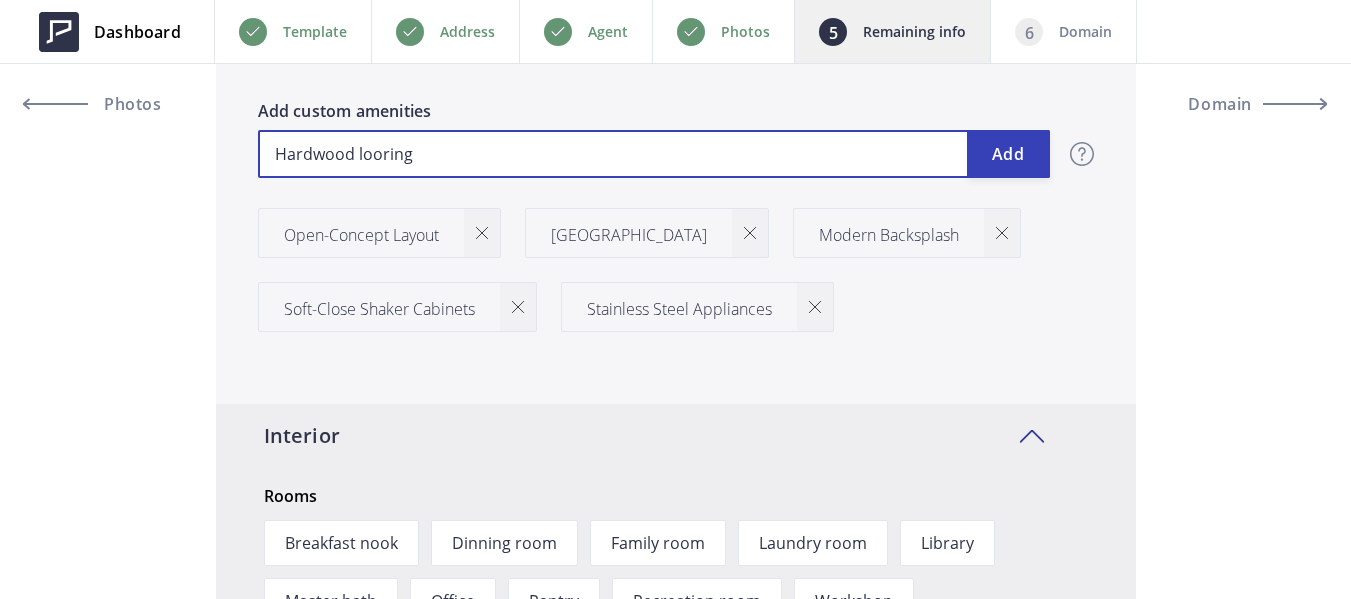 type on "549,888" 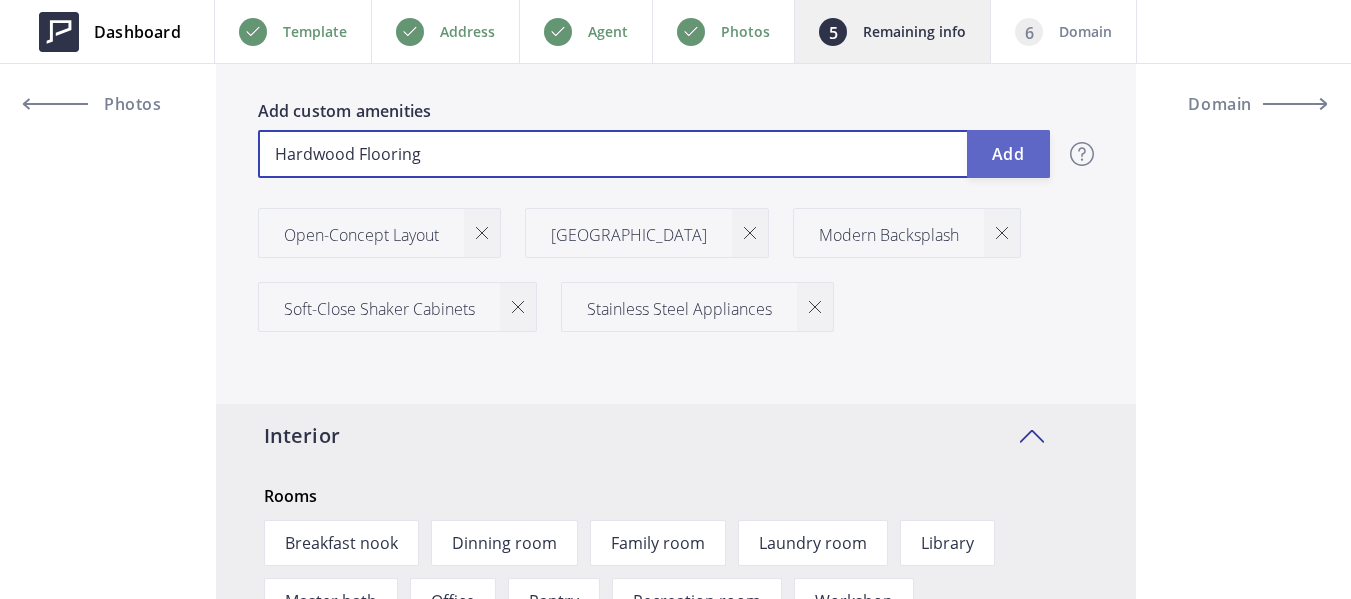 type on "Hardwood Flooring" 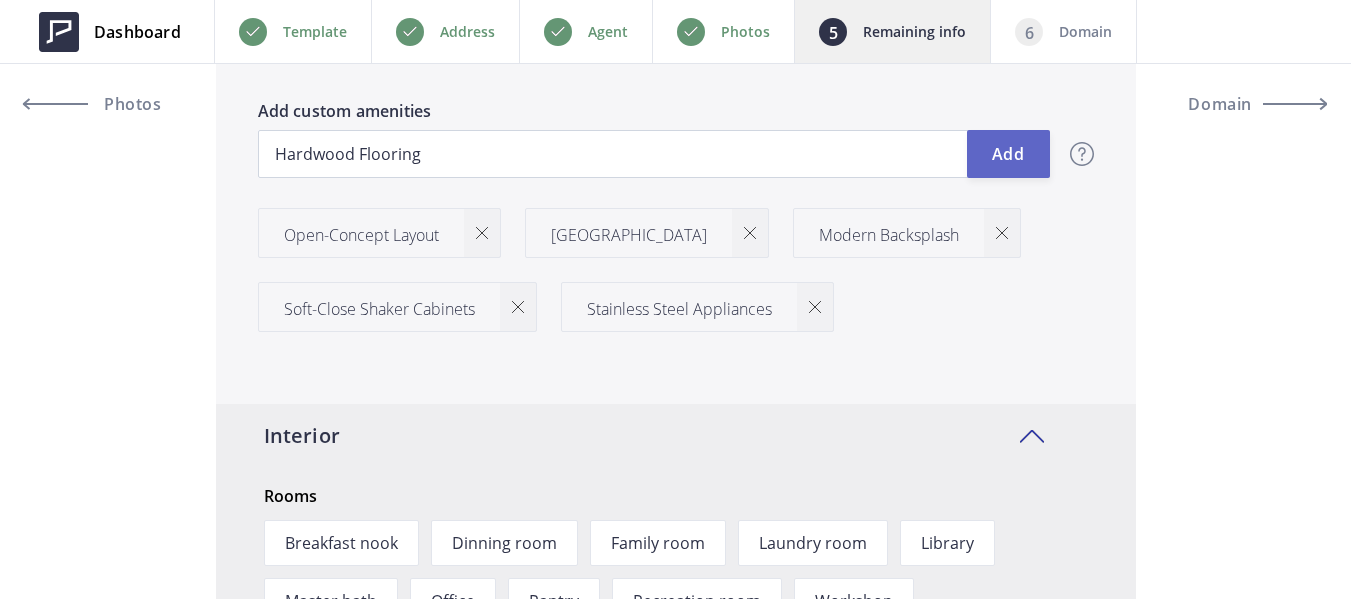 click on "Add" at bounding box center [1008, 154] 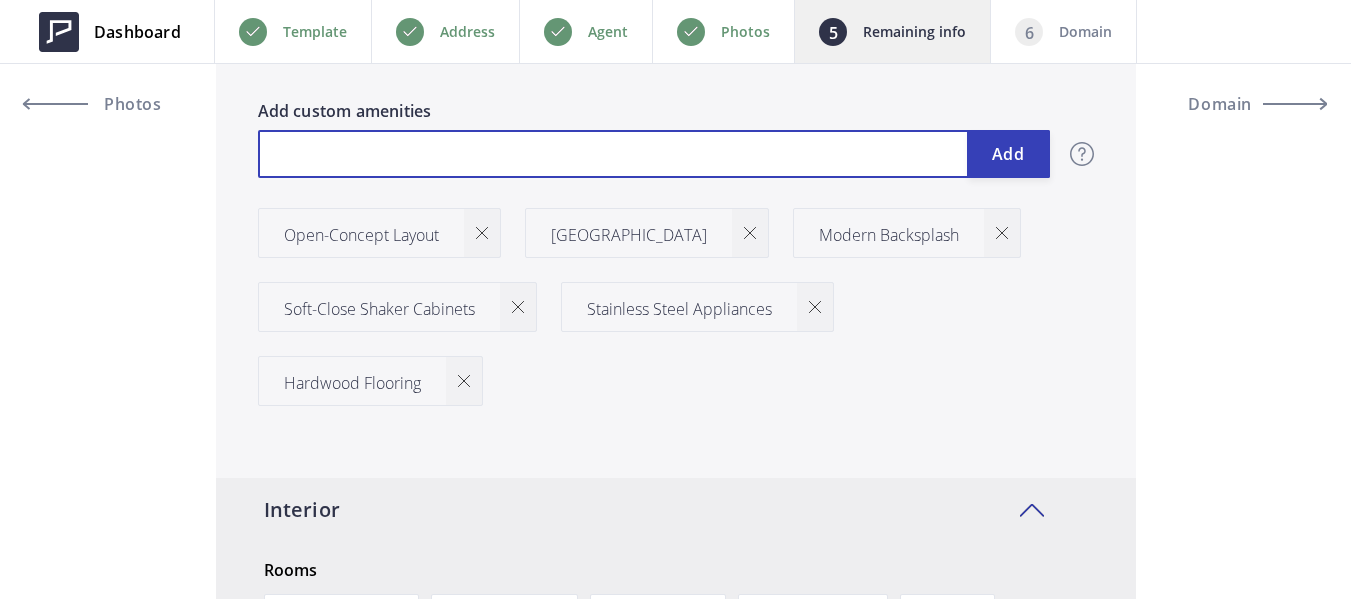 click at bounding box center (654, 154) 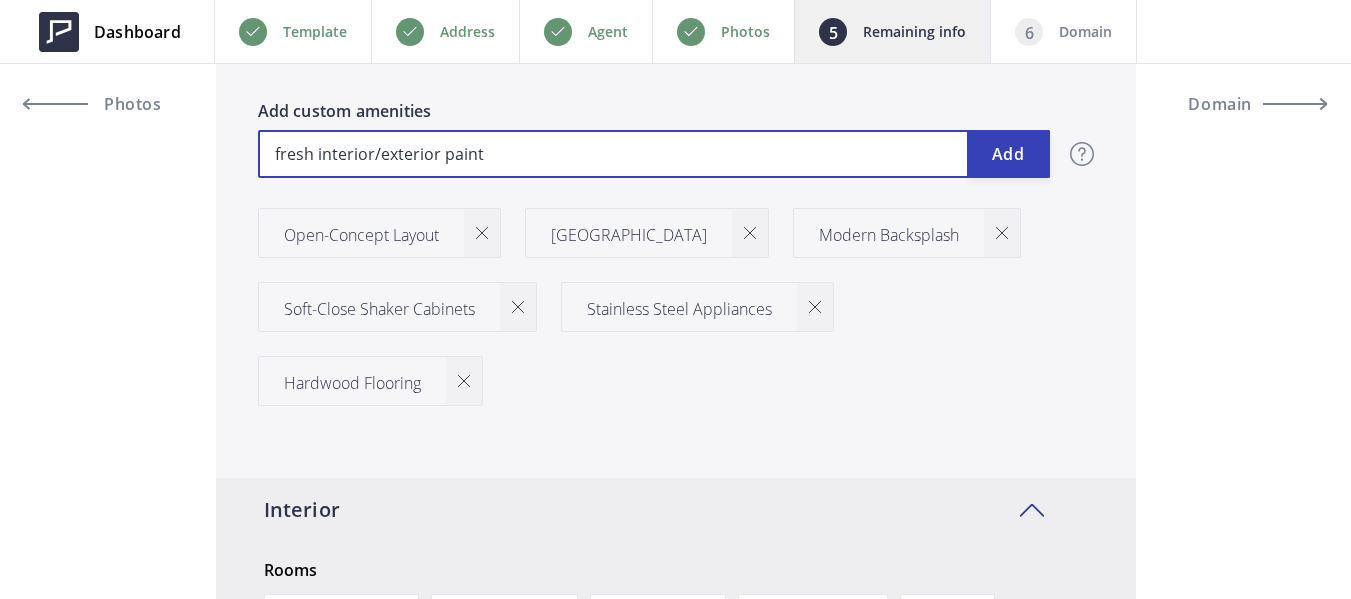 click on "fresh interior/exterior paint" at bounding box center (654, 154) 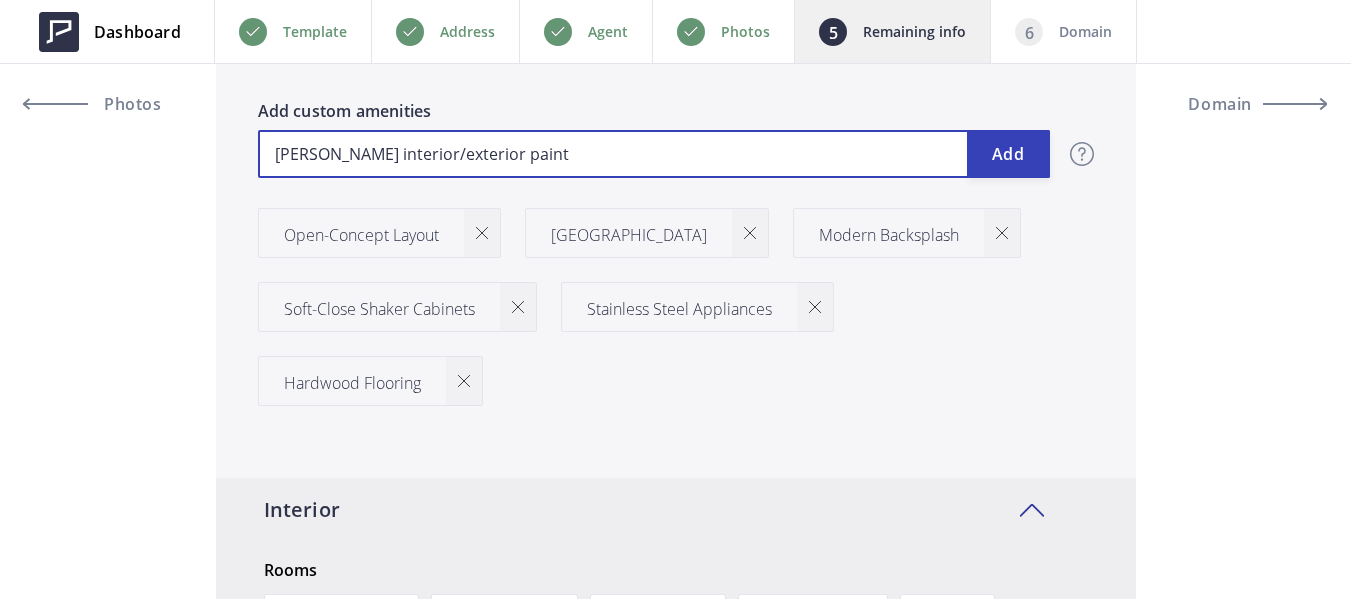 type on "549,888" 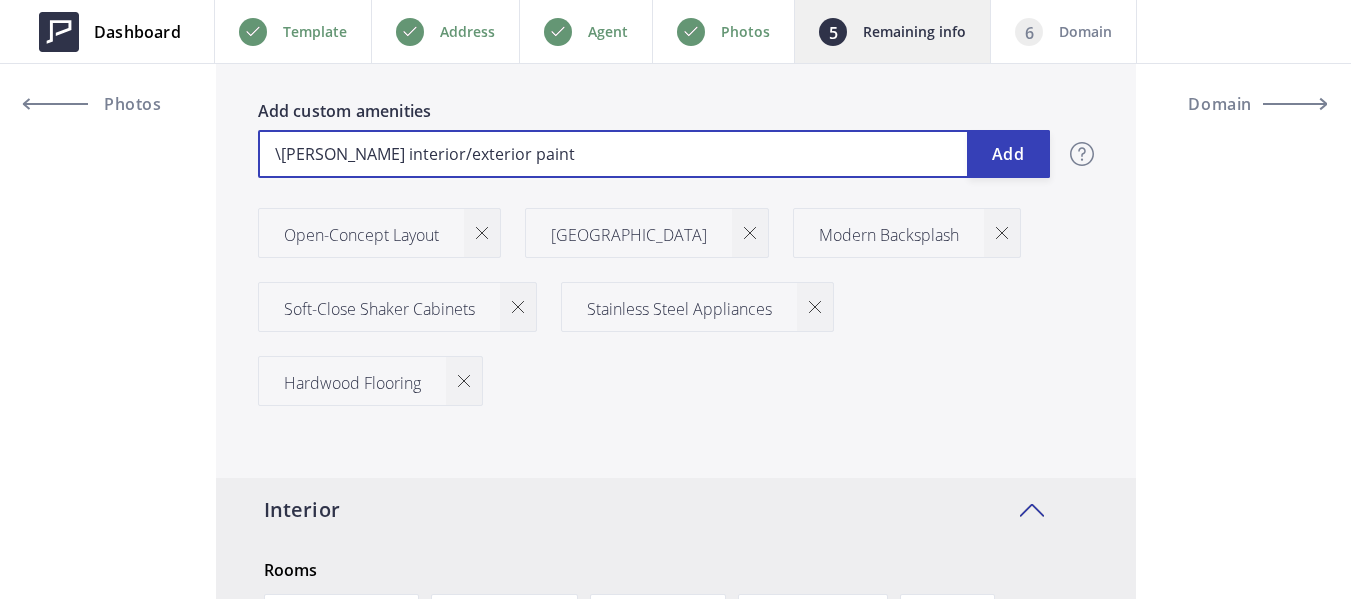 type on "549,888" 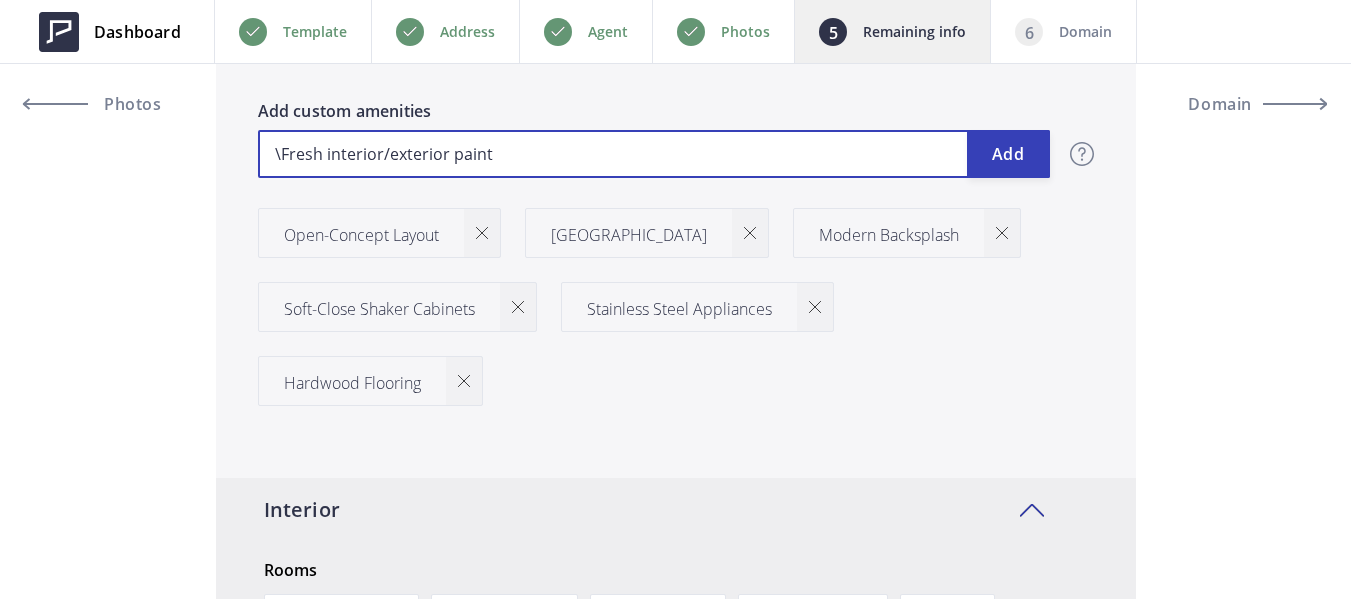 type on "549,888" 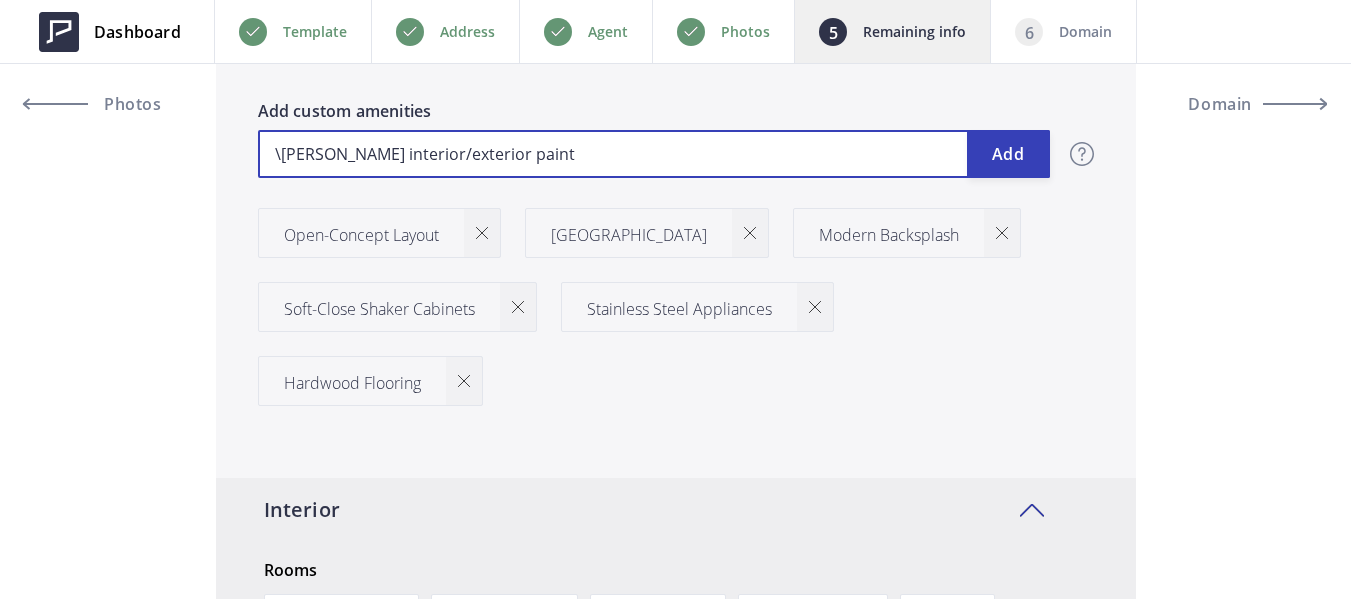 type on "549,888" 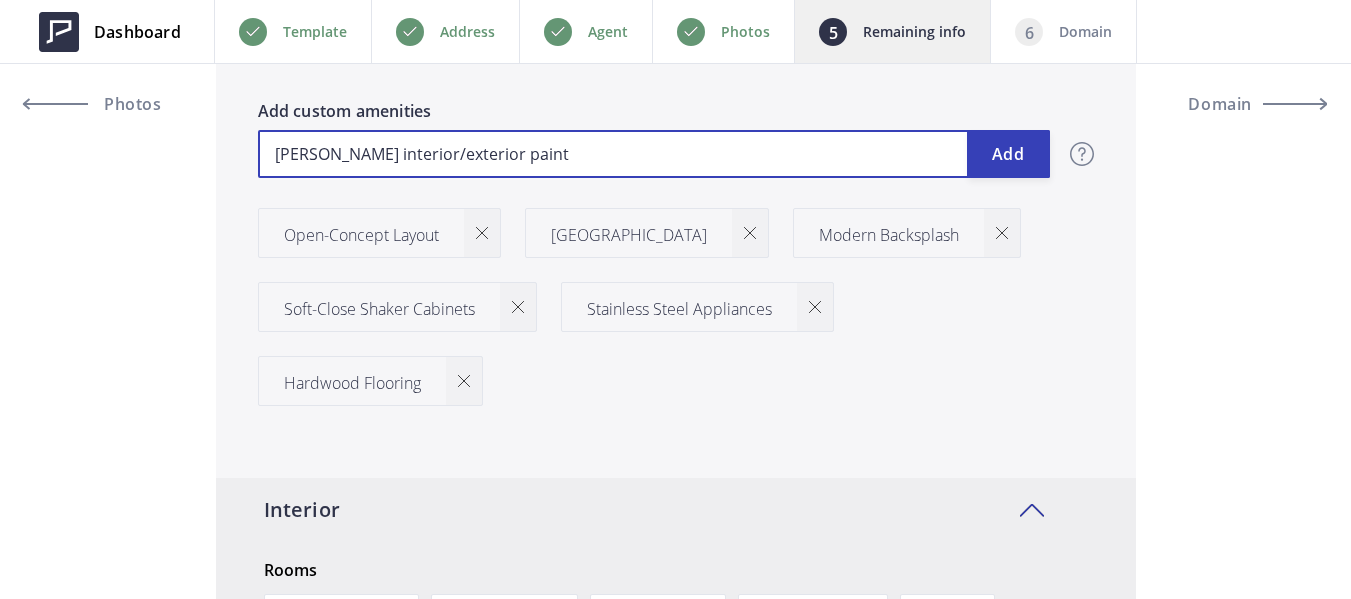 type on "549,888" 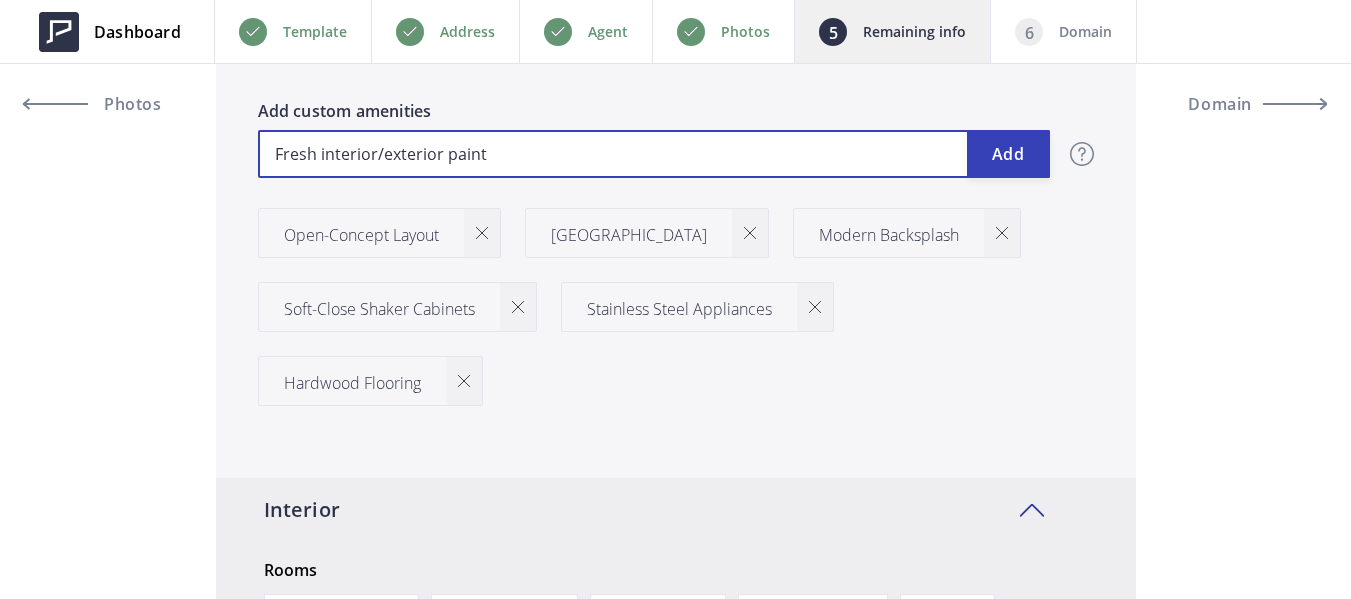 click on "Fresh interior/exterior paint" at bounding box center [654, 154] 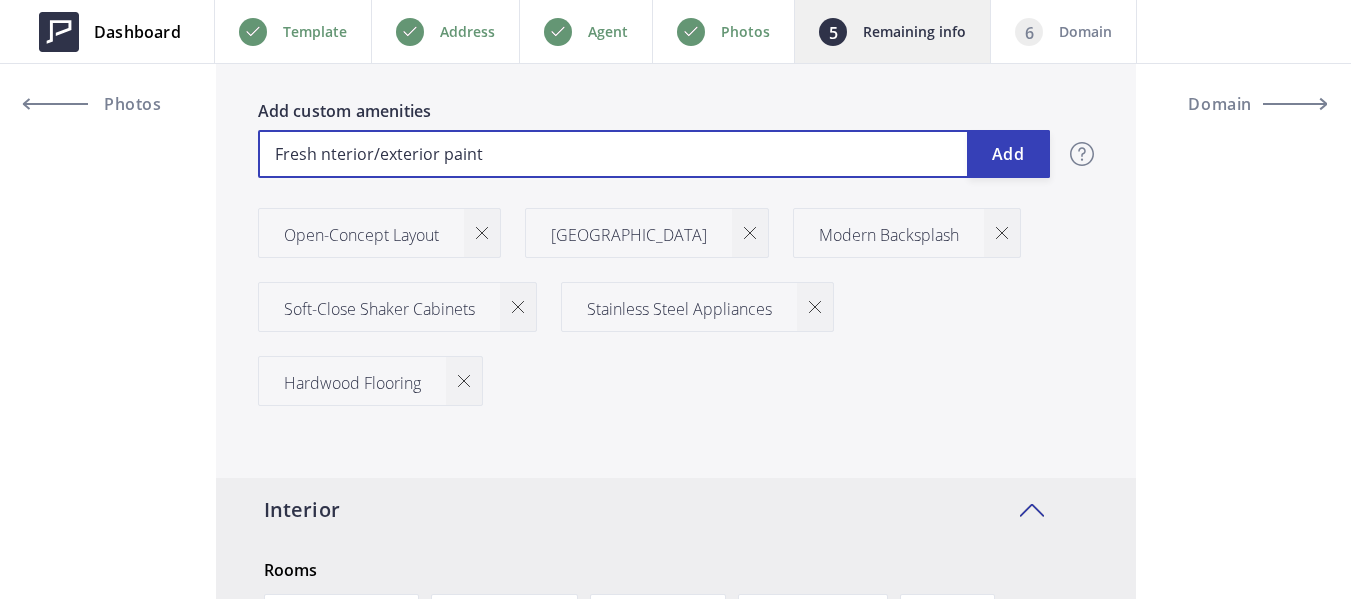 type on "549,888" 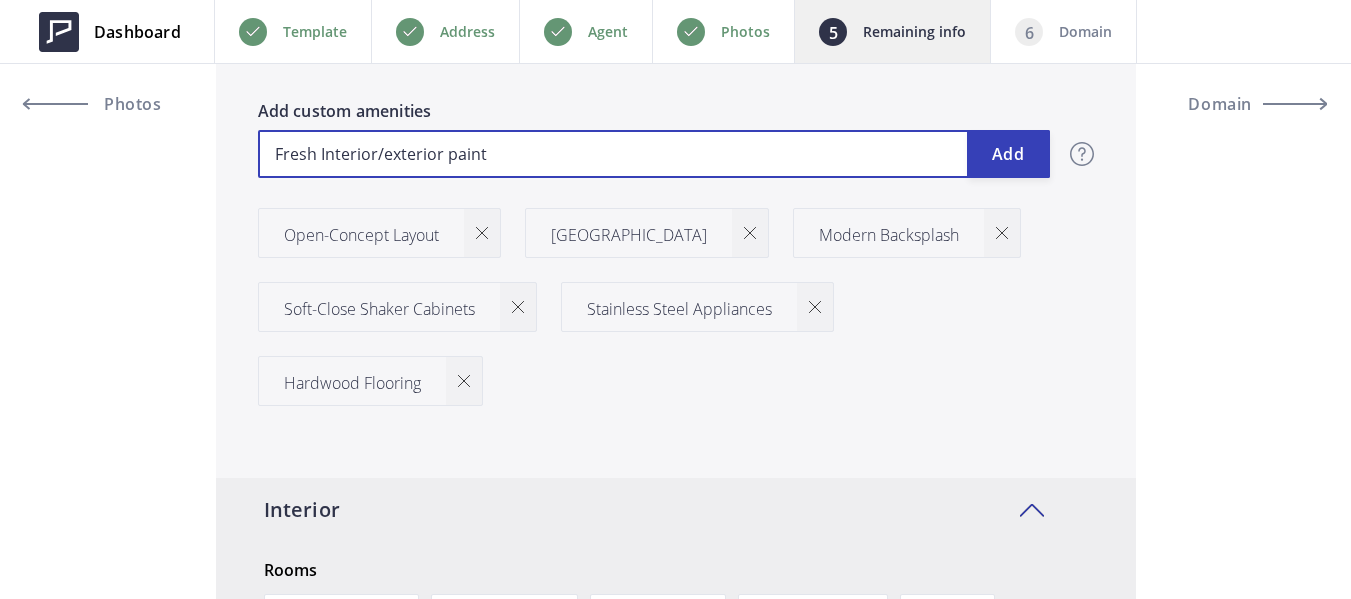 click on "Fresh Interior/exterior paint" at bounding box center (654, 154) 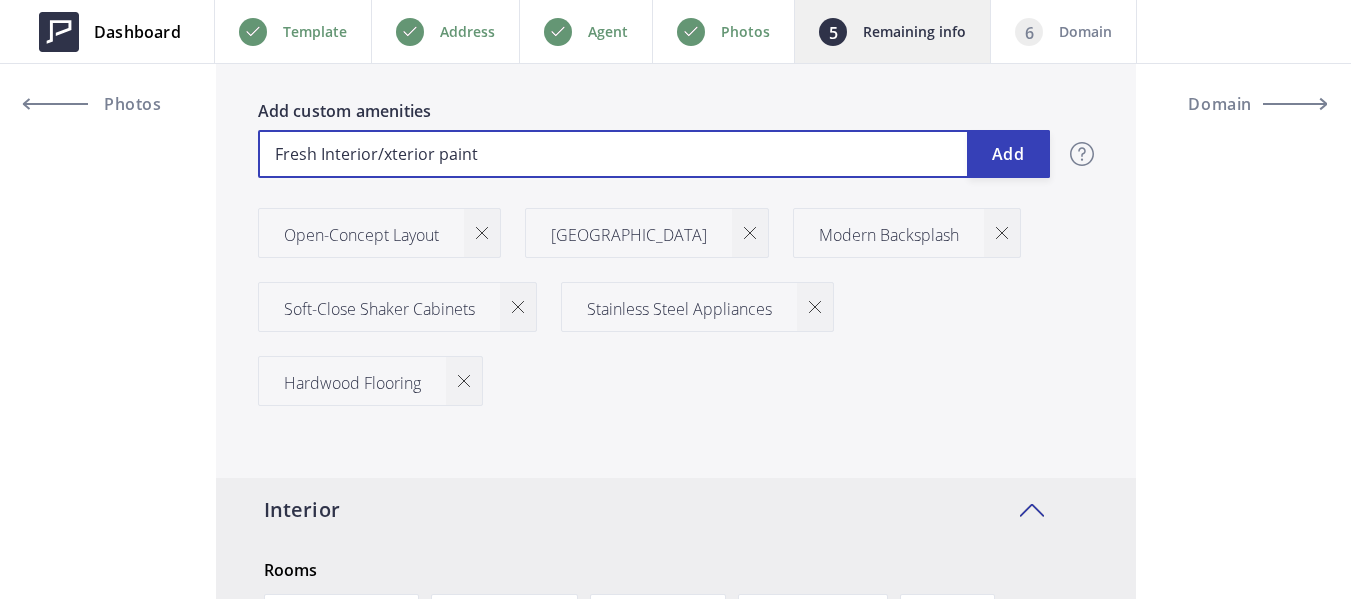 type on "549,888" 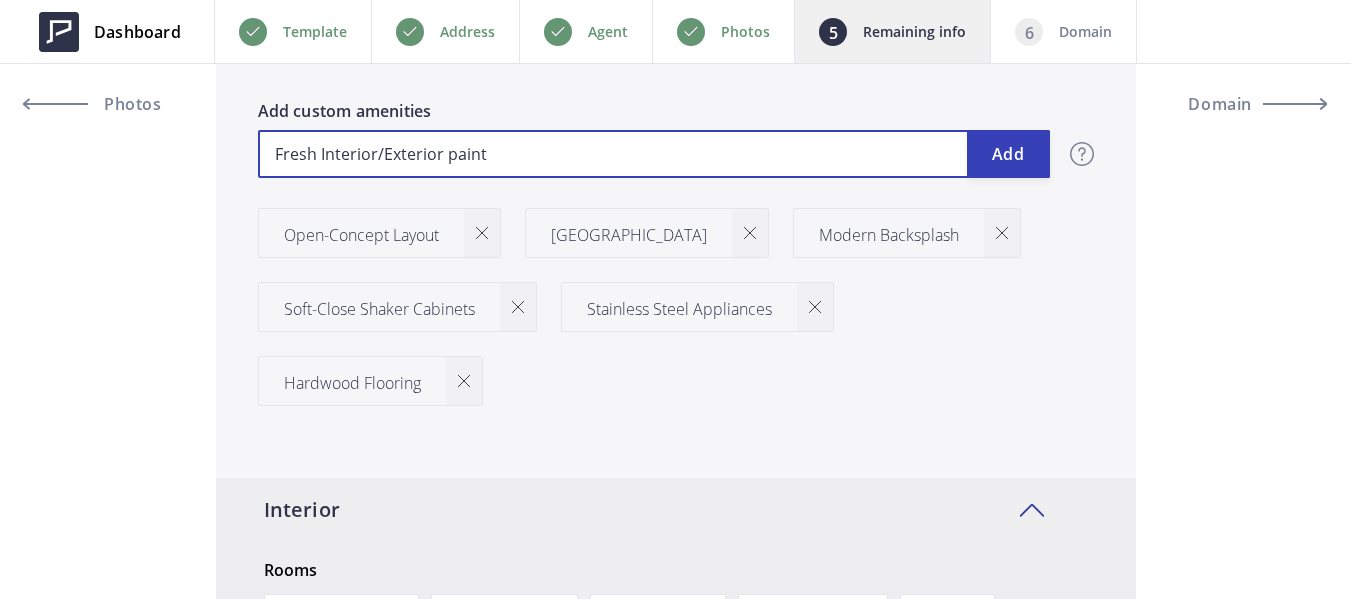 drag, startPoint x: 450, startPoint y: 149, endPoint x: 455, endPoint y: 182, distance: 33.37664 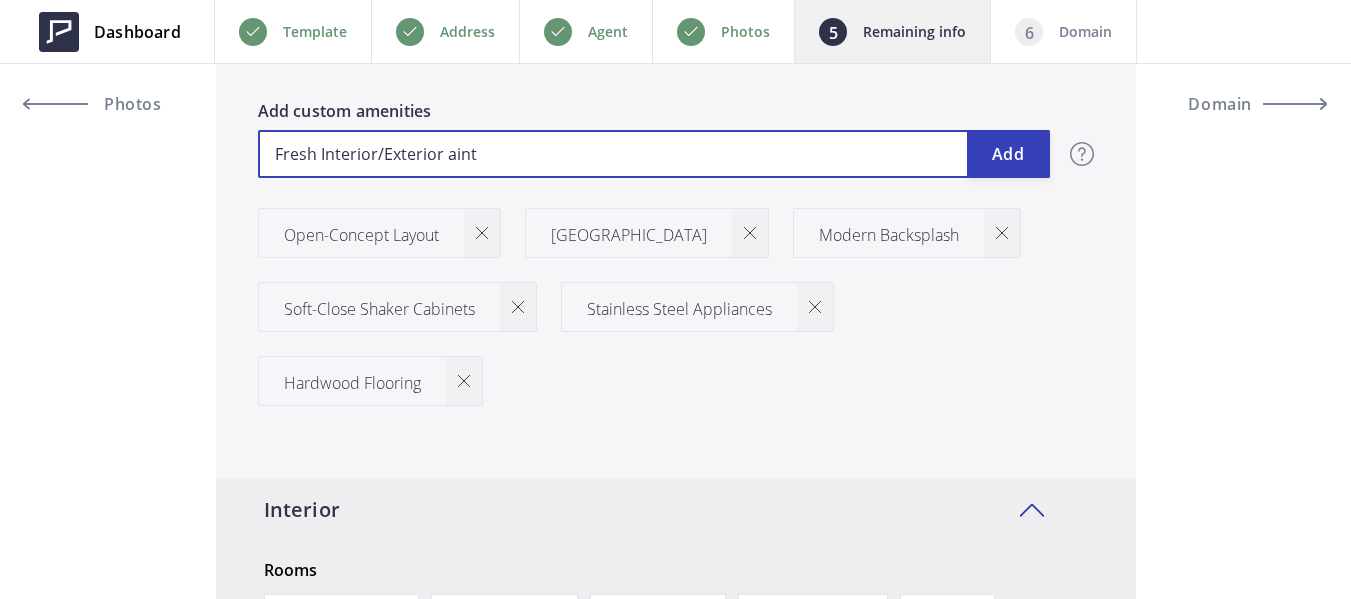 type on "549,888" 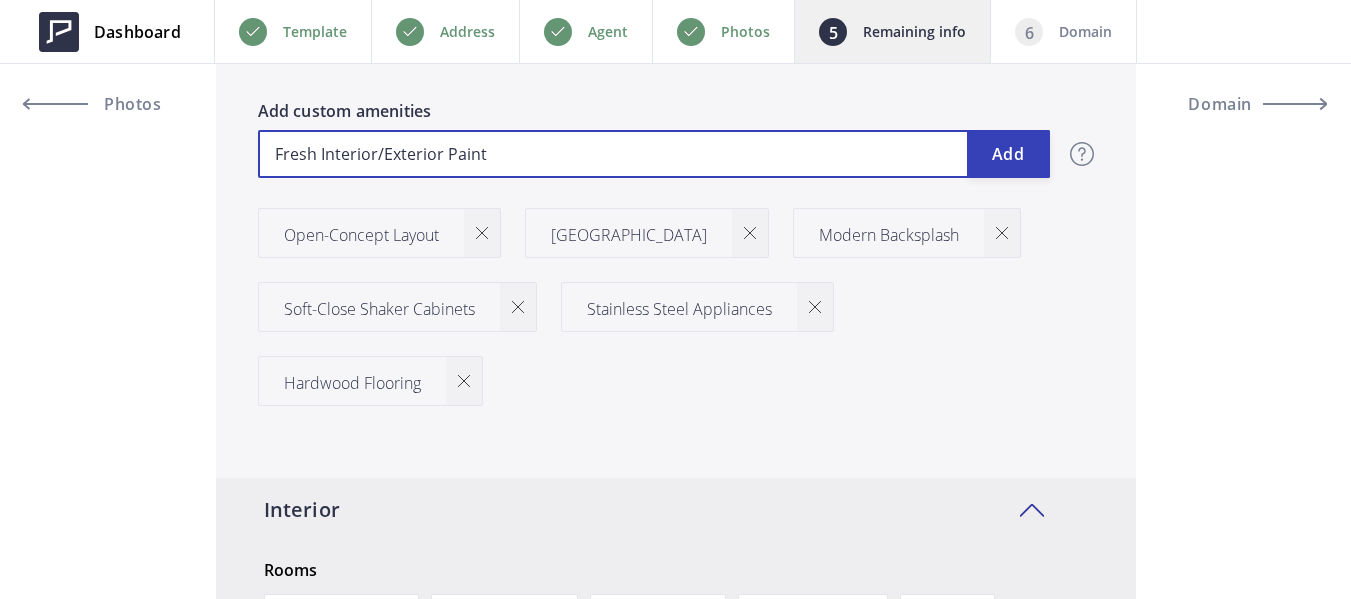 type on "Fresh Interior/Exterior Paint" 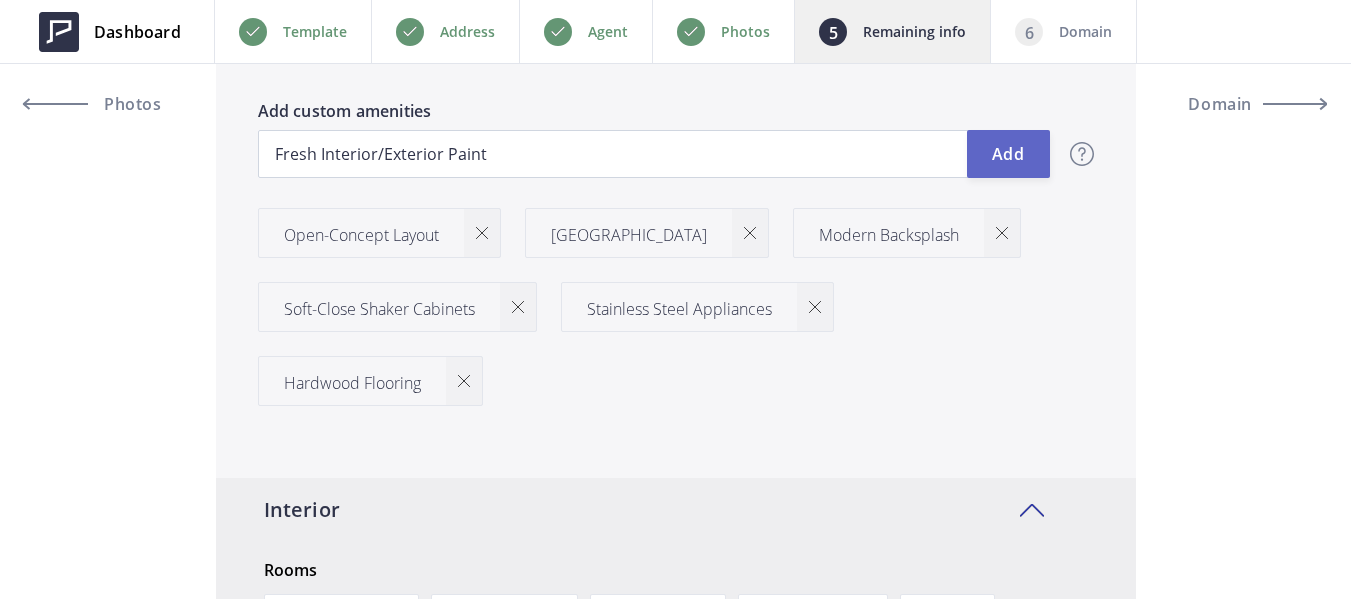click on "Add" at bounding box center (1008, 154) 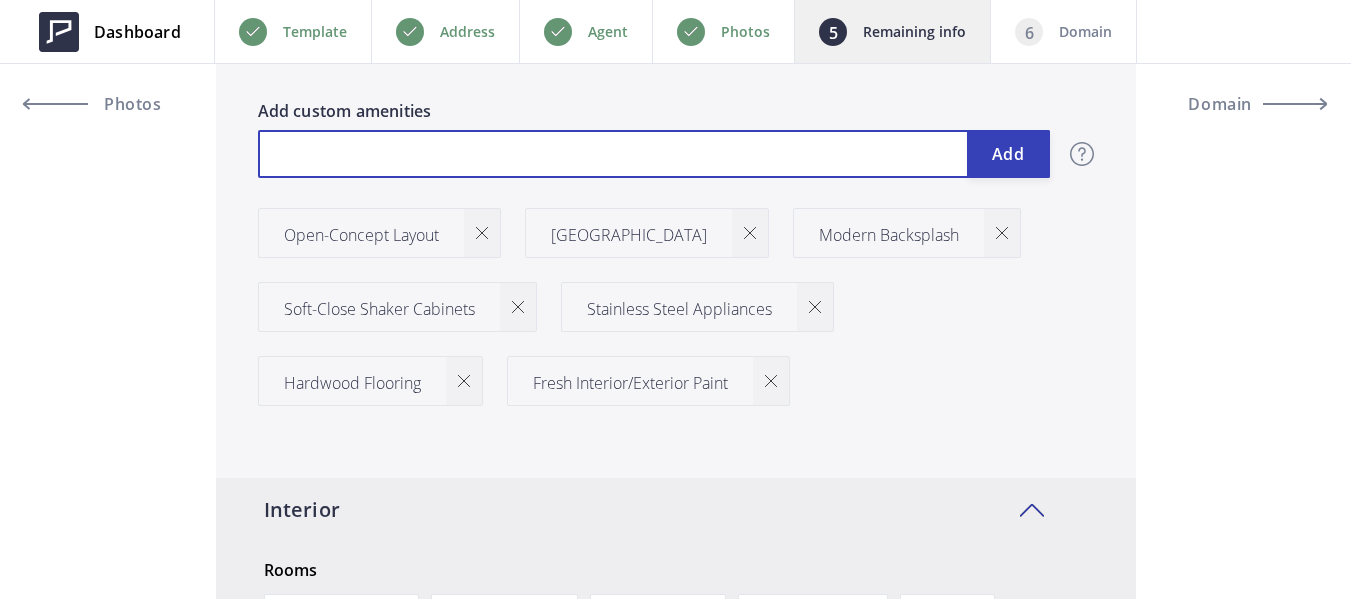 click at bounding box center (654, 154) 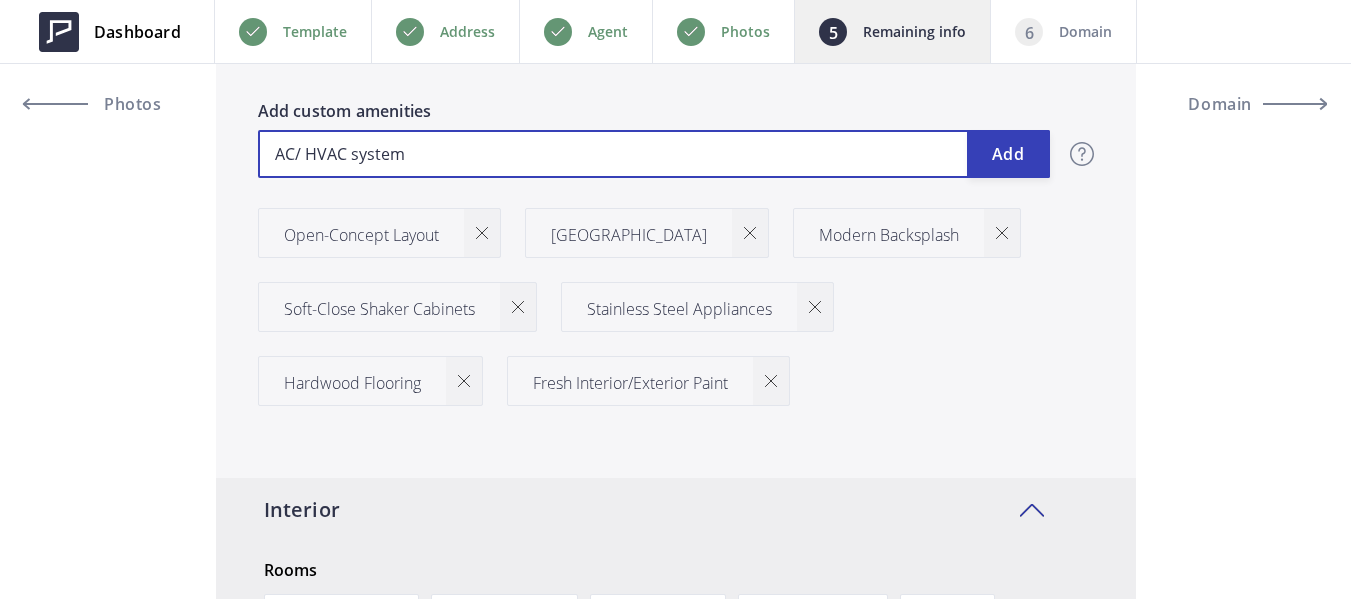 click on "AC/ HVAC system" at bounding box center (654, 154) 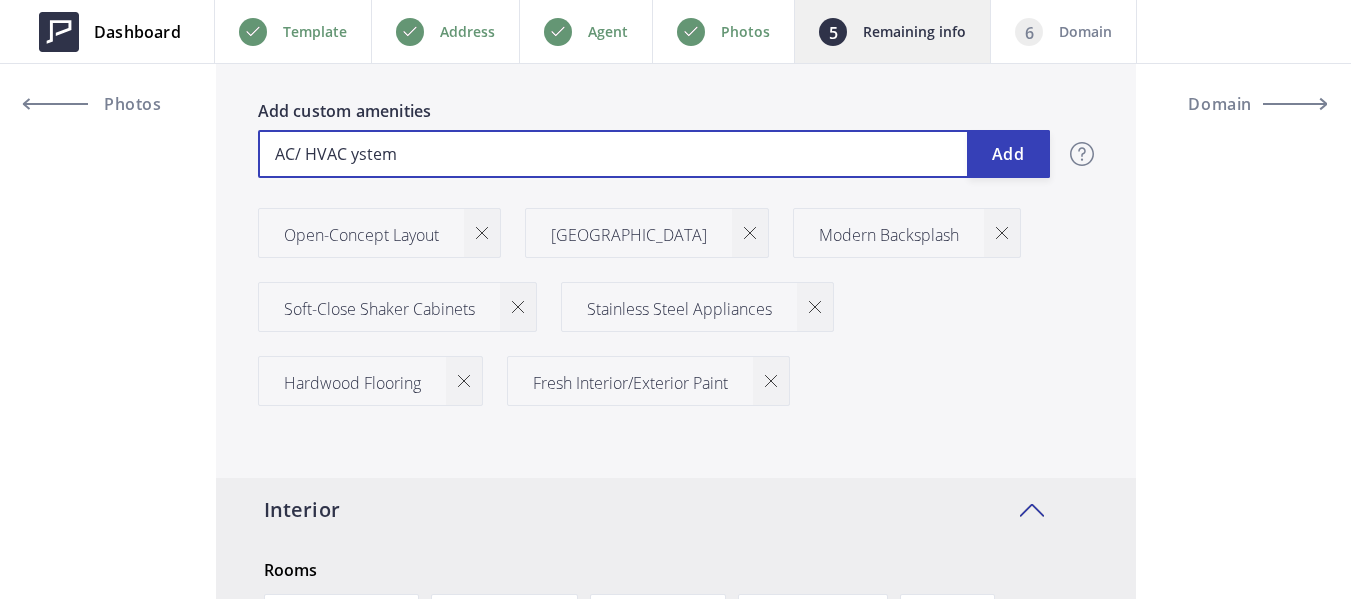 type on "549,888" 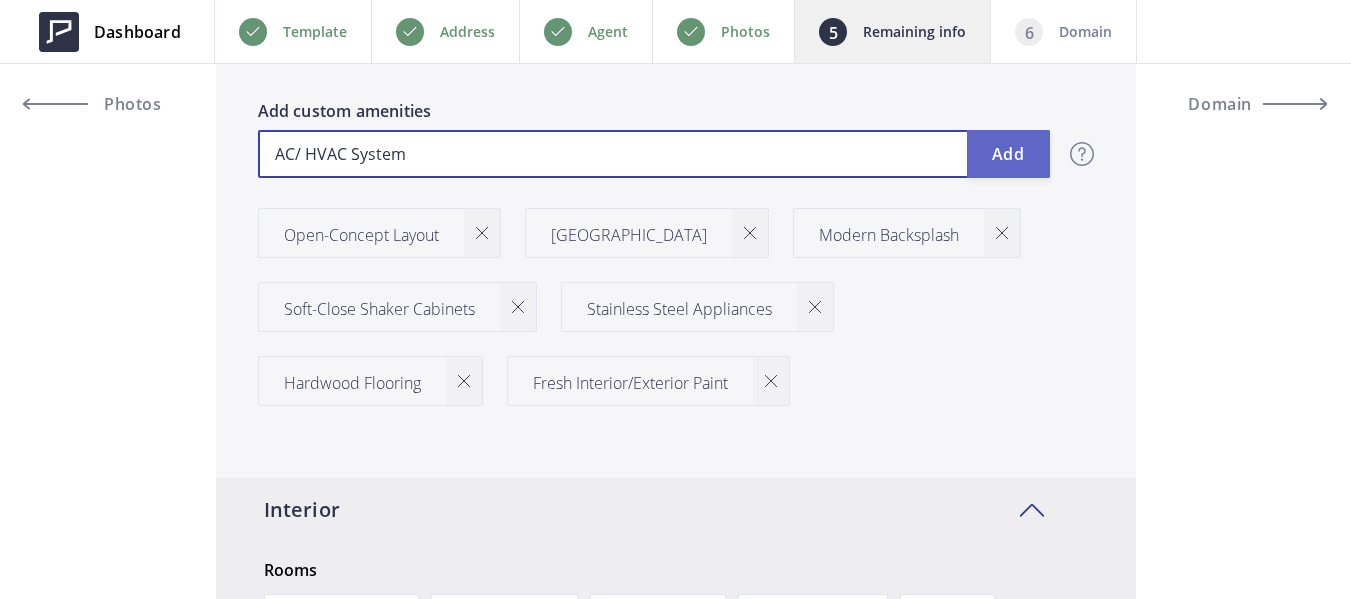type on "AC/ HVAC System" 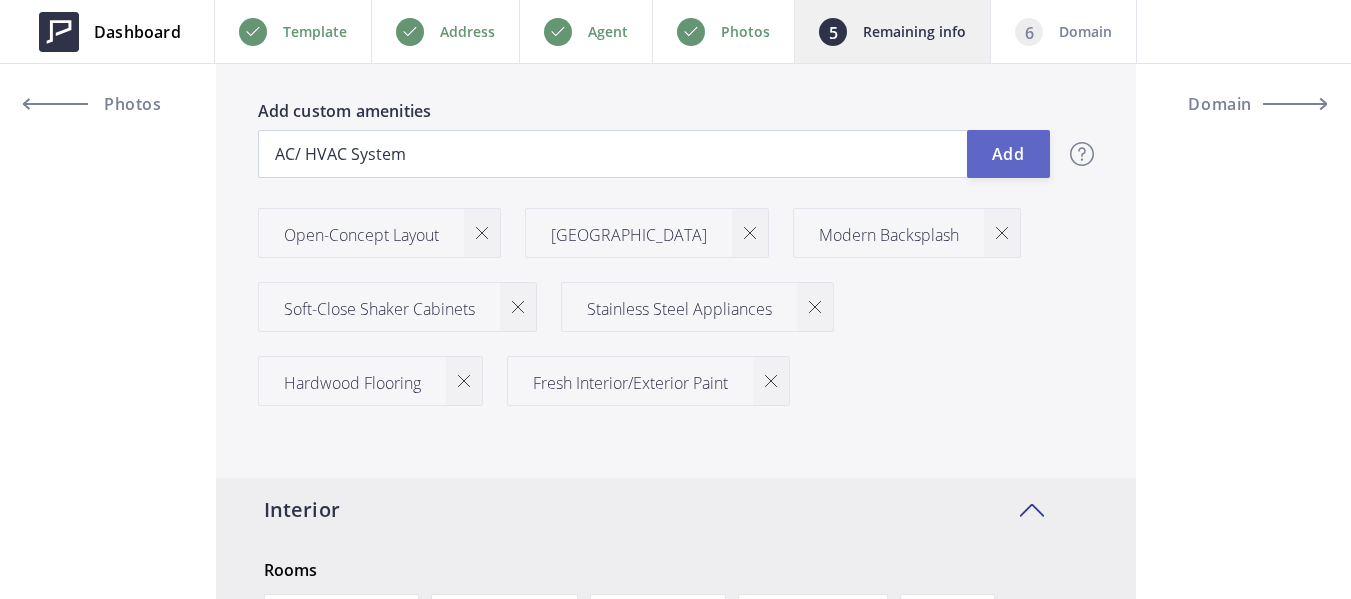 click on "Add" at bounding box center (1008, 154) 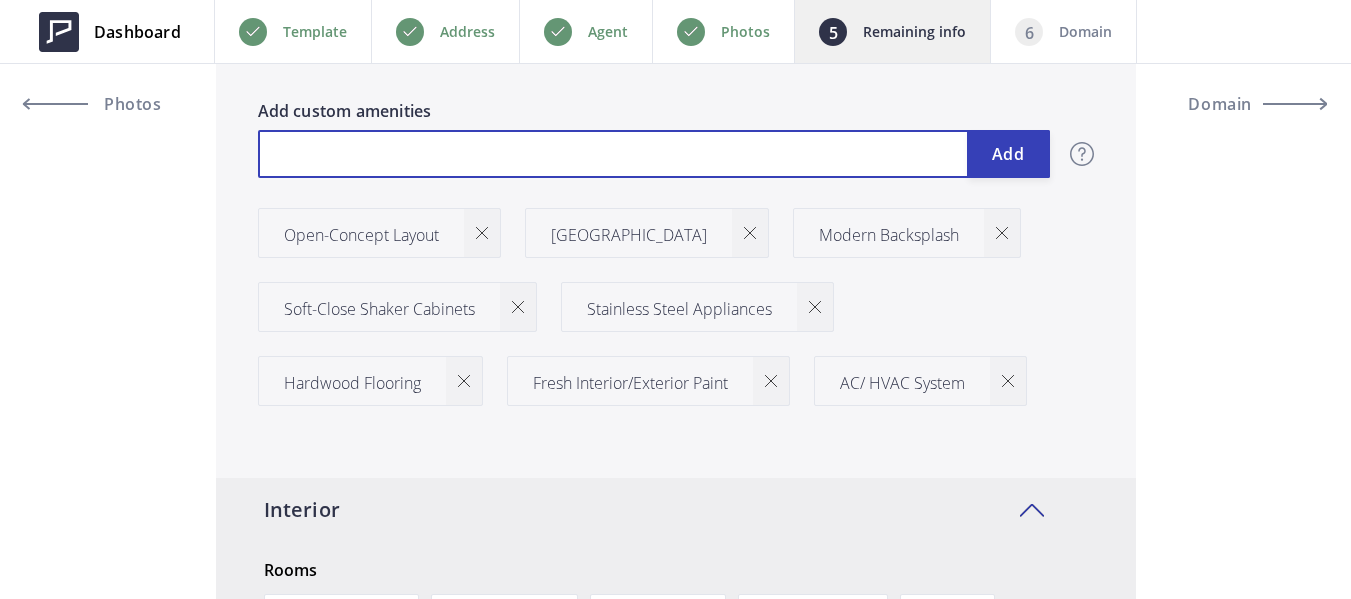 click at bounding box center (654, 154) 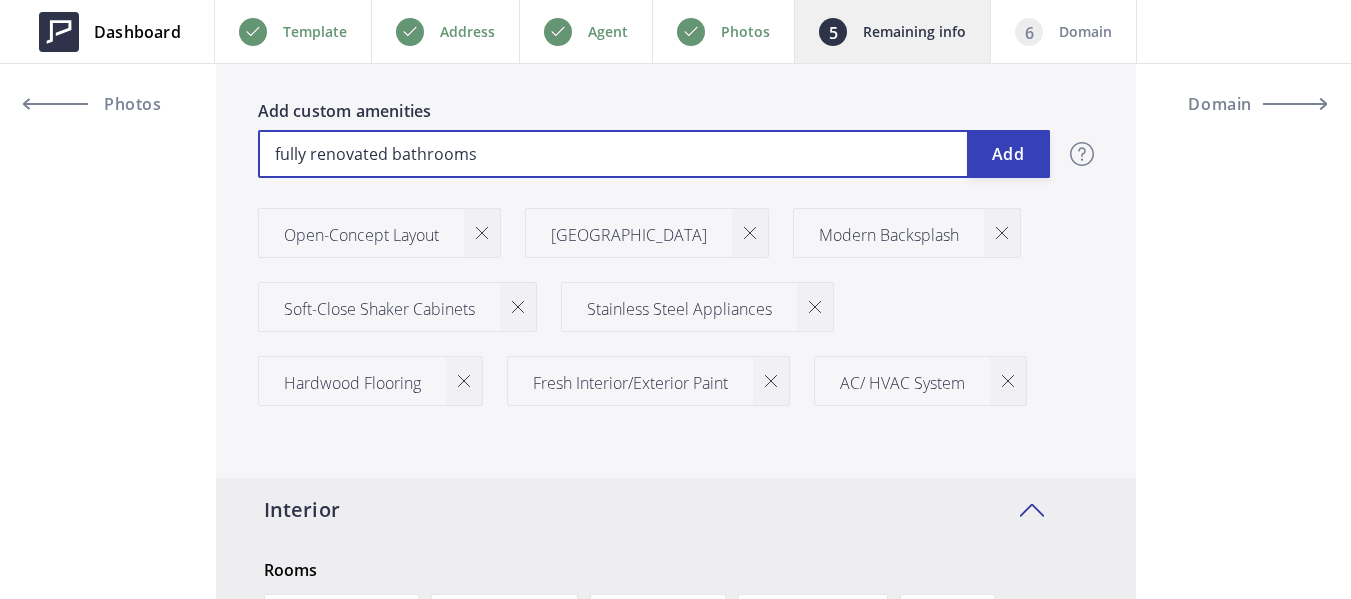click on "fully renovated bathrooms" at bounding box center [654, 154] 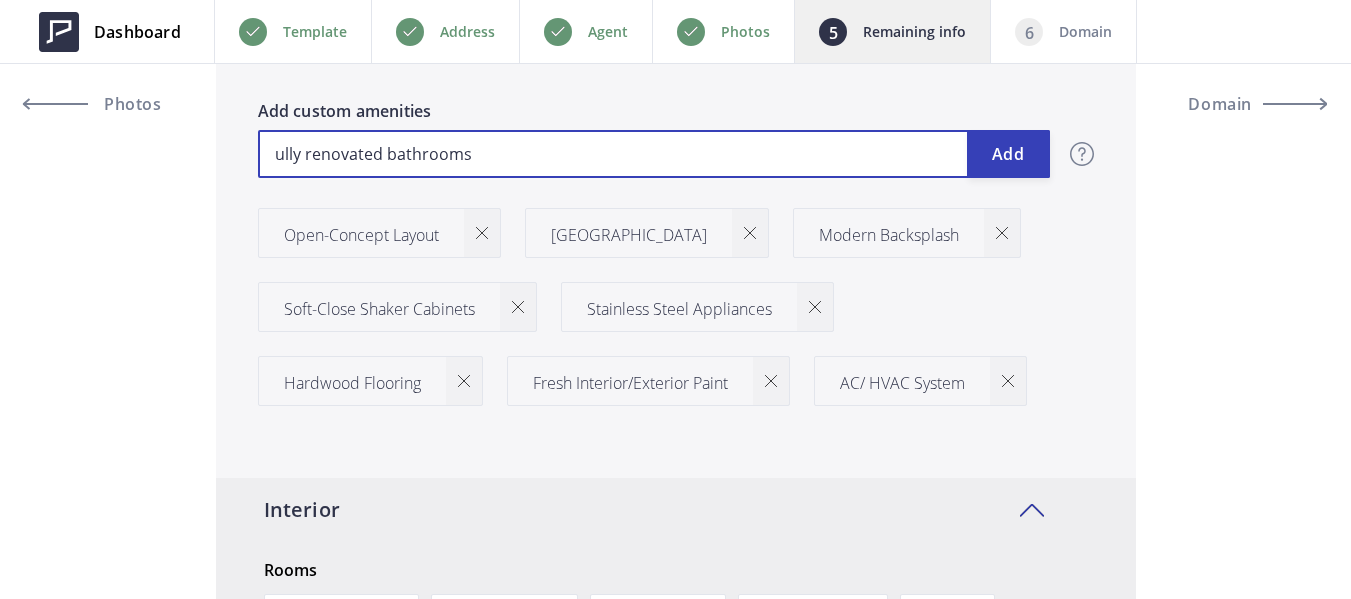 type on "549,888" 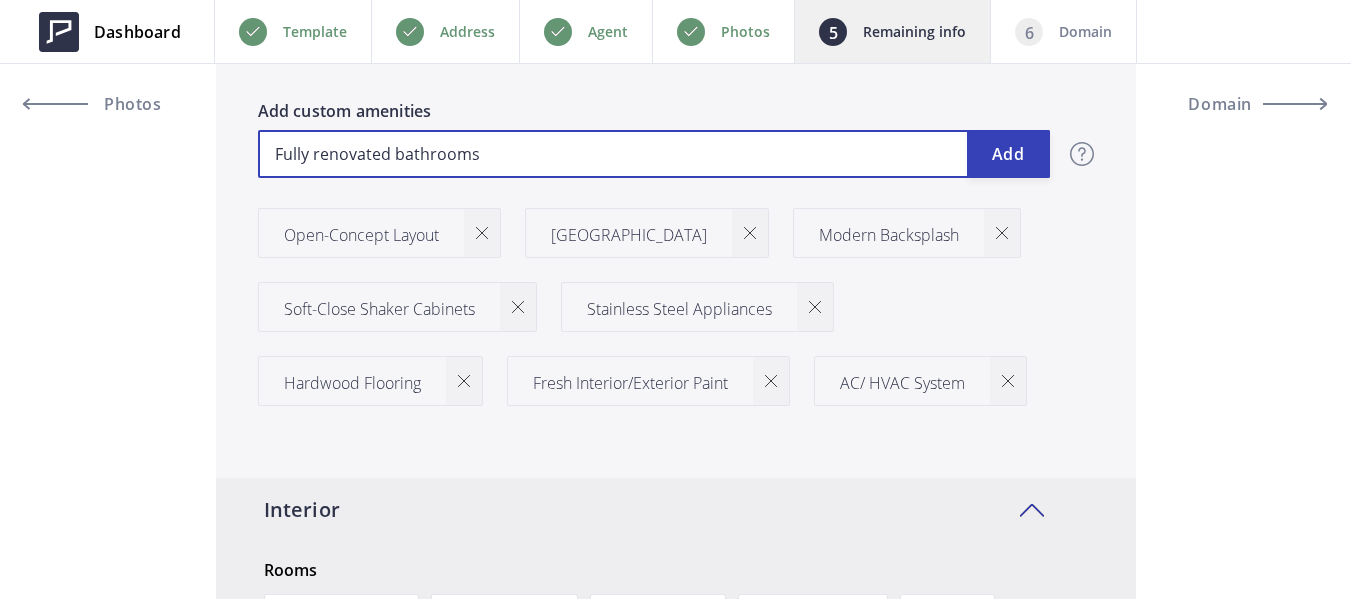 click on "Fully renovated bathrooms" at bounding box center (654, 154) 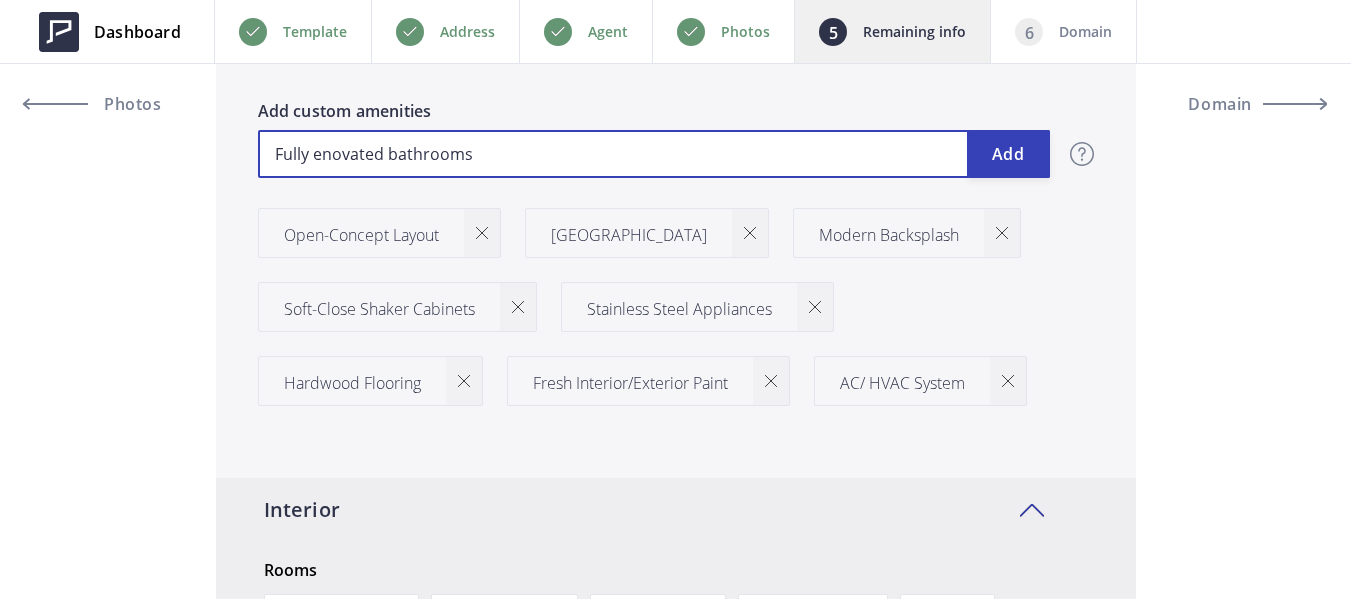 type on "549,888" 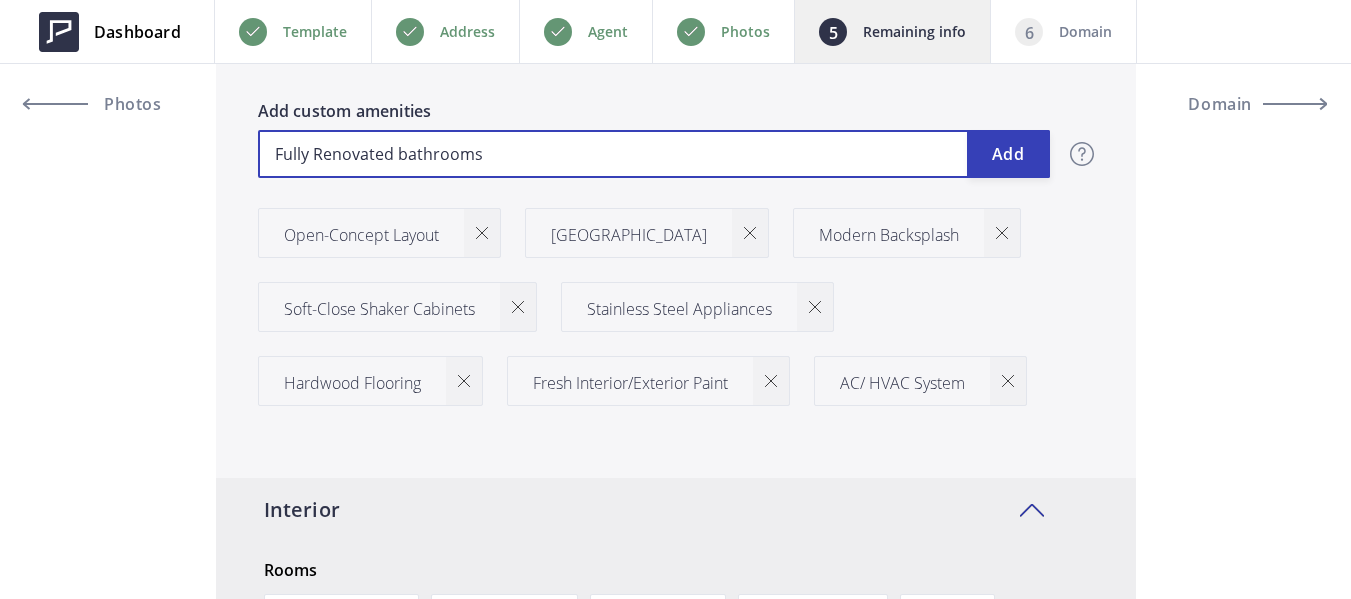 click on "Fully Renovated bathrooms" at bounding box center (654, 154) 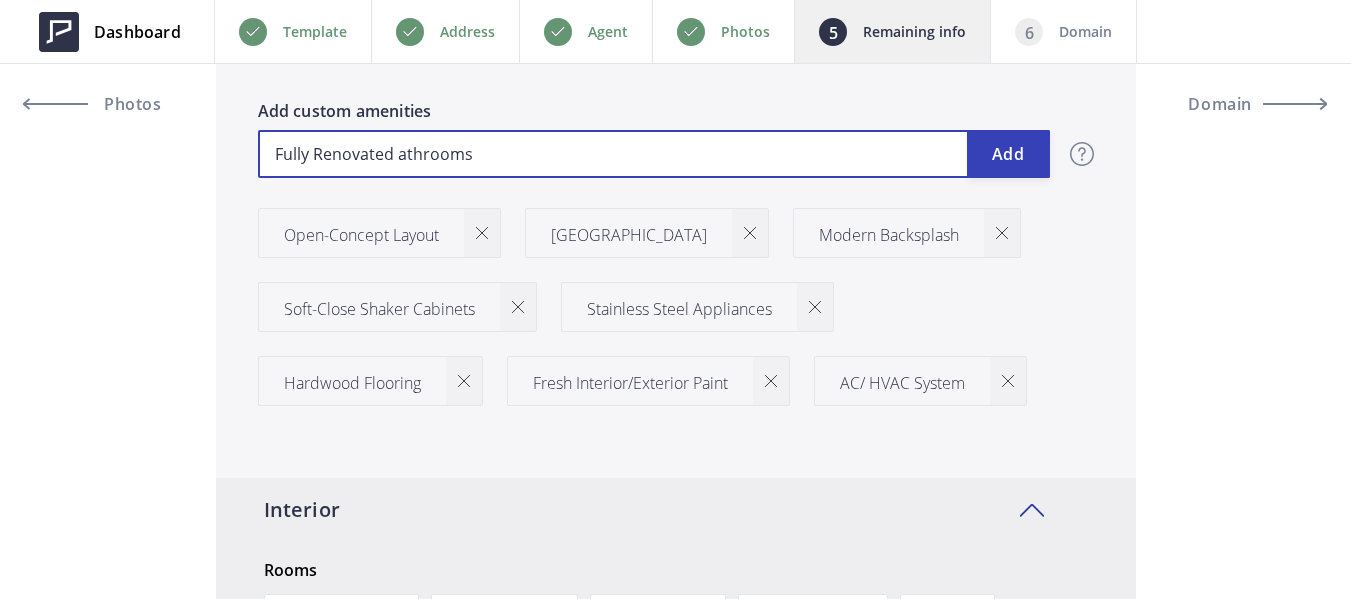 type on "549,888" 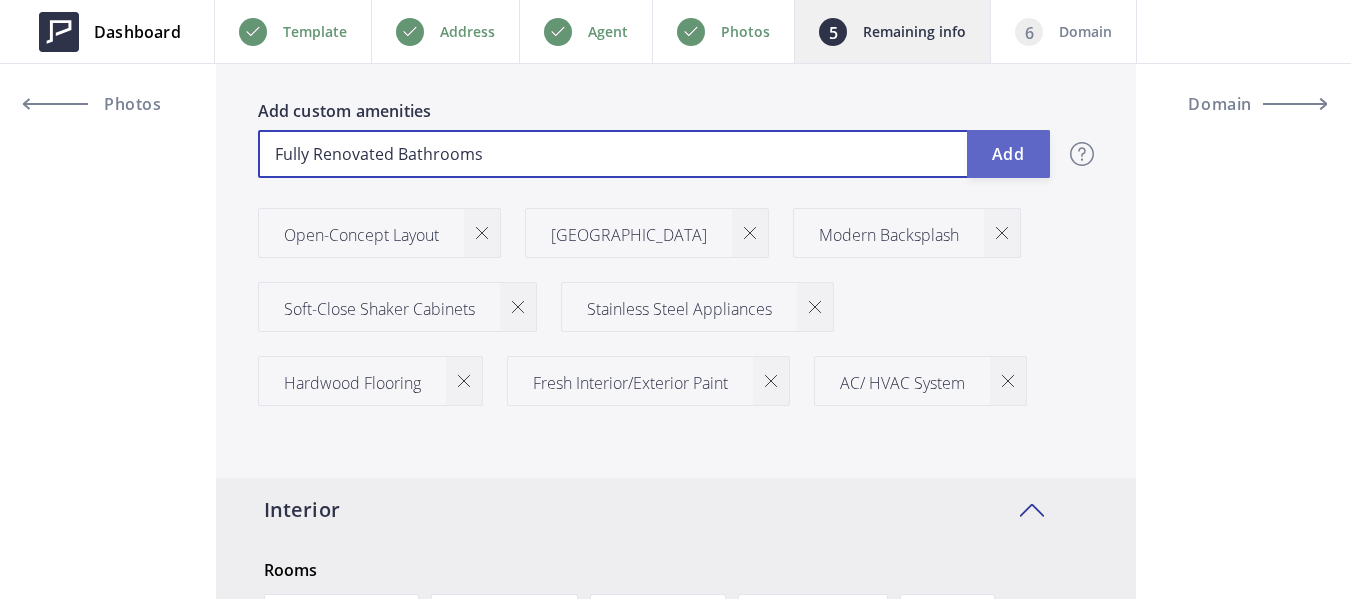 type on "Fully Renovated Bathrooms" 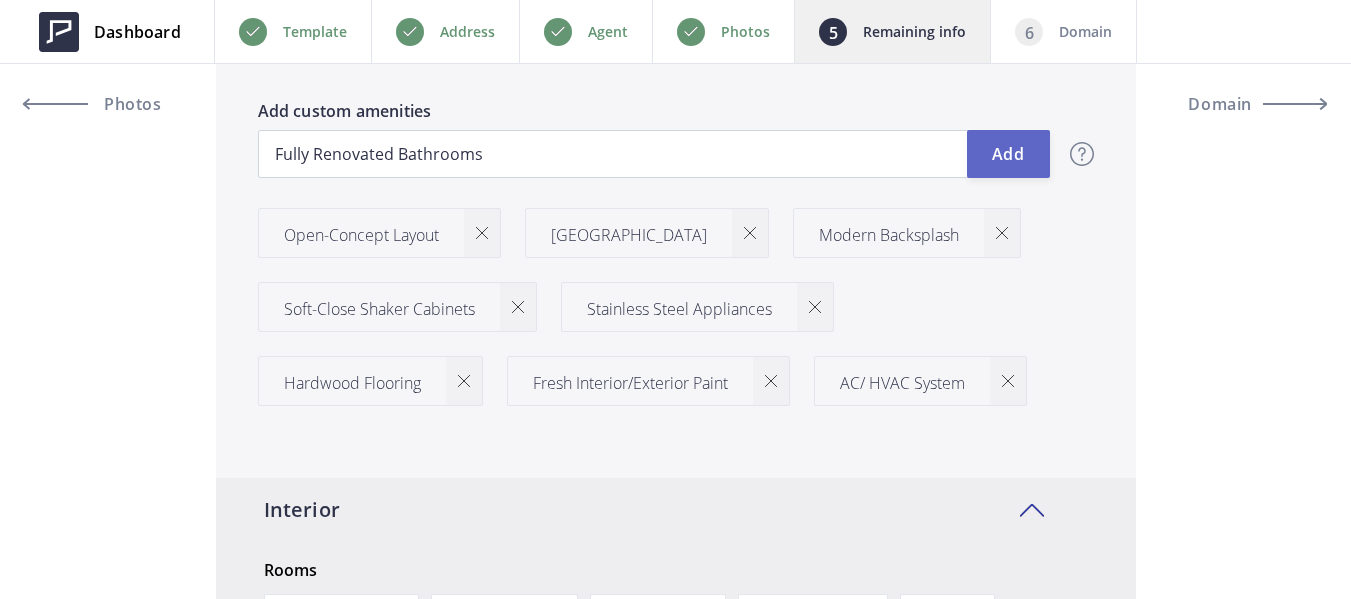 click on "Add" at bounding box center [1008, 154] 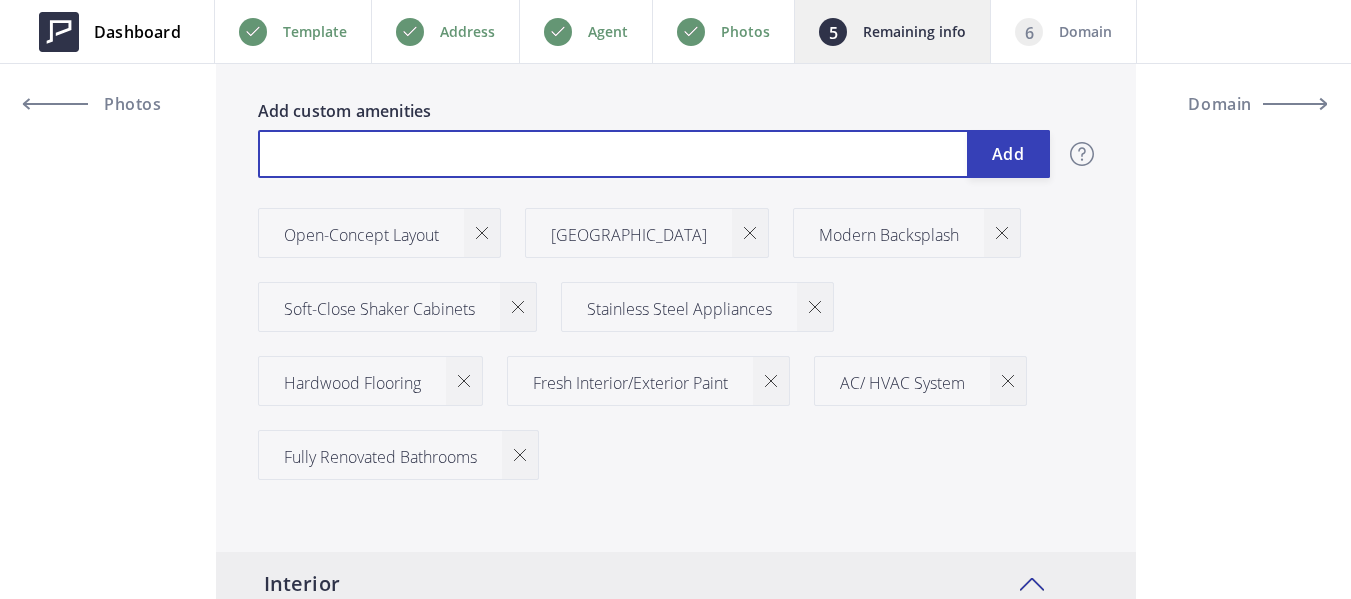 click at bounding box center [654, 154] 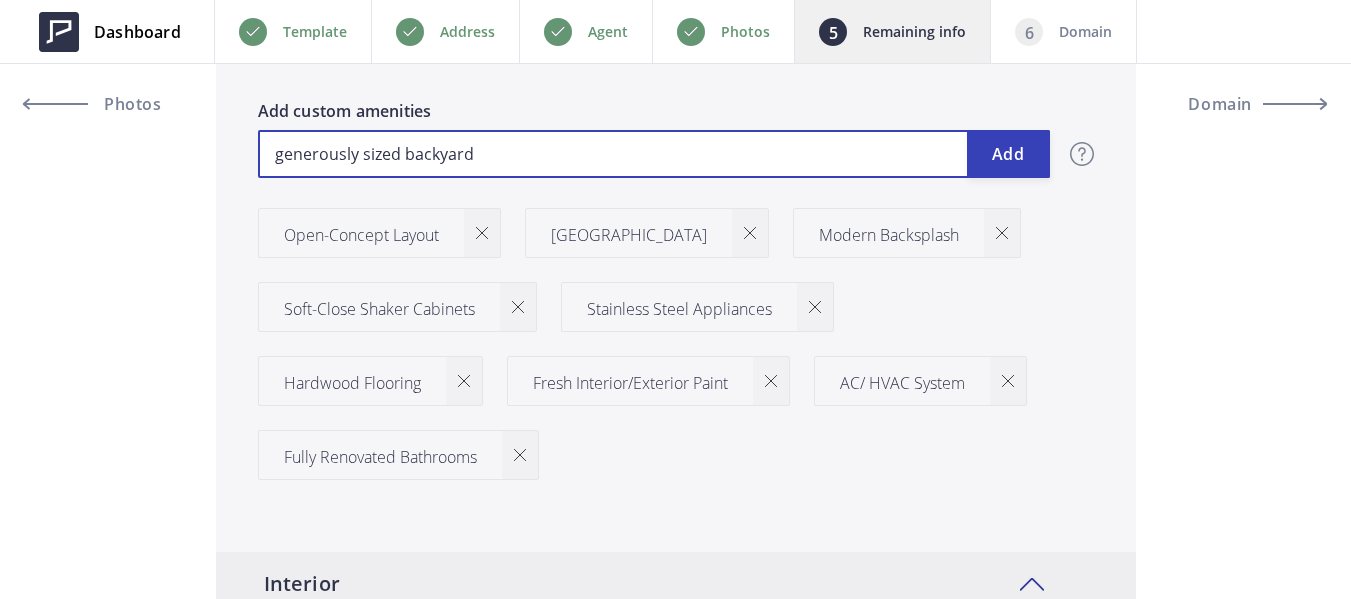 click on "generously sized backyard" at bounding box center (654, 154) 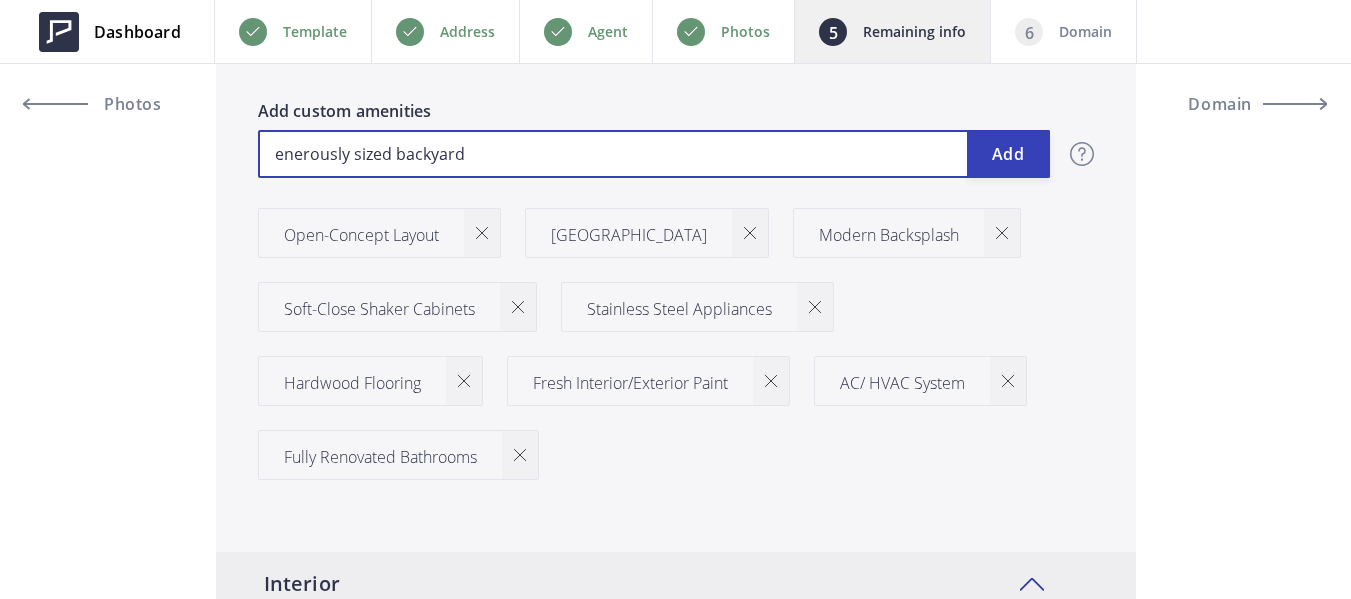 type on "549,888" 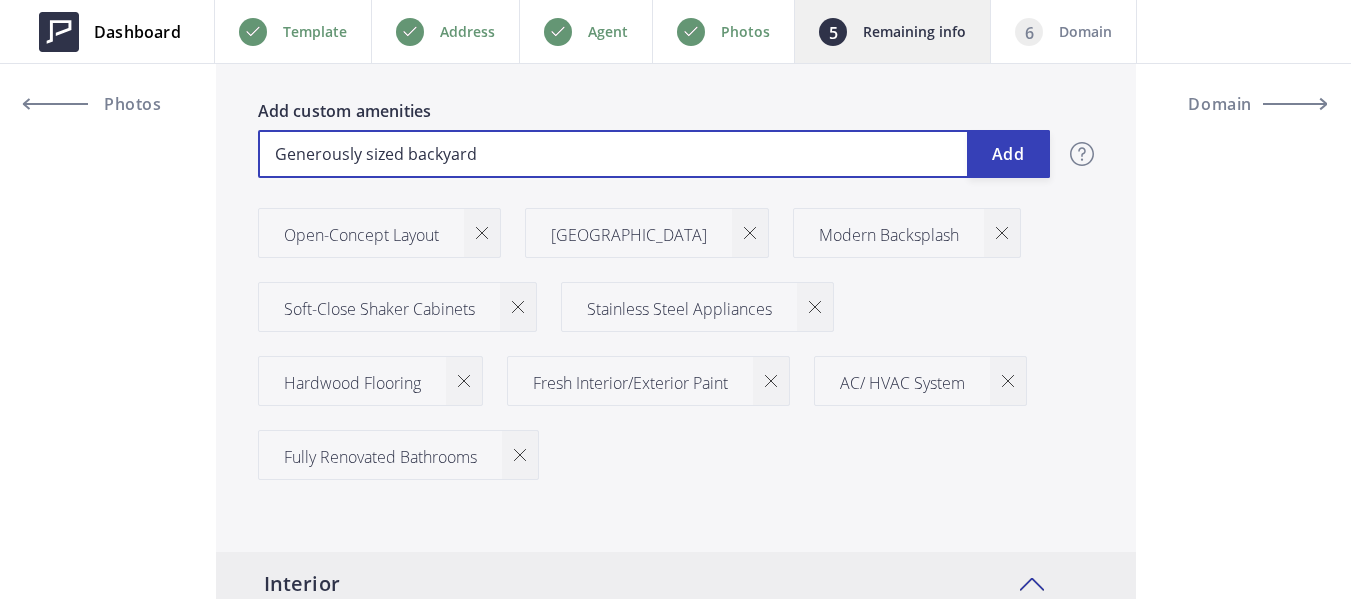 type on "549,888" 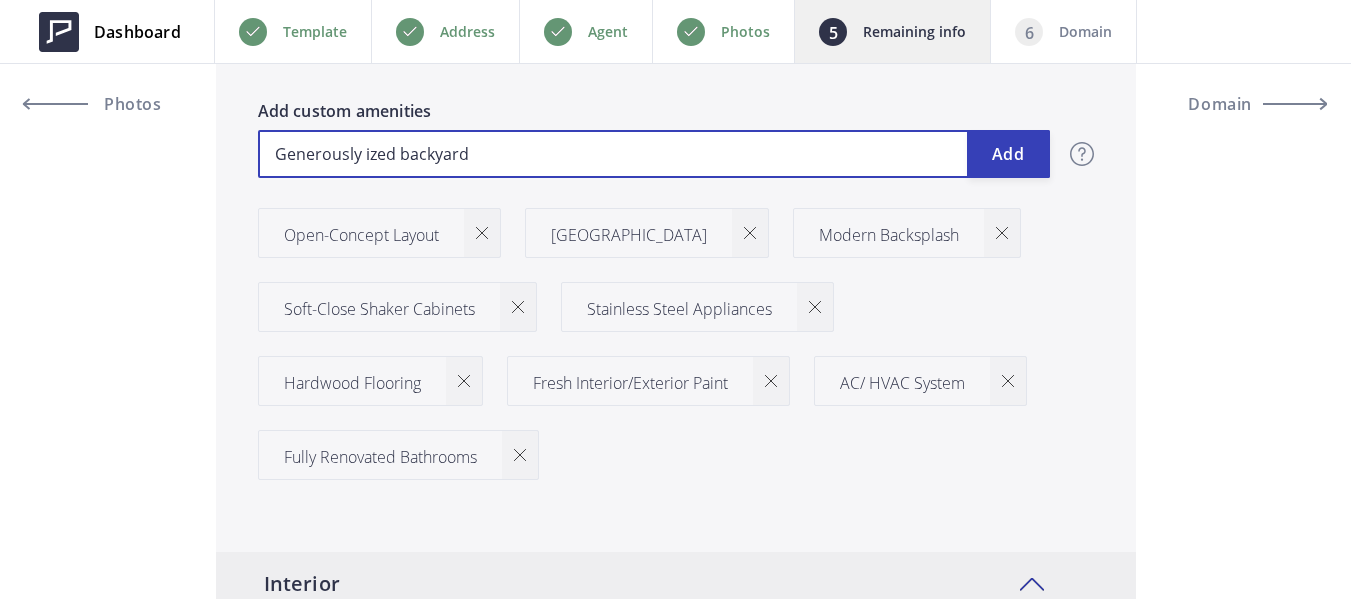 type on "549,888" 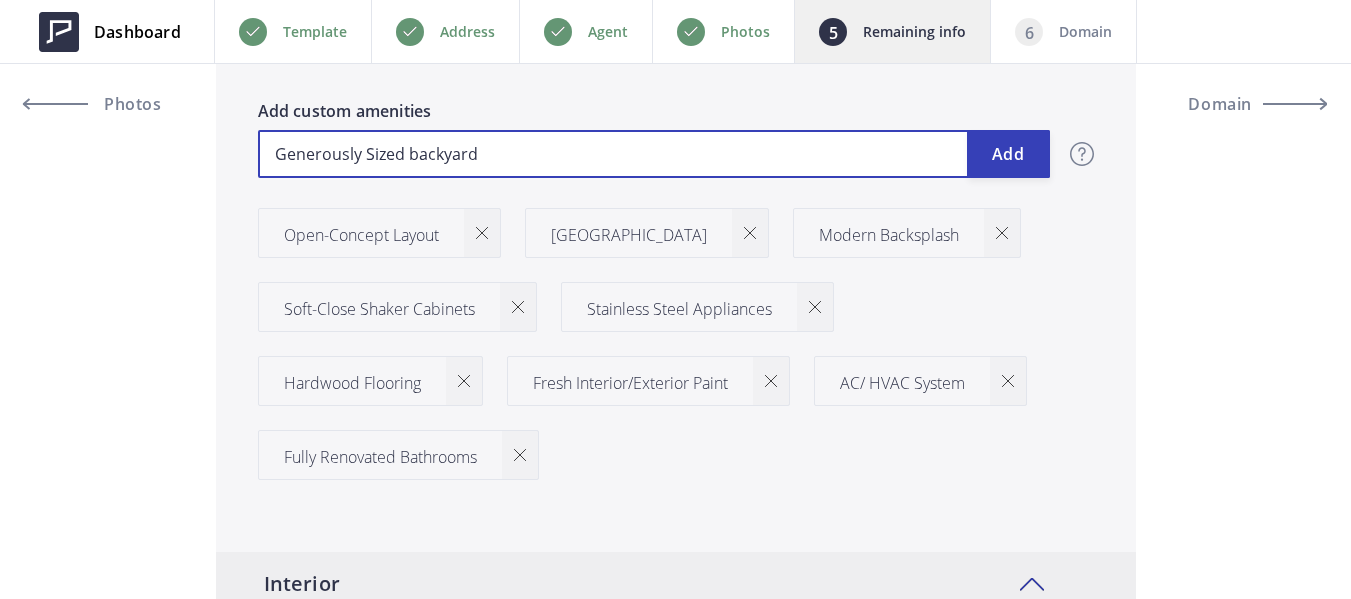 type on "549,888" 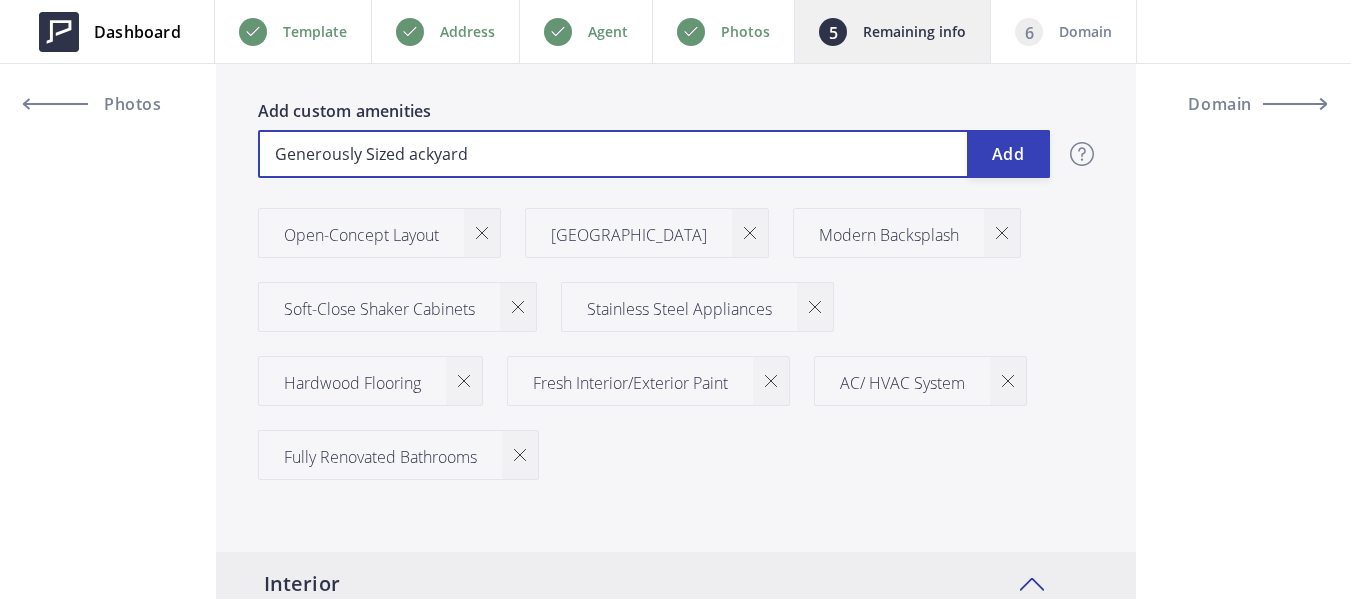 type on "549,888" 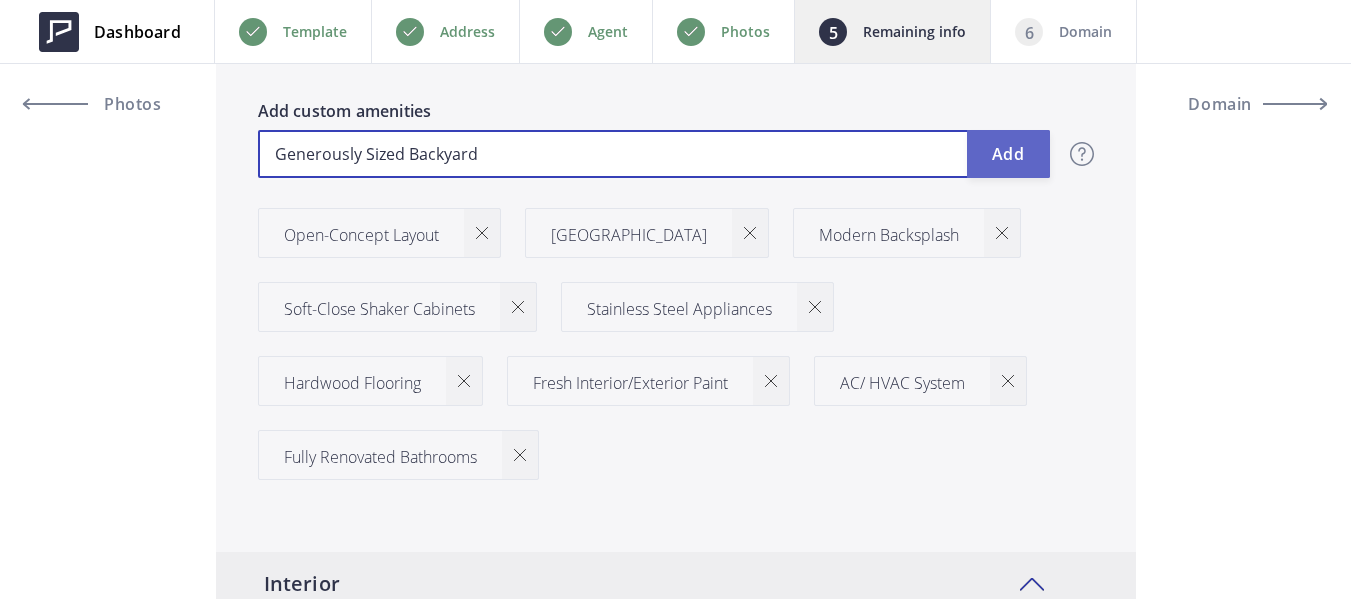 type on "Generously Sized Backyard" 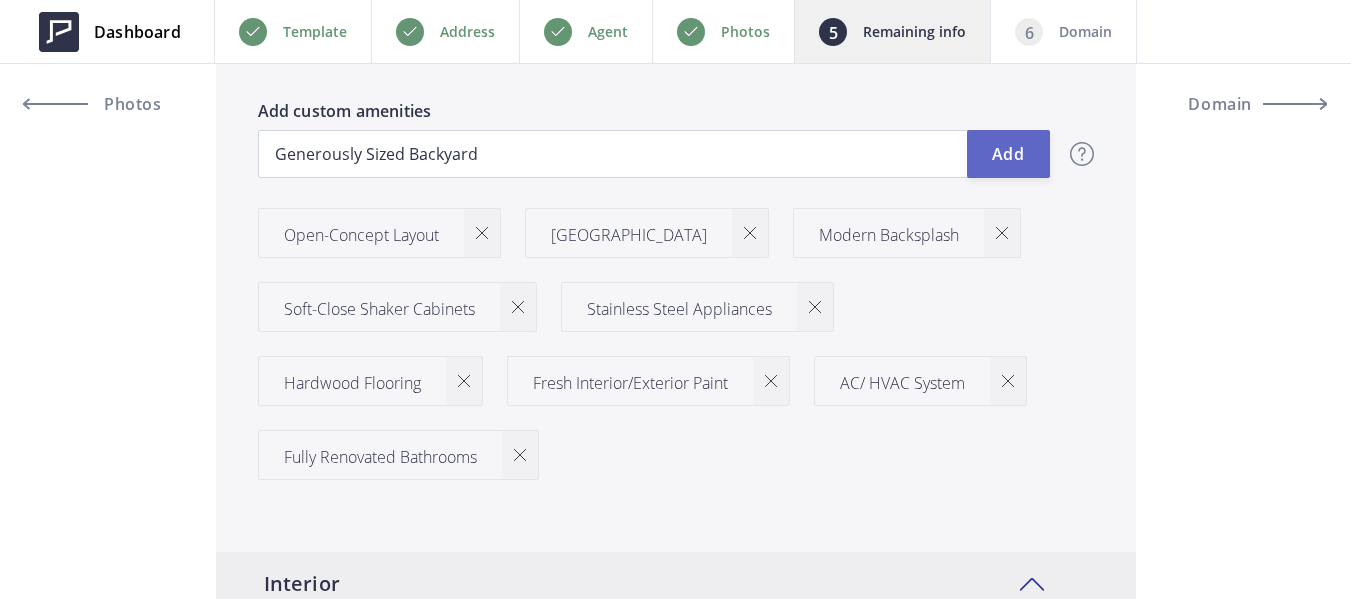 click on "Add" at bounding box center (1008, 154) 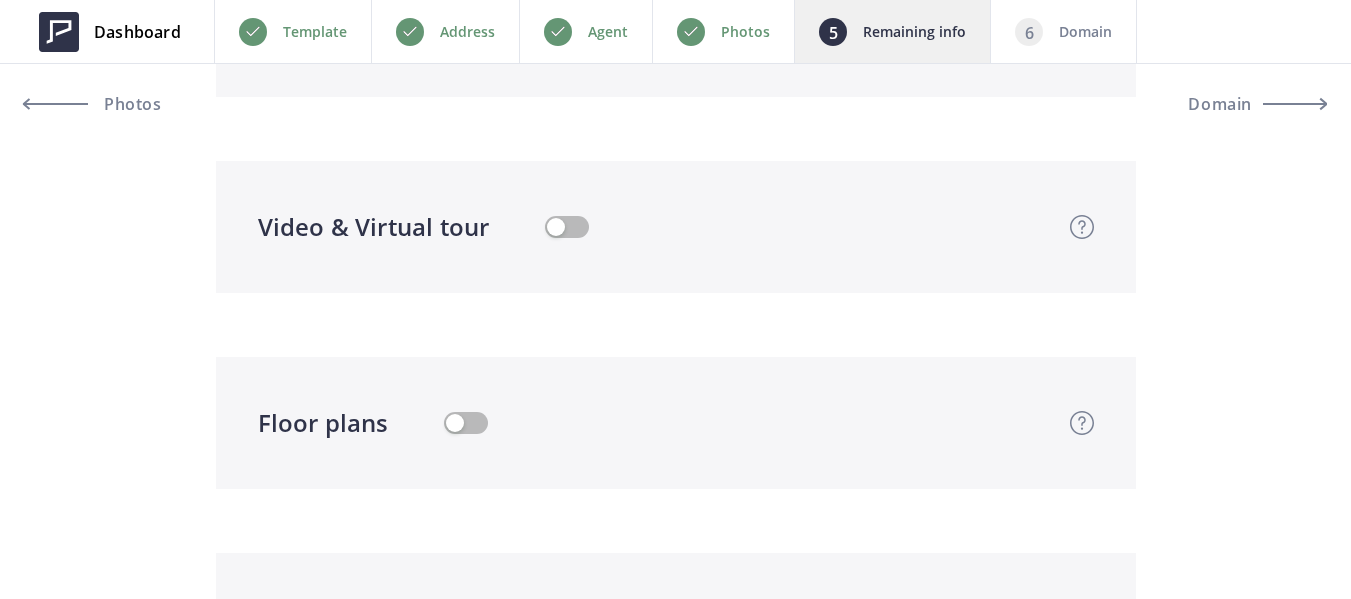 scroll, scrollTop: 4000, scrollLeft: 0, axis: vertical 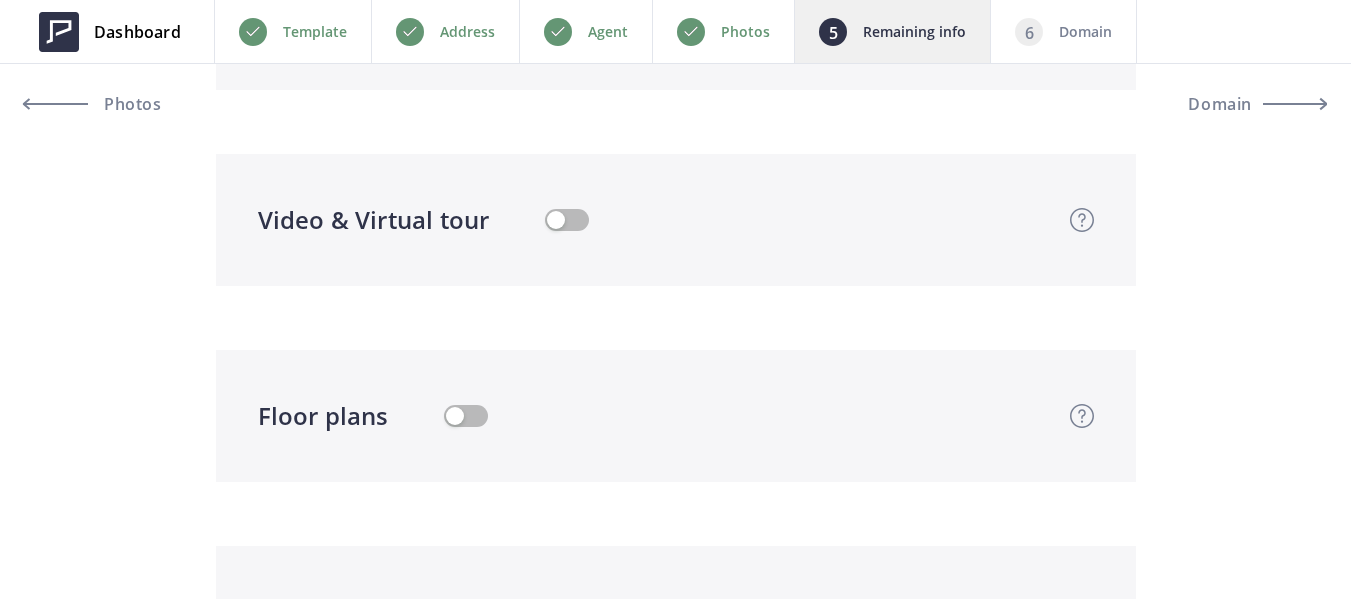 click at bounding box center [567, 220] 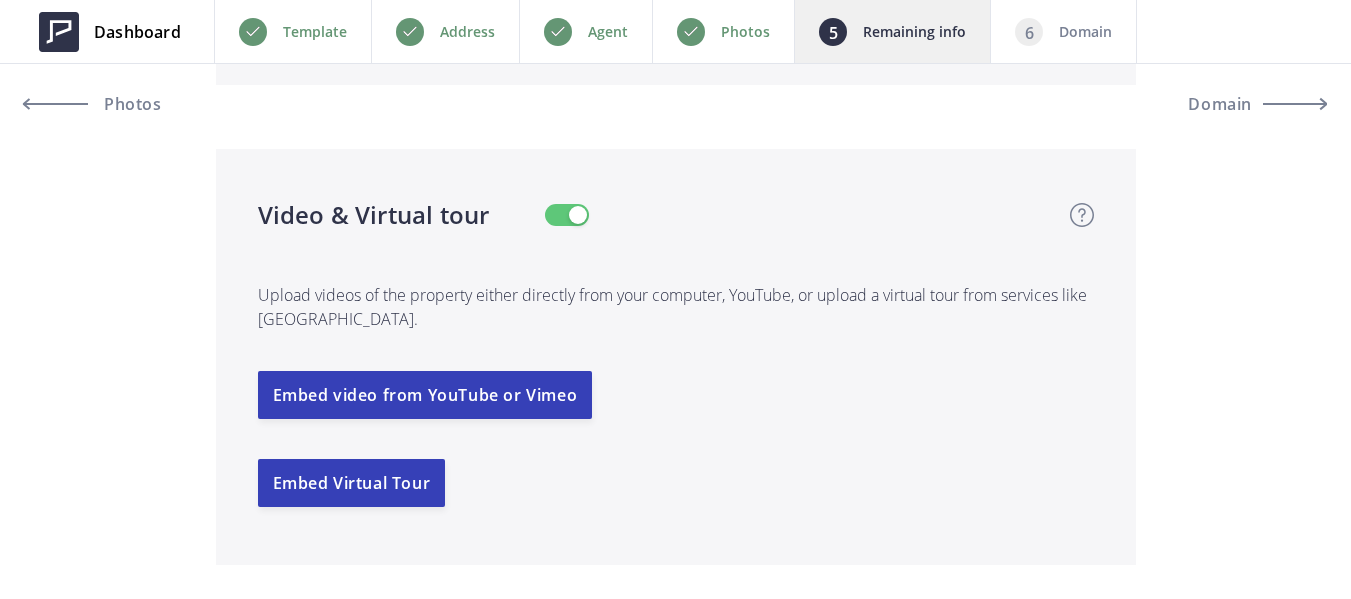scroll, scrollTop: 4000, scrollLeft: 0, axis: vertical 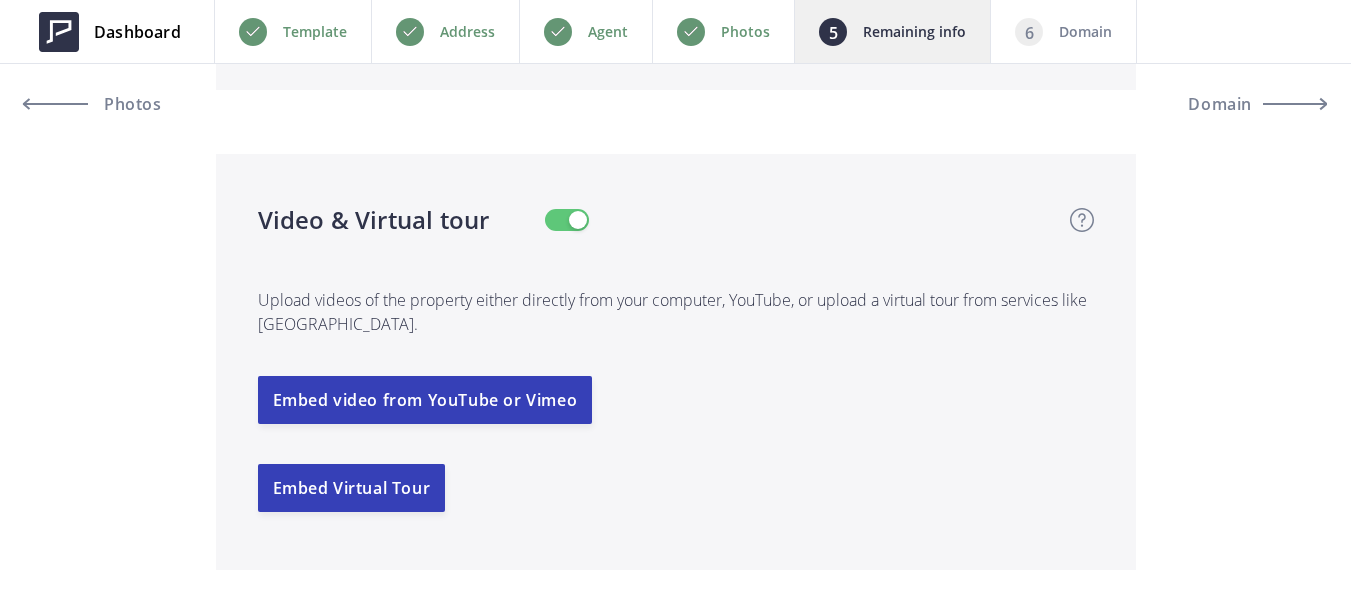 click at bounding box center (567, 220) 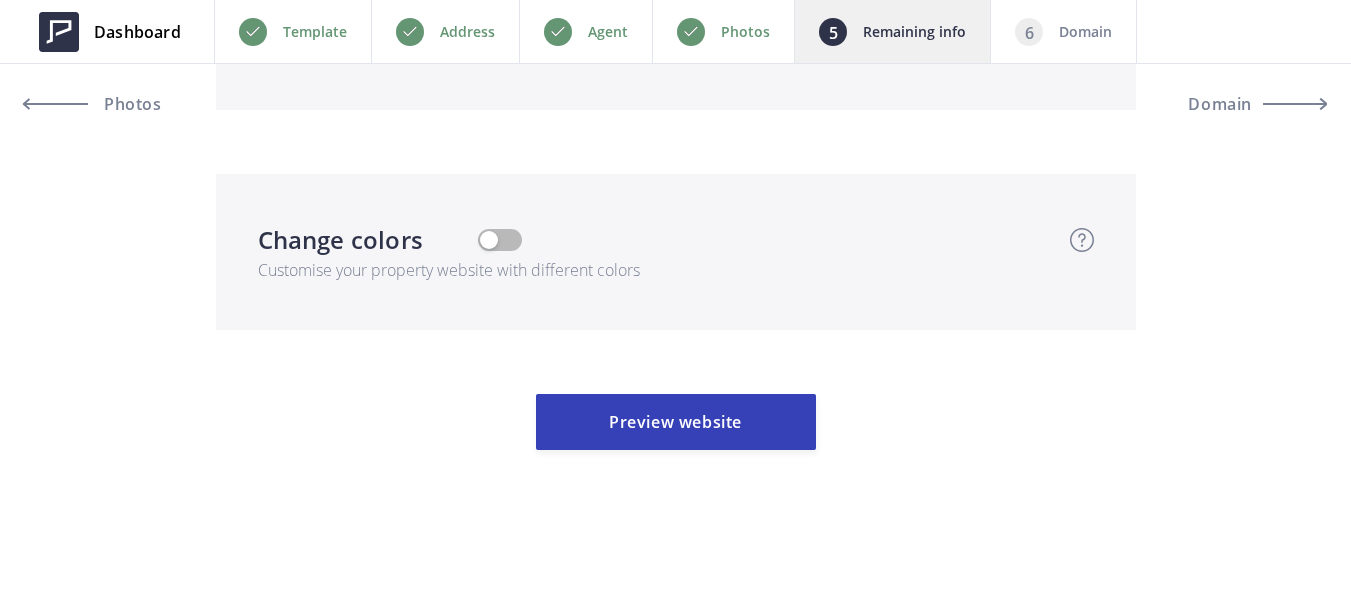 scroll, scrollTop: 5229, scrollLeft: 0, axis: vertical 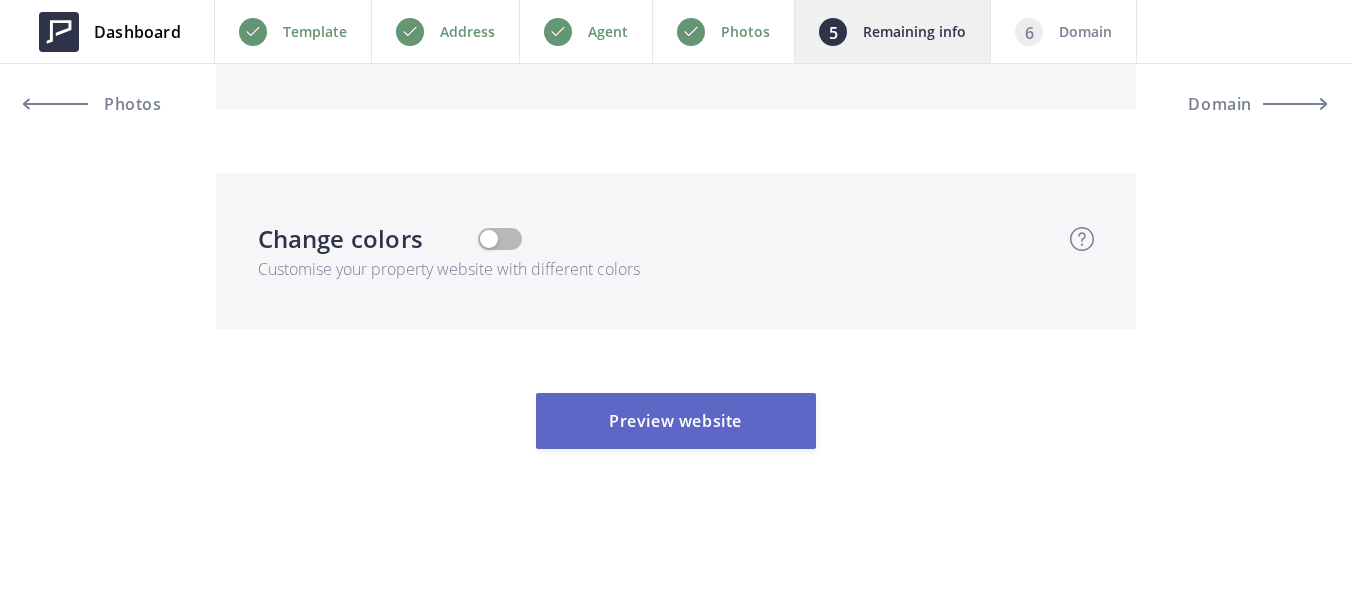 click on "Preview website" at bounding box center (676, 421) 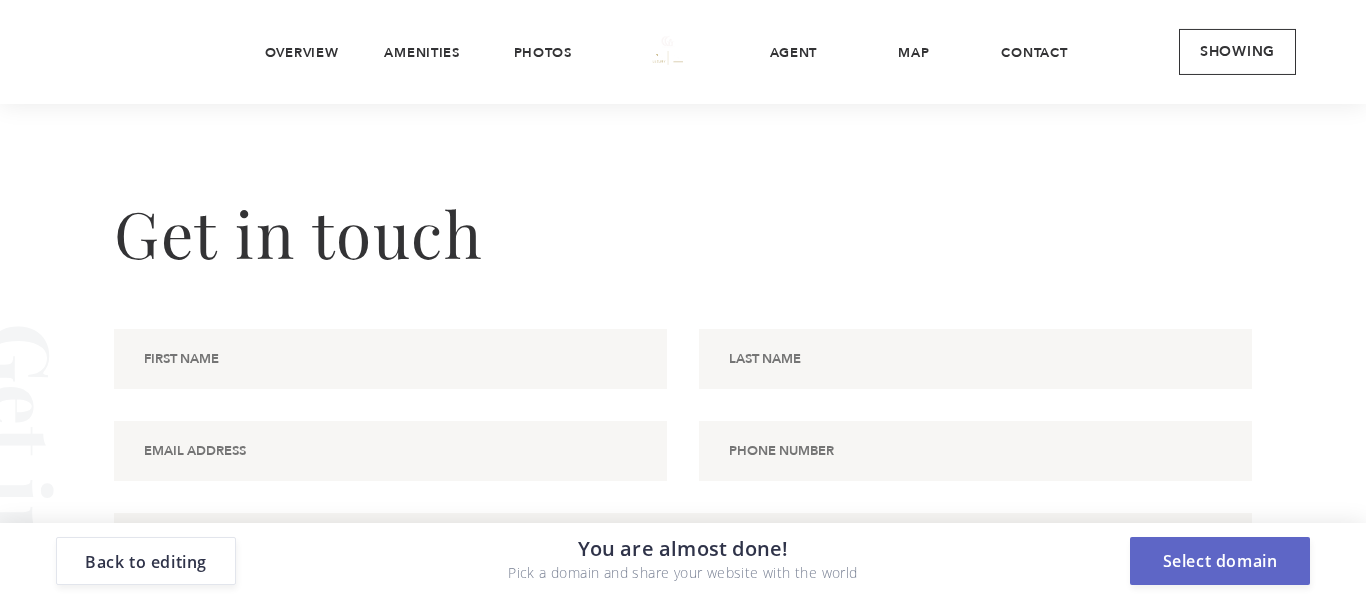 scroll, scrollTop: 7300, scrollLeft: 0, axis: vertical 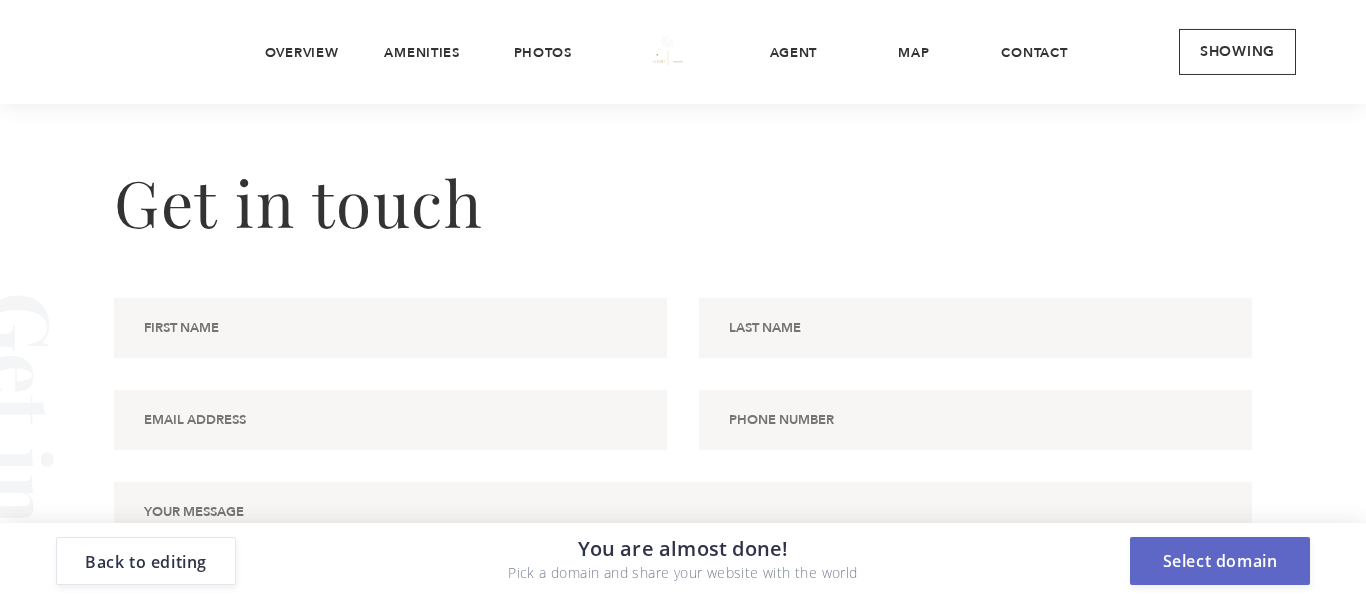 click on "Select domain" at bounding box center [1220, 561] 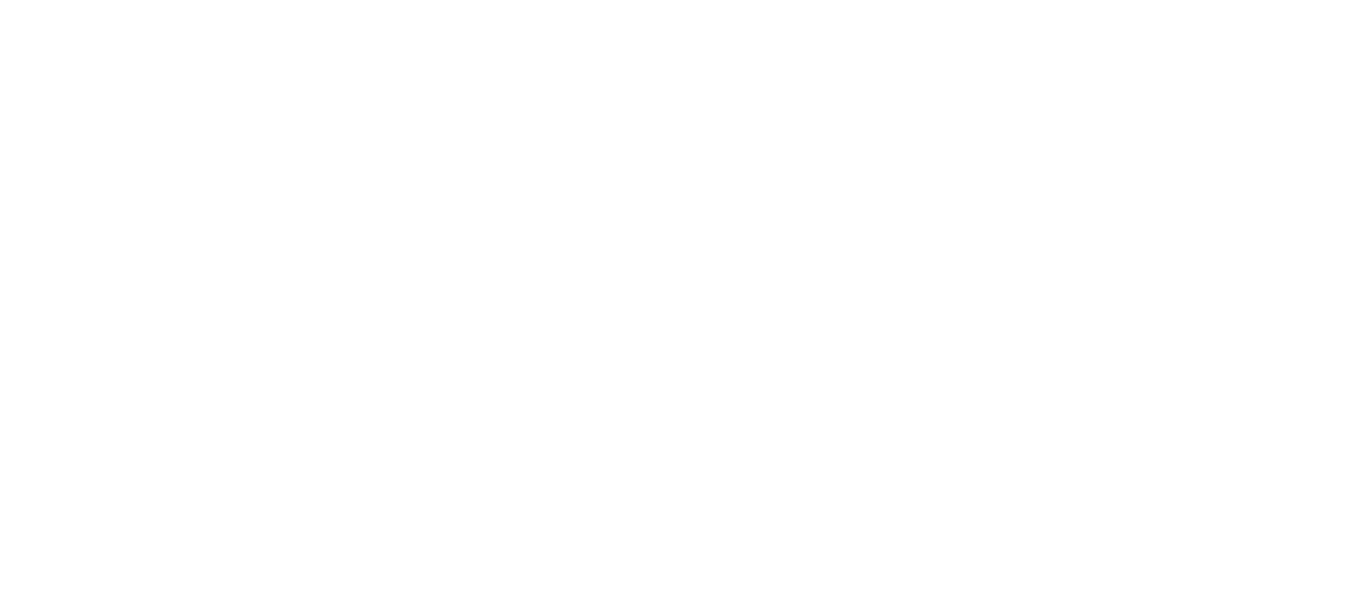 scroll, scrollTop: 0, scrollLeft: 0, axis: both 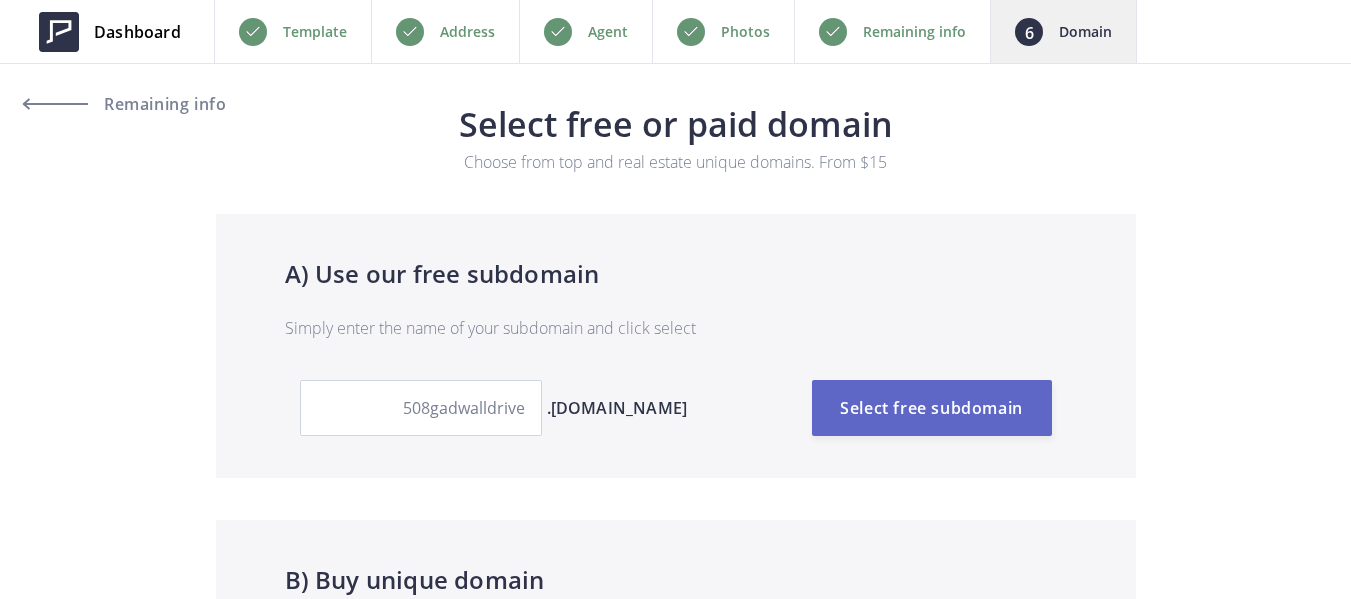 click on "Select free subdomain" at bounding box center (932, 408) 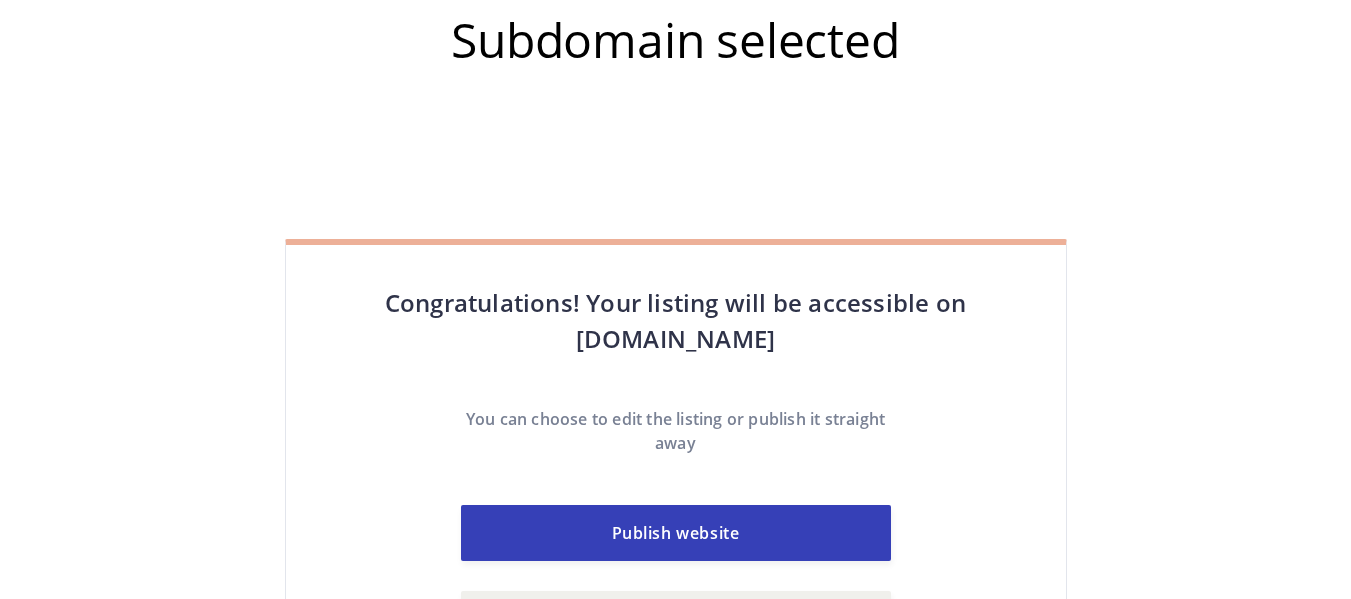 scroll, scrollTop: 0, scrollLeft: 0, axis: both 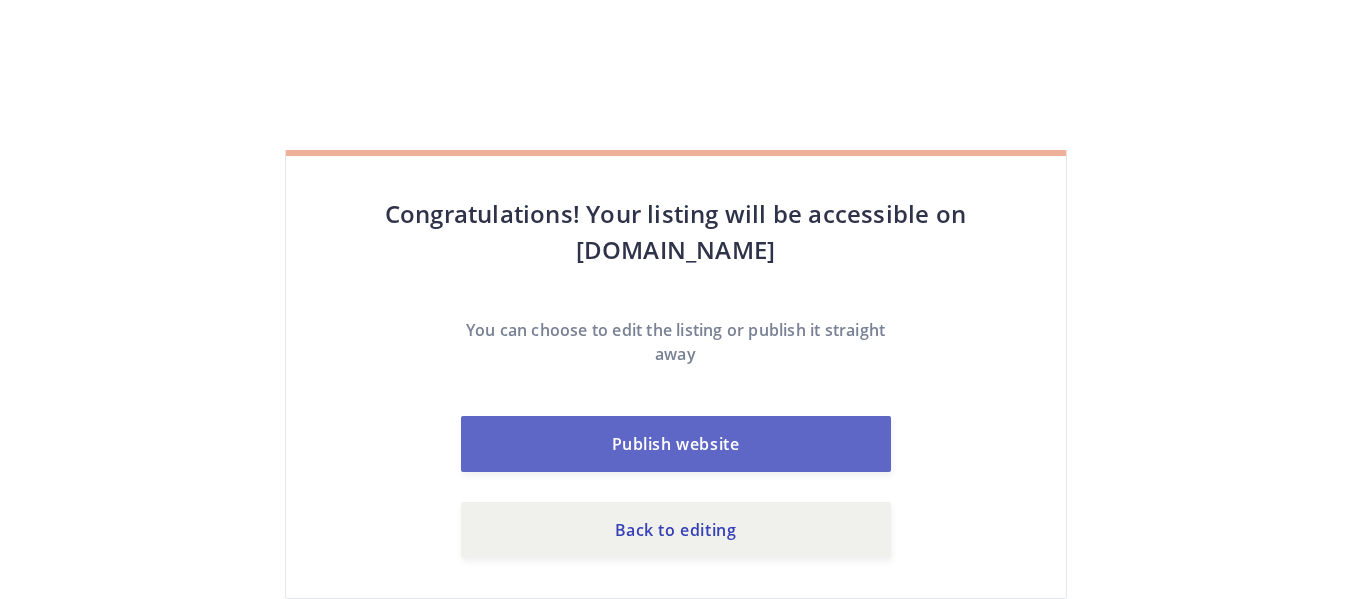click on "Publish website" at bounding box center [676, 444] 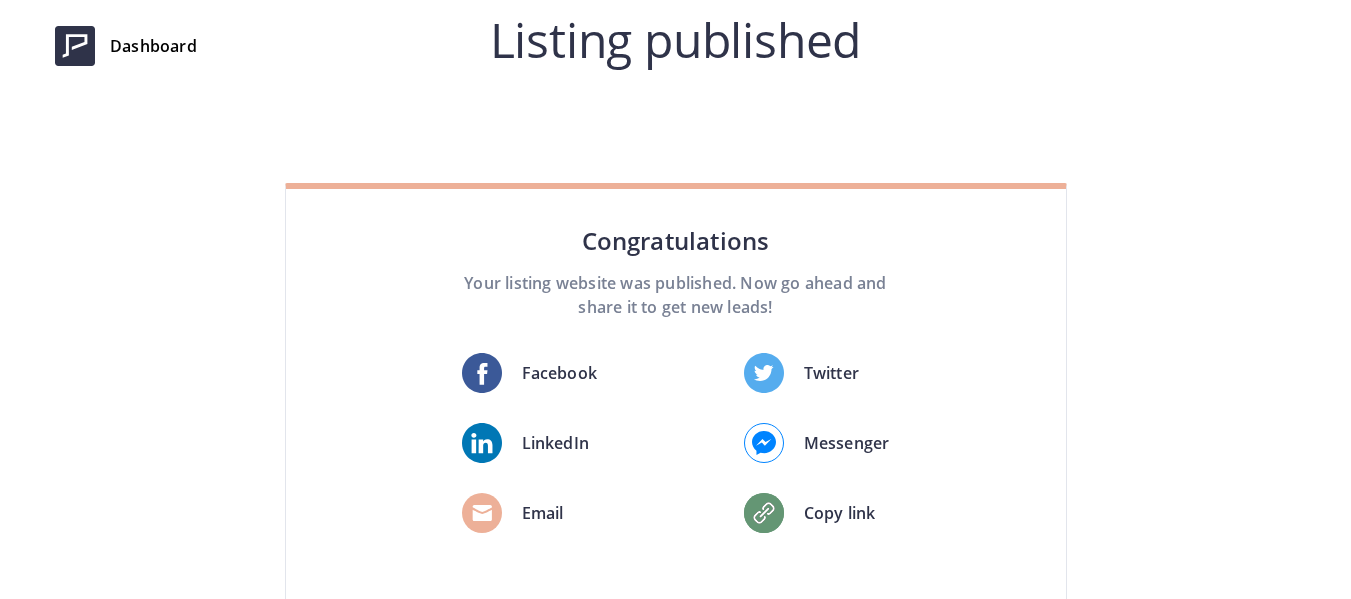 scroll, scrollTop: 0, scrollLeft: 0, axis: both 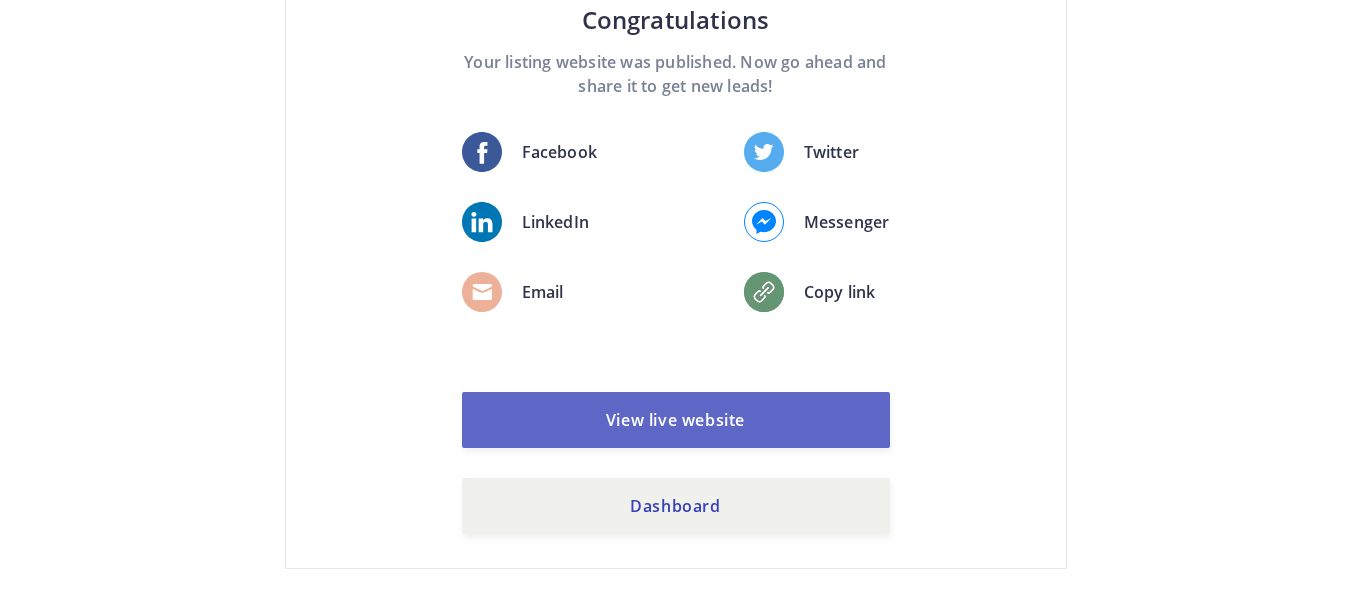 click on "View live website" at bounding box center (676, 420) 